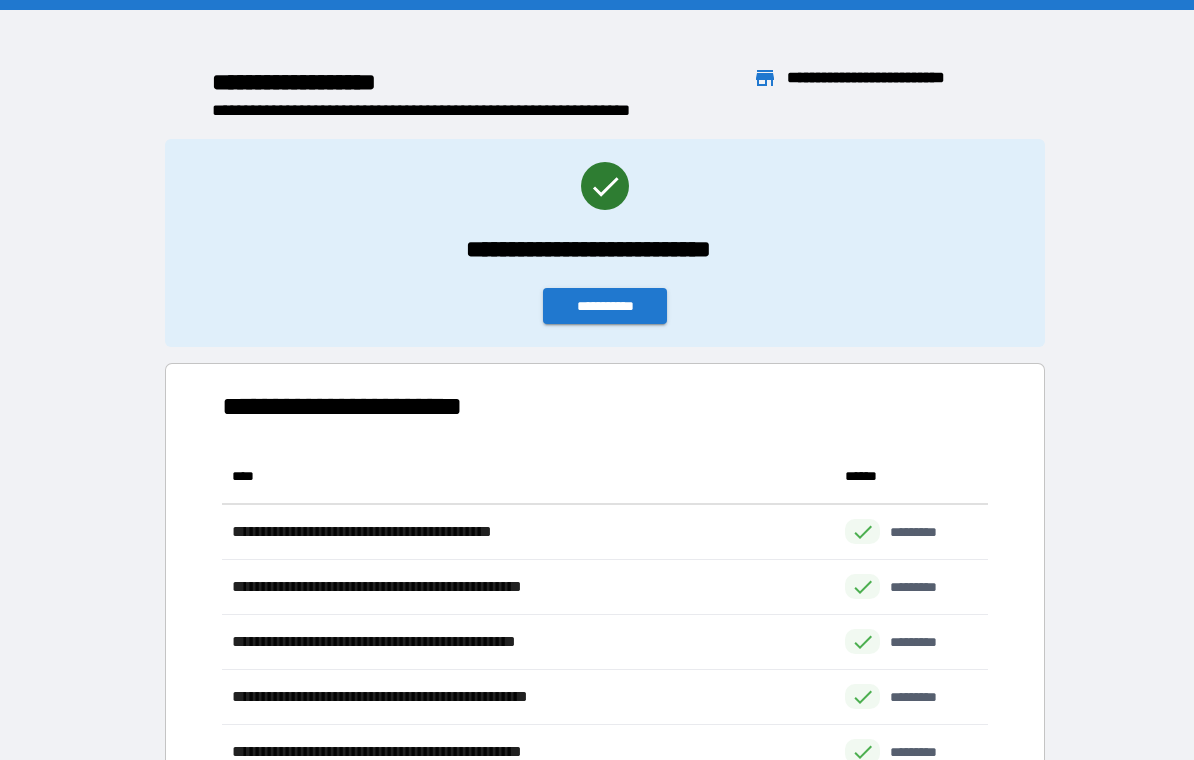 scroll, scrollTop: 0, scrollLeft: 0, axis: both 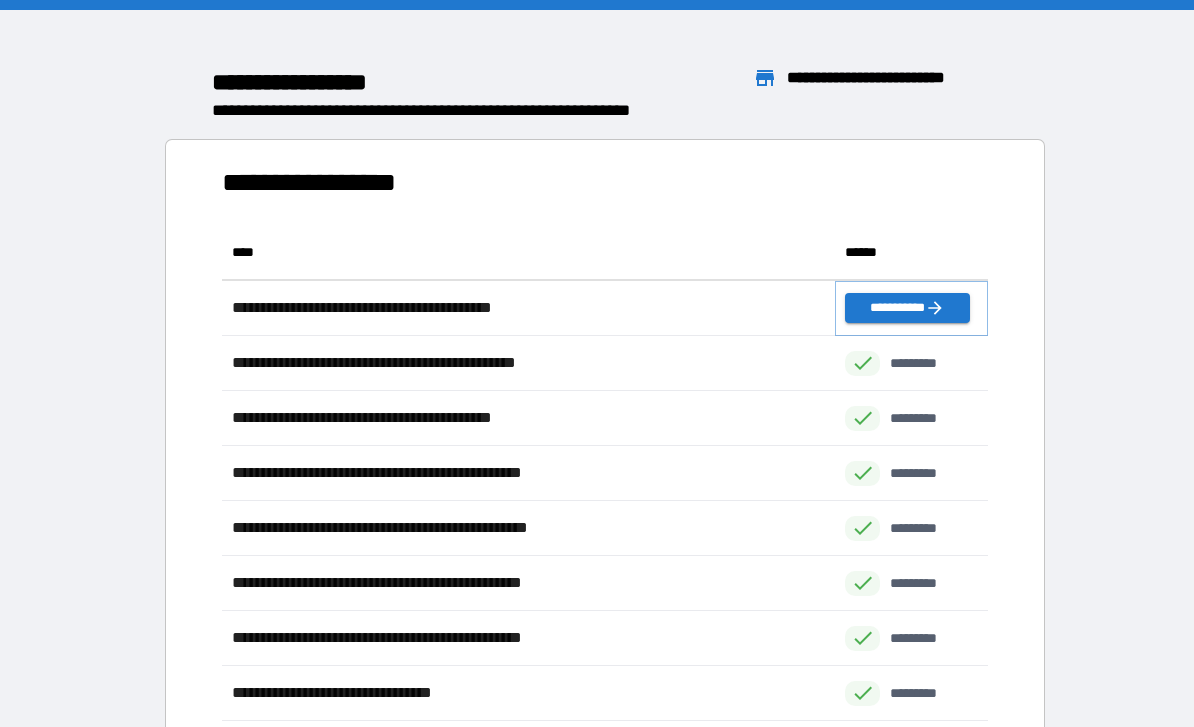 click on "**********" at bounding box center (907, 308) 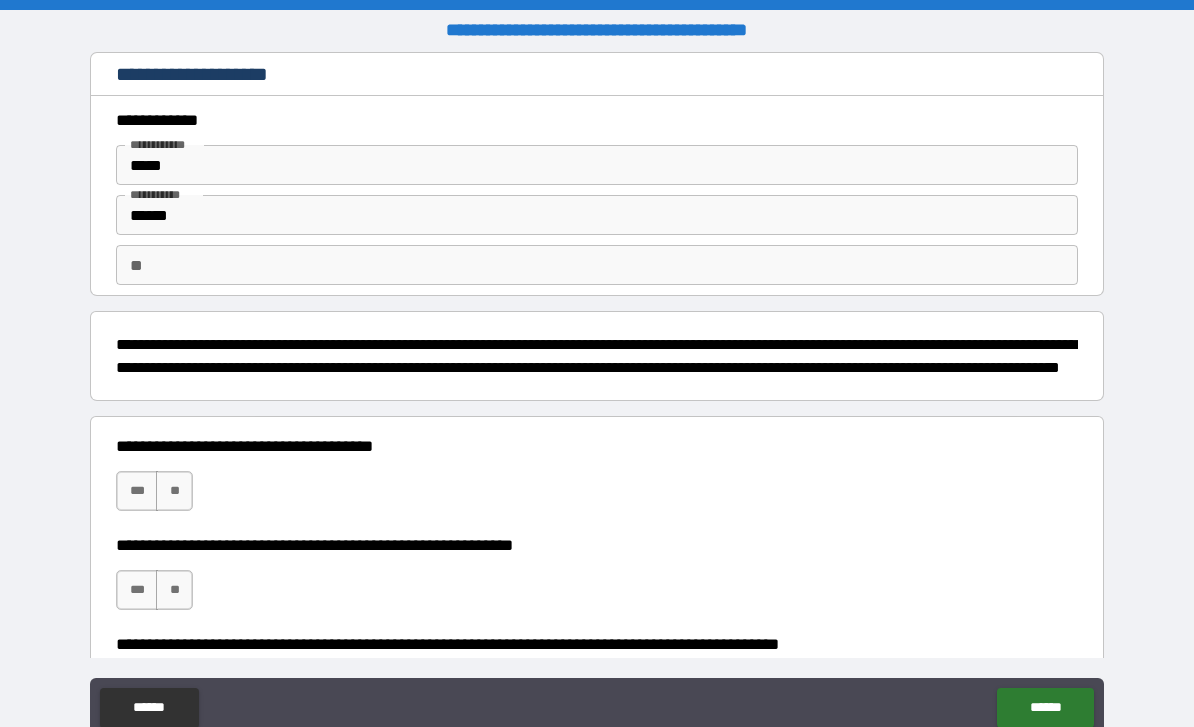 click on "**" at bounding box center [174, 491] 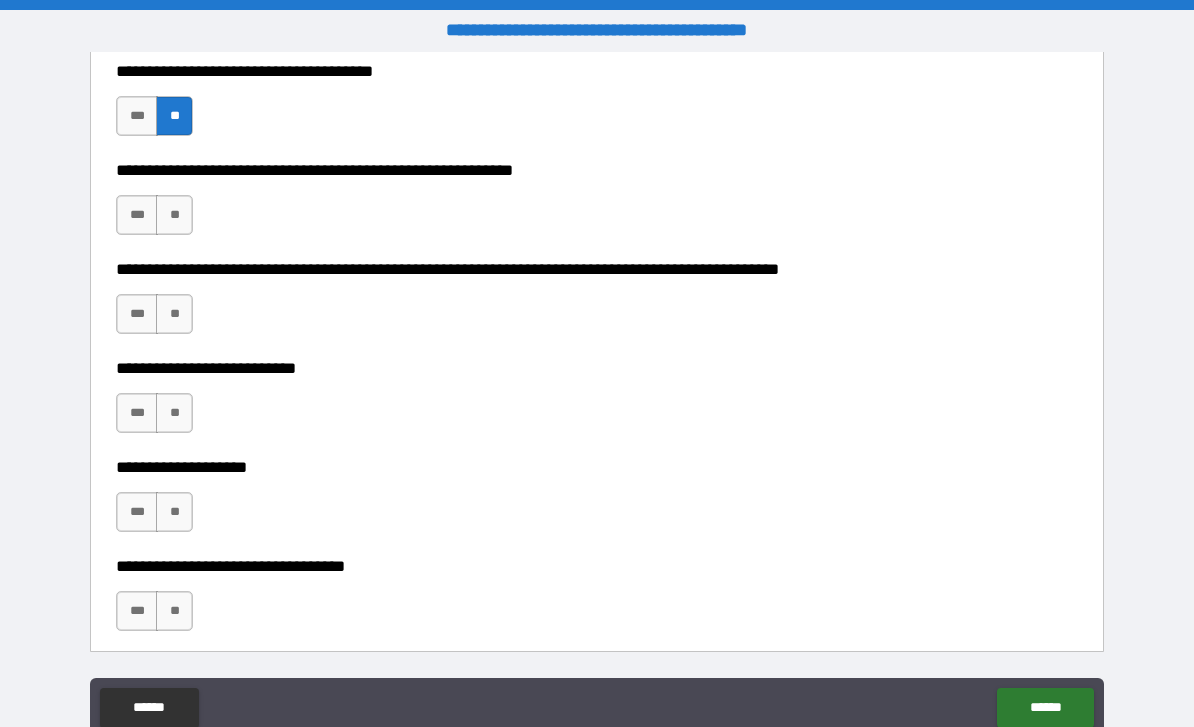 scroll, scrollTop: 351, scrollLeft: 0, axis: vertical 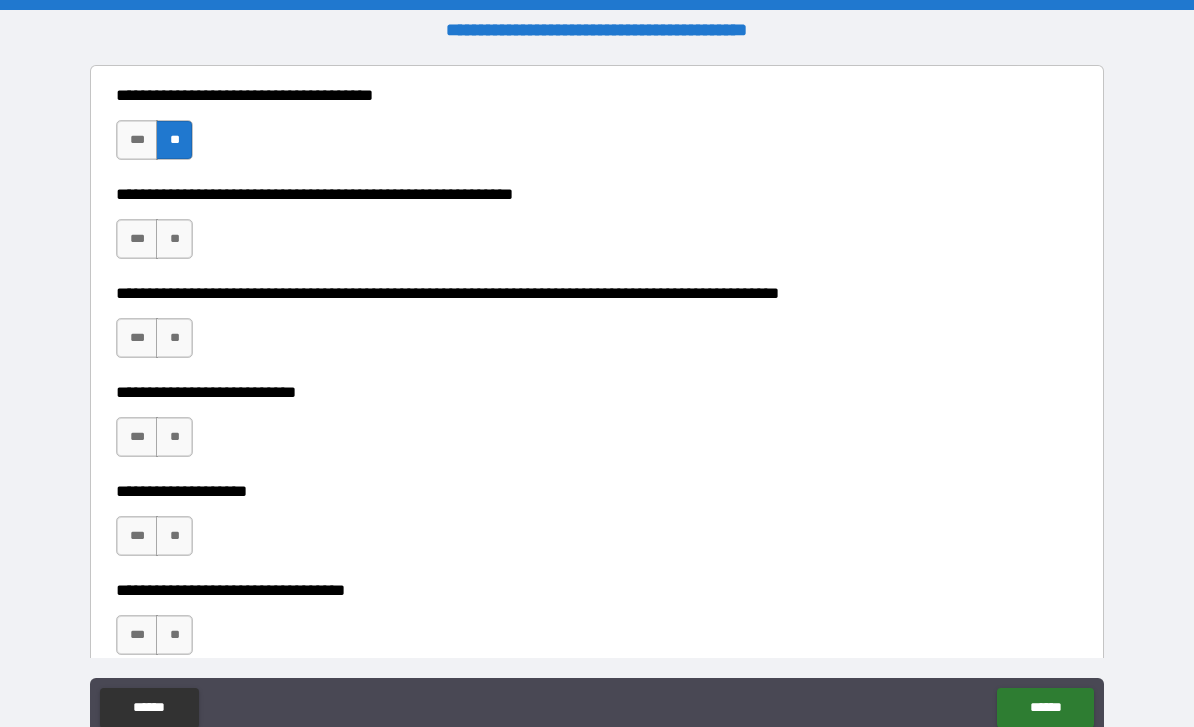 click on "***" at bounding box center (137, 239) 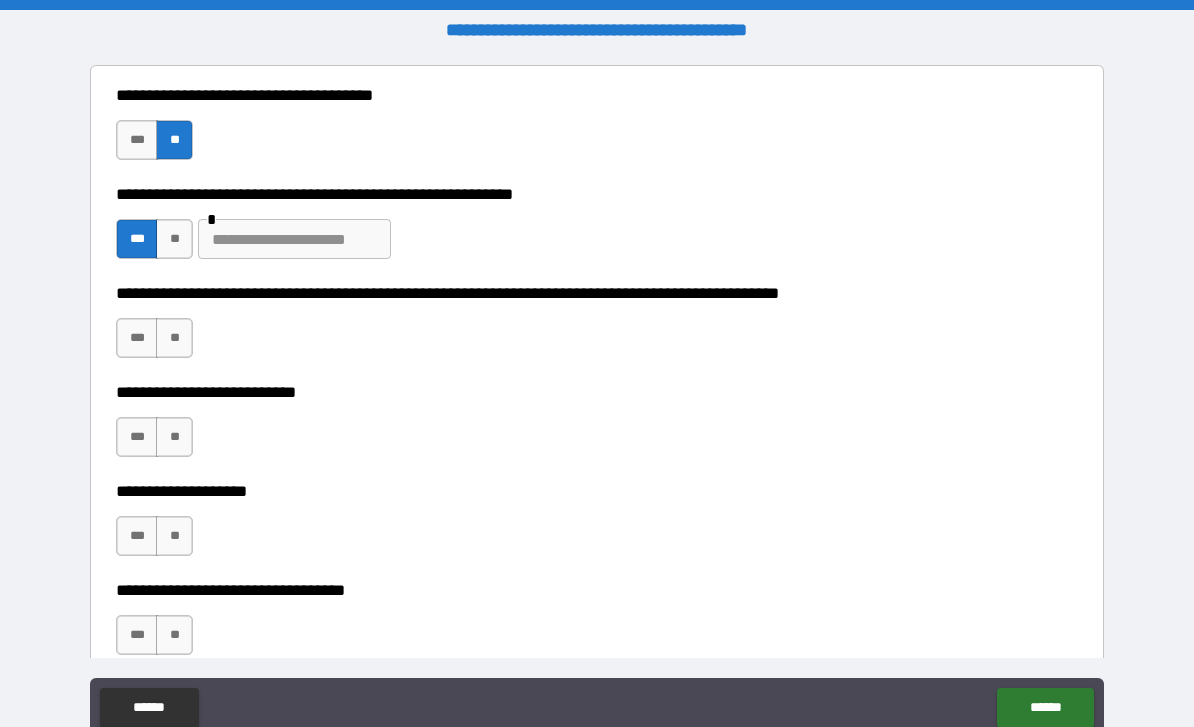 click on "**" at bounding box center (174, 338) 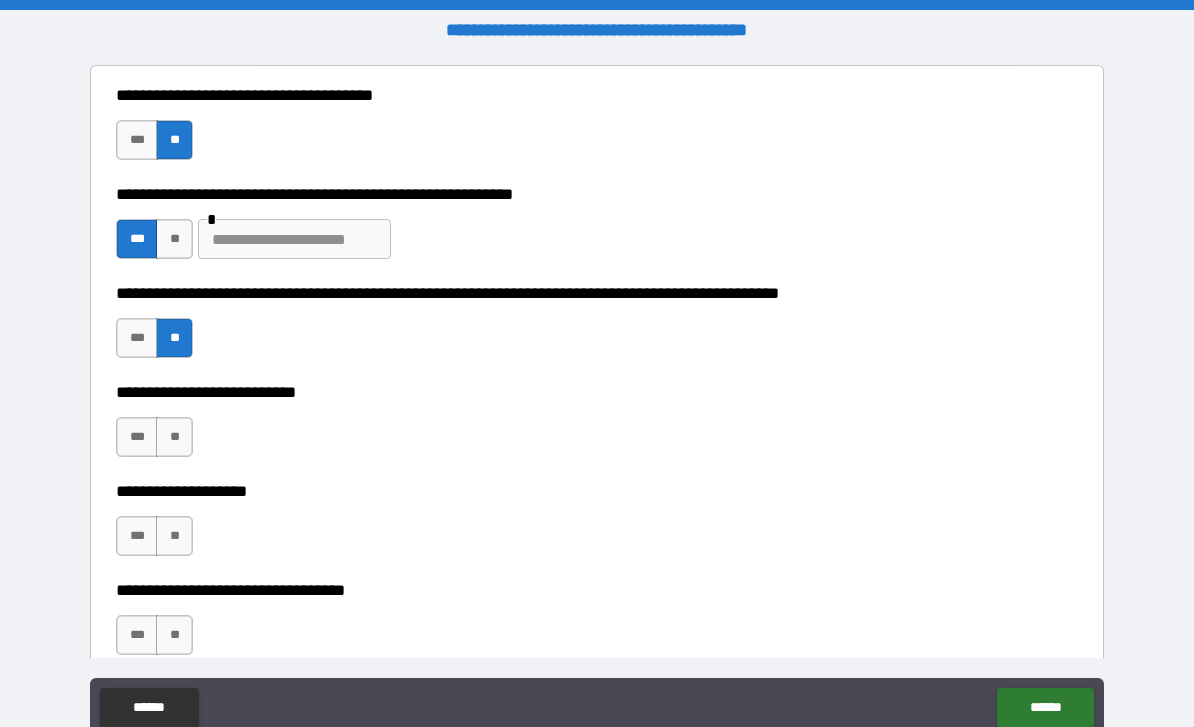 click on "**" at bounding box center (174, 437) 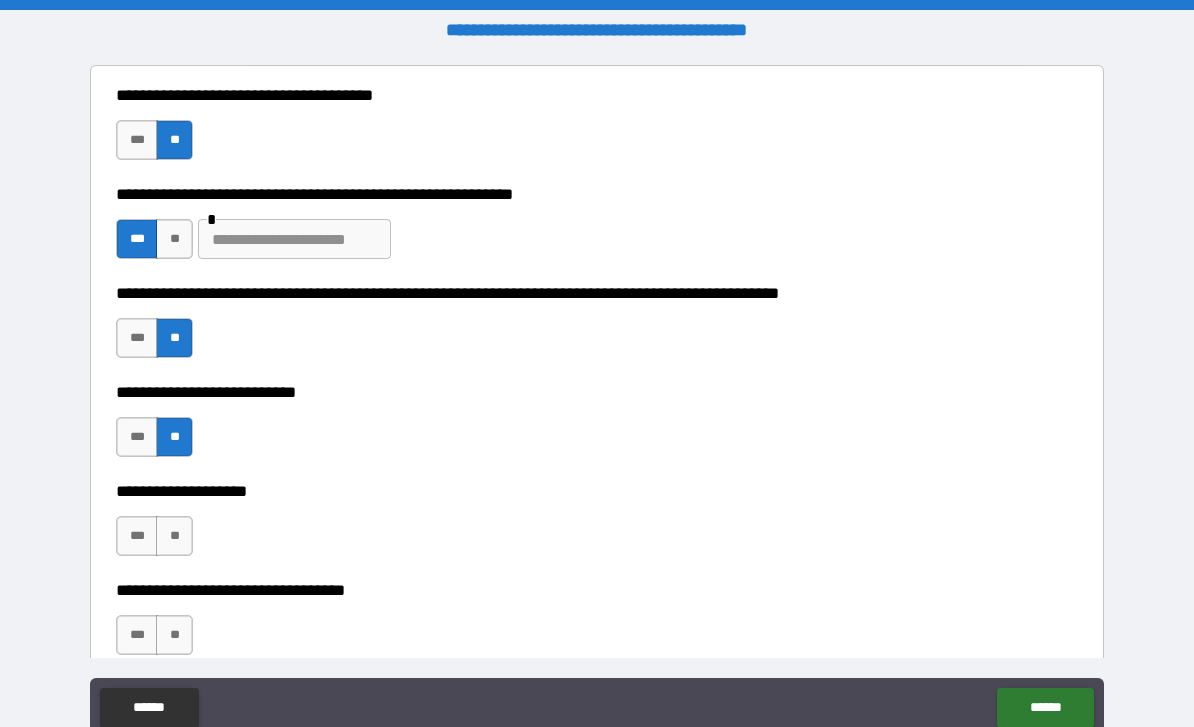 click on "**" at bounding box center (174, 536) 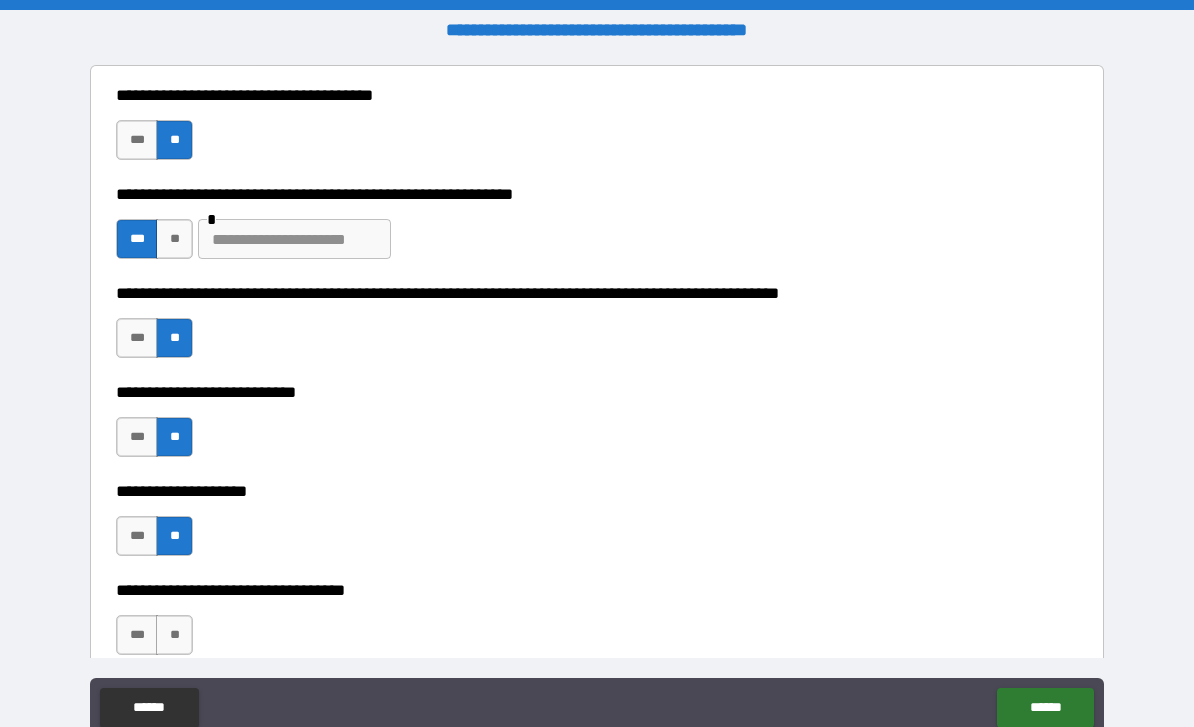 click on "**" at bounding box center (174, 635) 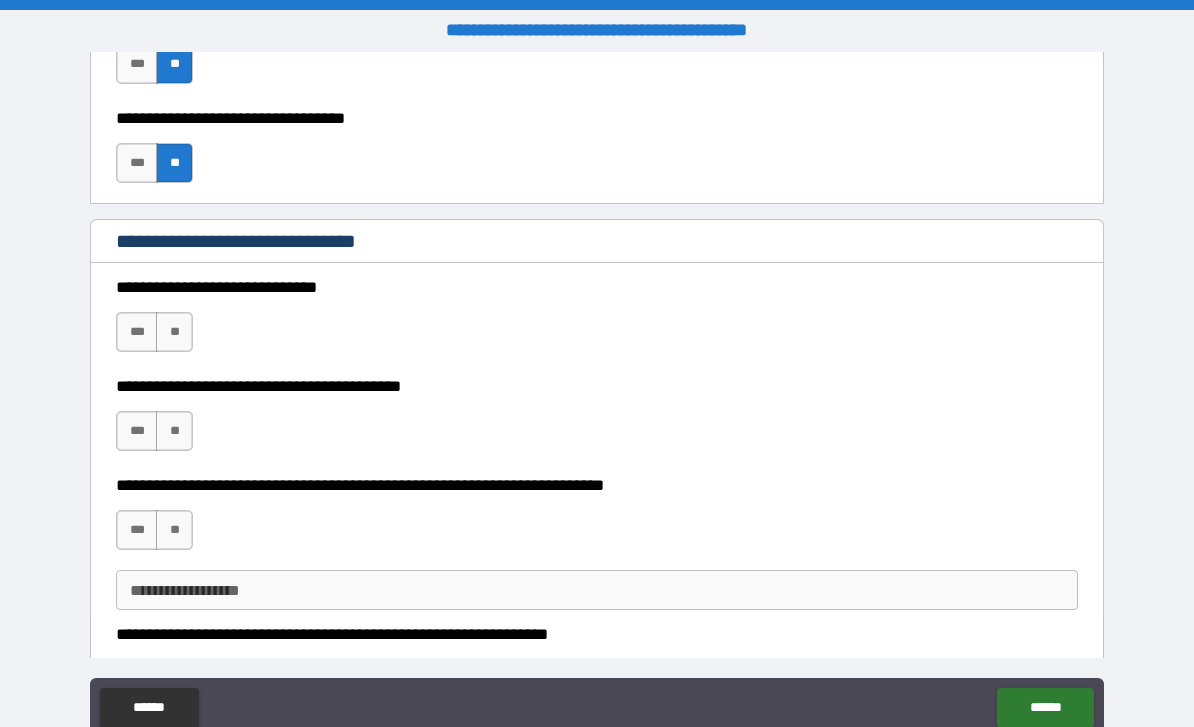 scroll, scrollTop: 824, scrollLeft: 0, axis: vertical 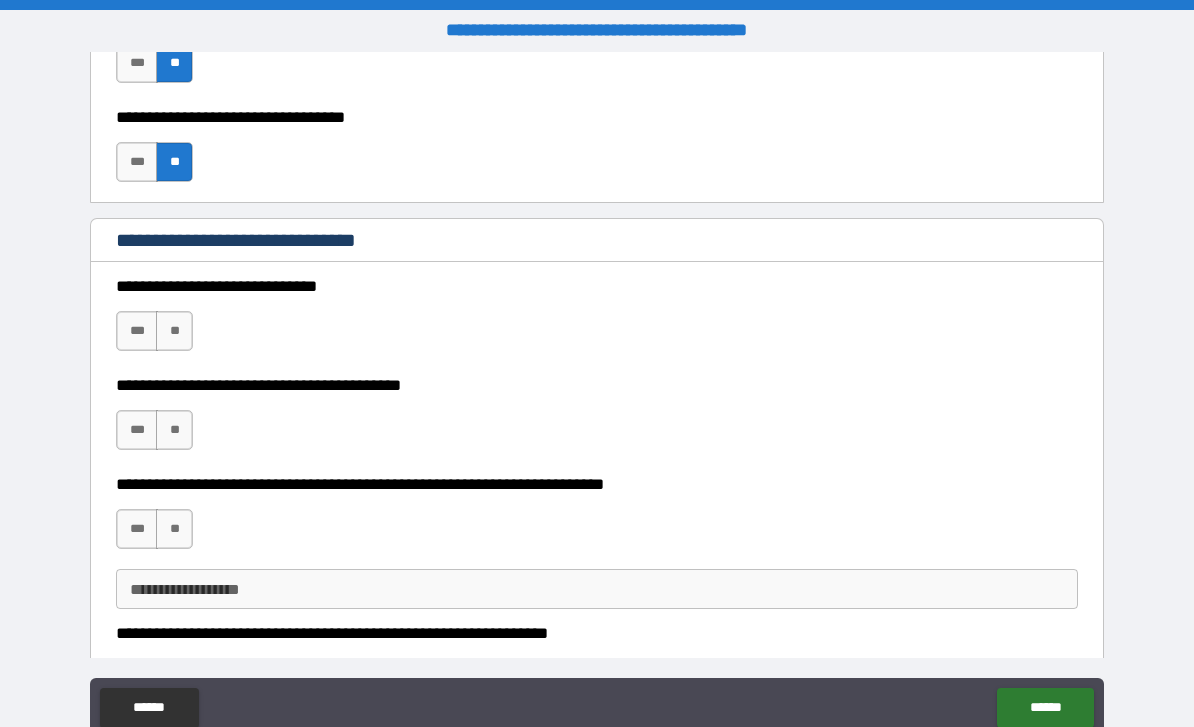 click on "***" at bounding box center [137, 331] 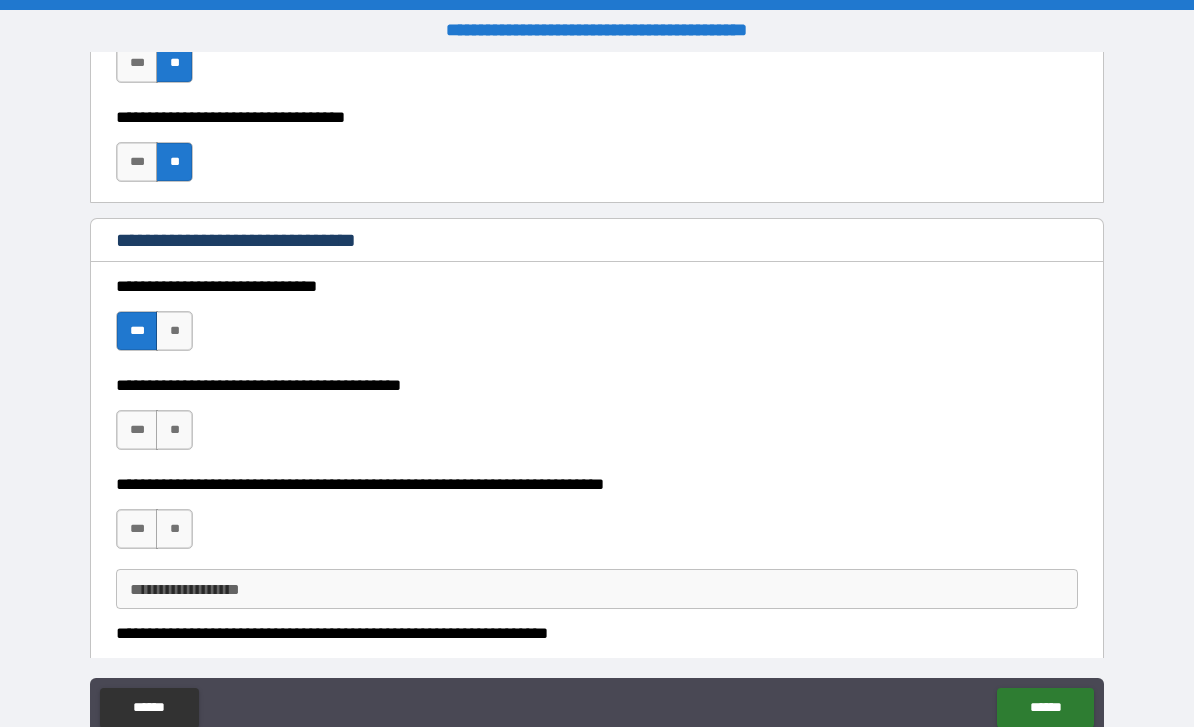 click on "***" at bounding box center (137, 430) 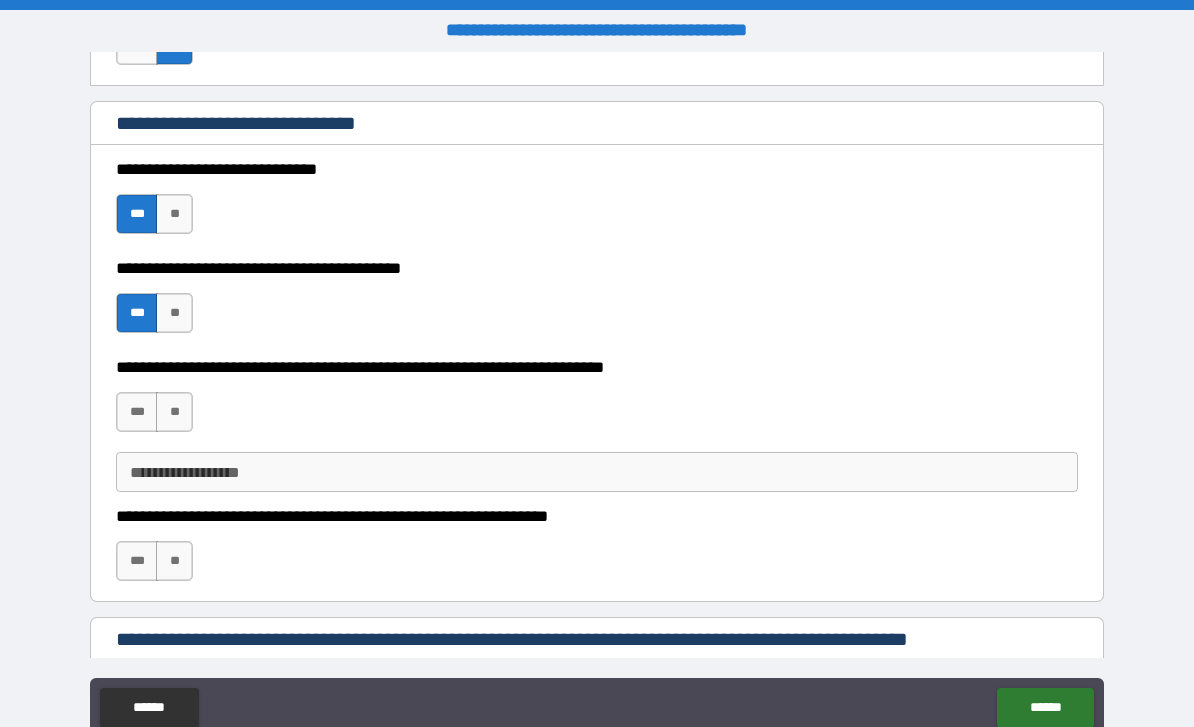 scroll, scrollTop: 952, scrollLeft: 0, axis: vertical 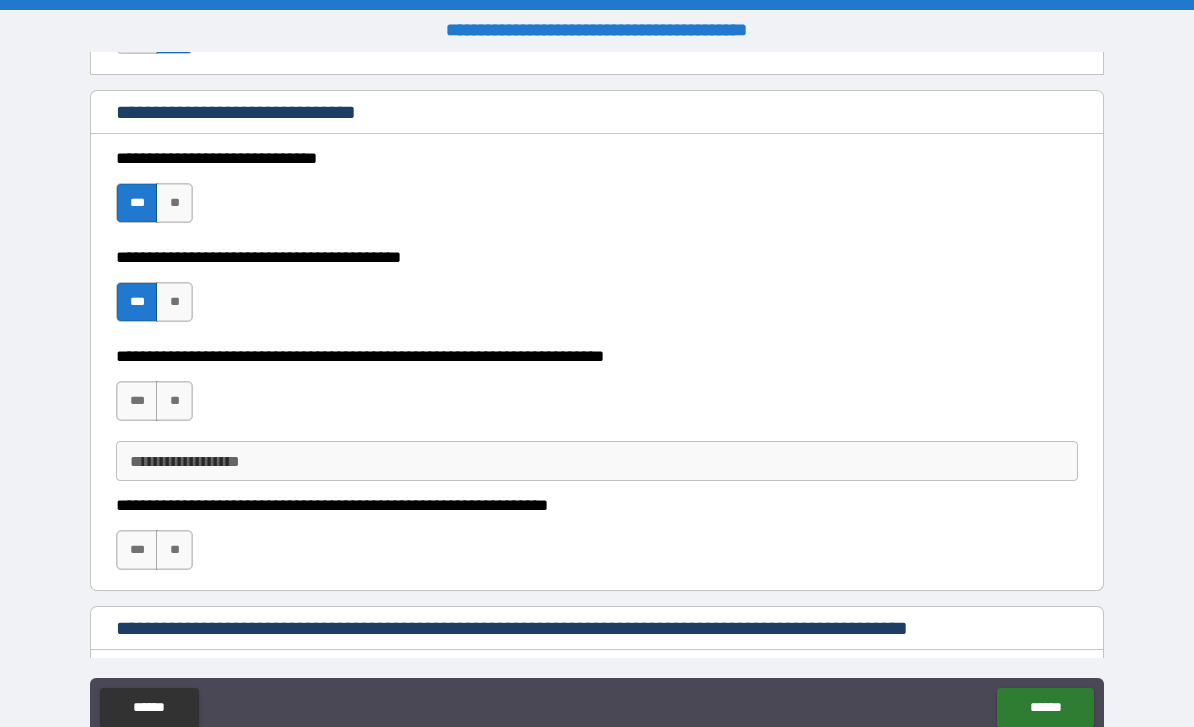 click on "***" at bounding box center [137, 401] 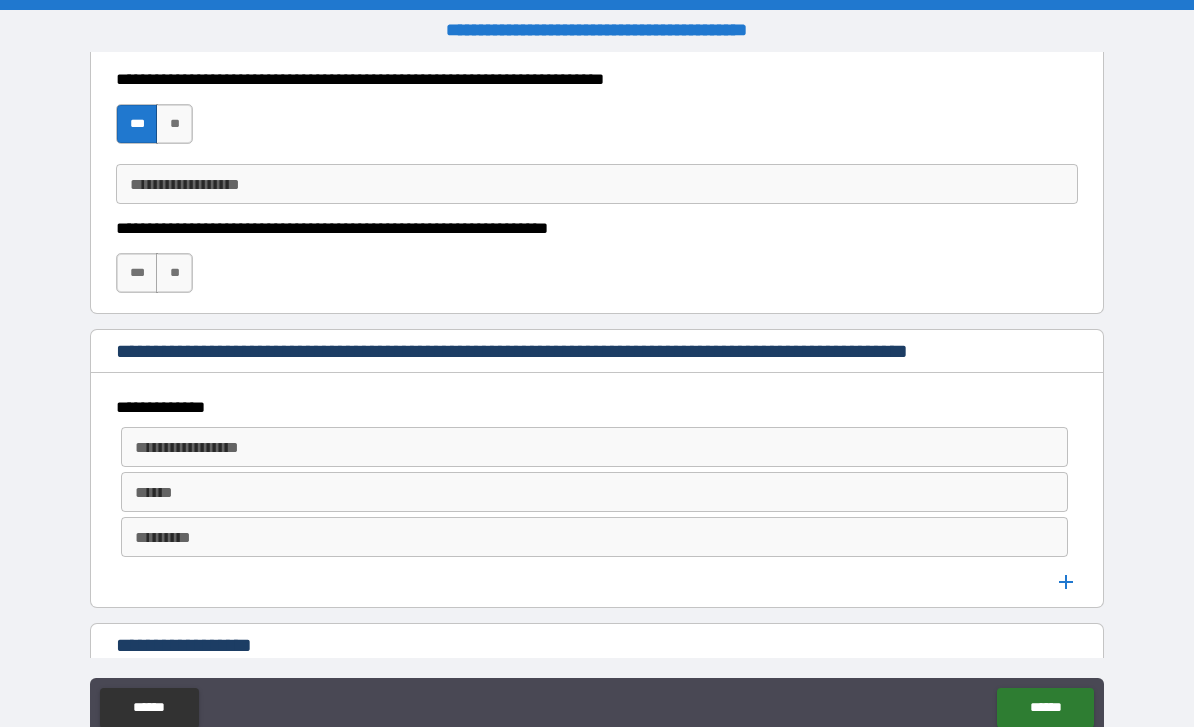 scroll, scrollTop: 1172, scrollLeft: 0, axis: vertical 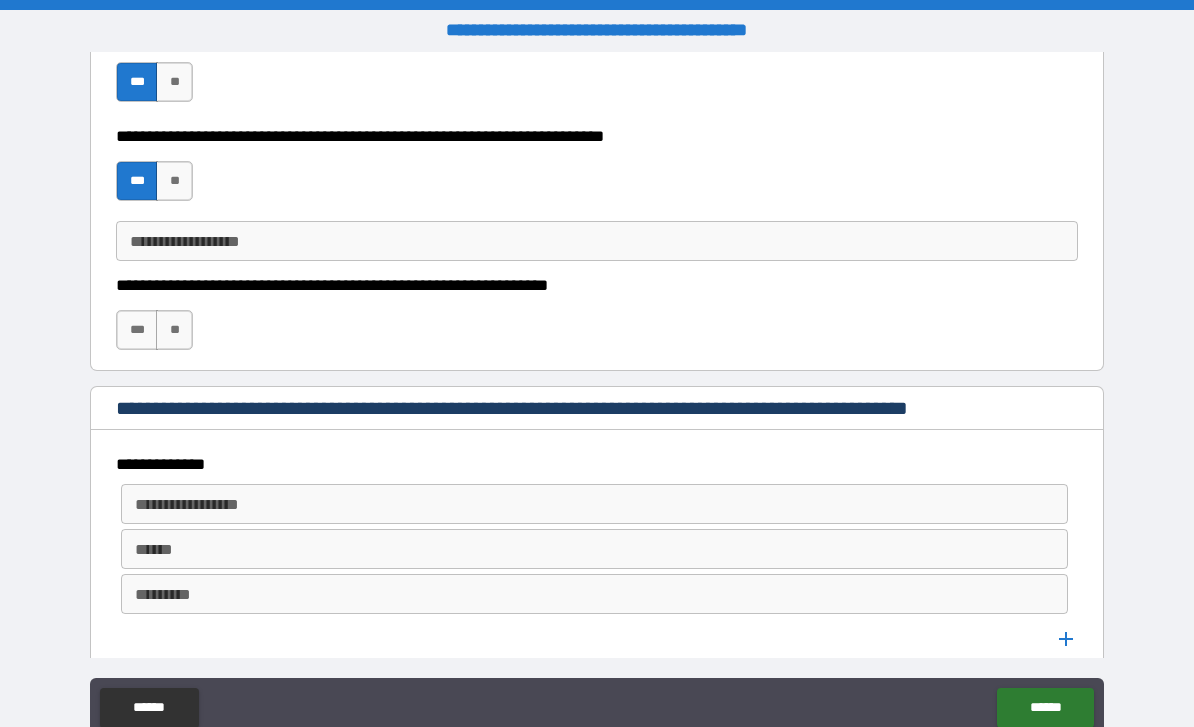 click on "***" at bounding box center [137, 330] 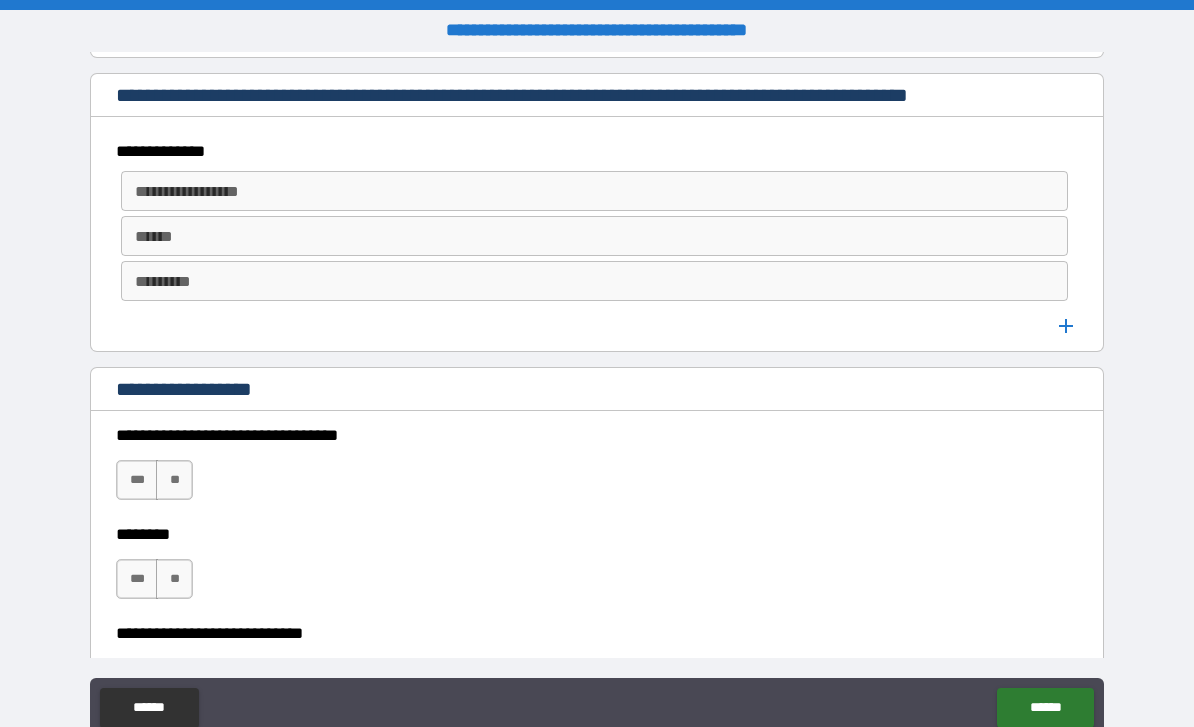 scroll, scrollTop: 1468, scrollLeft: 0, axis: vertical 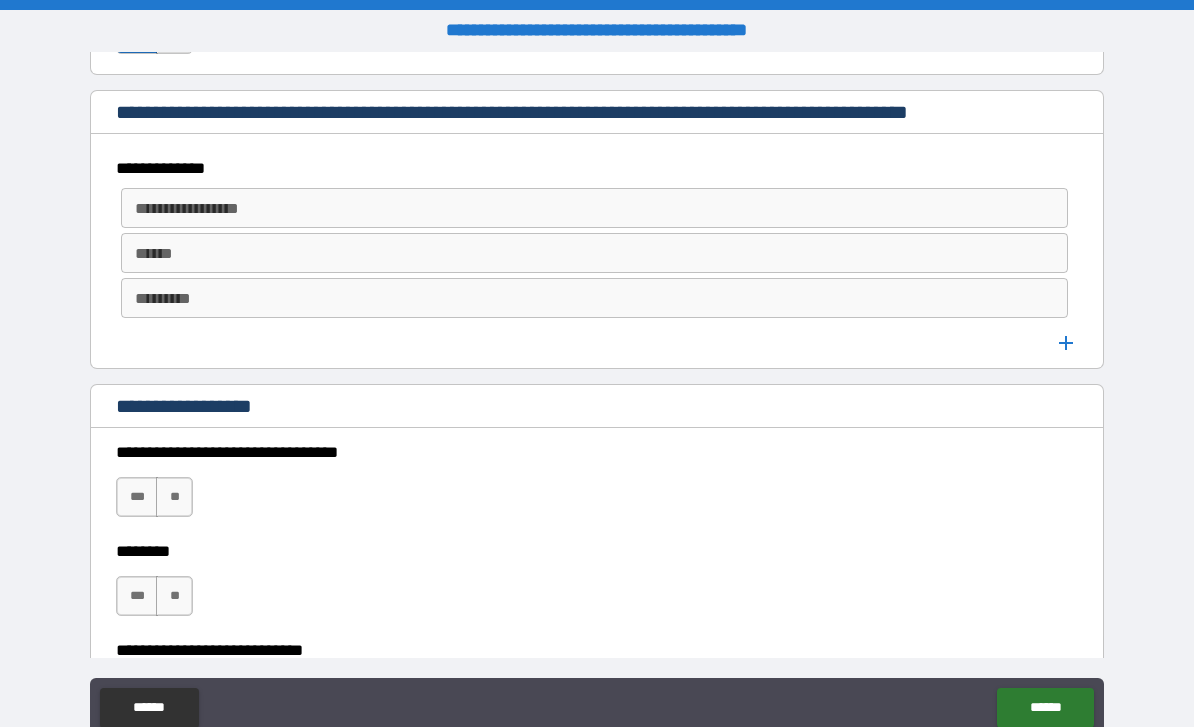 click on "**********" at bounding box center (593, 208) 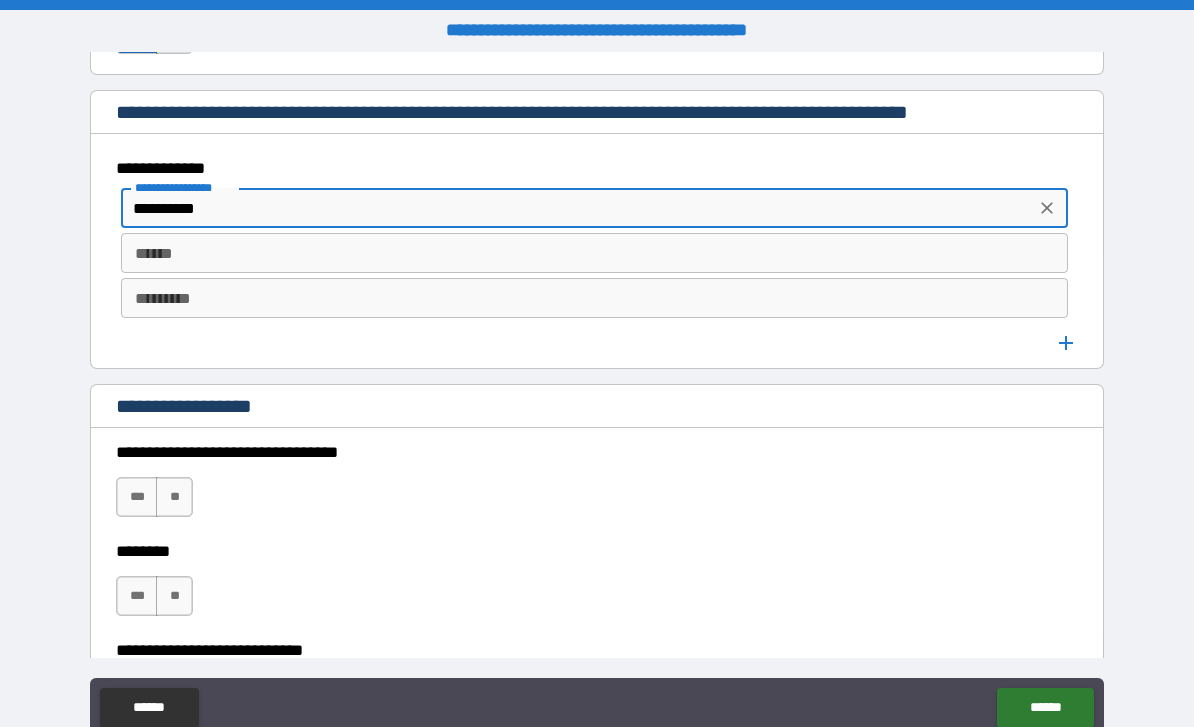 type on "**********" 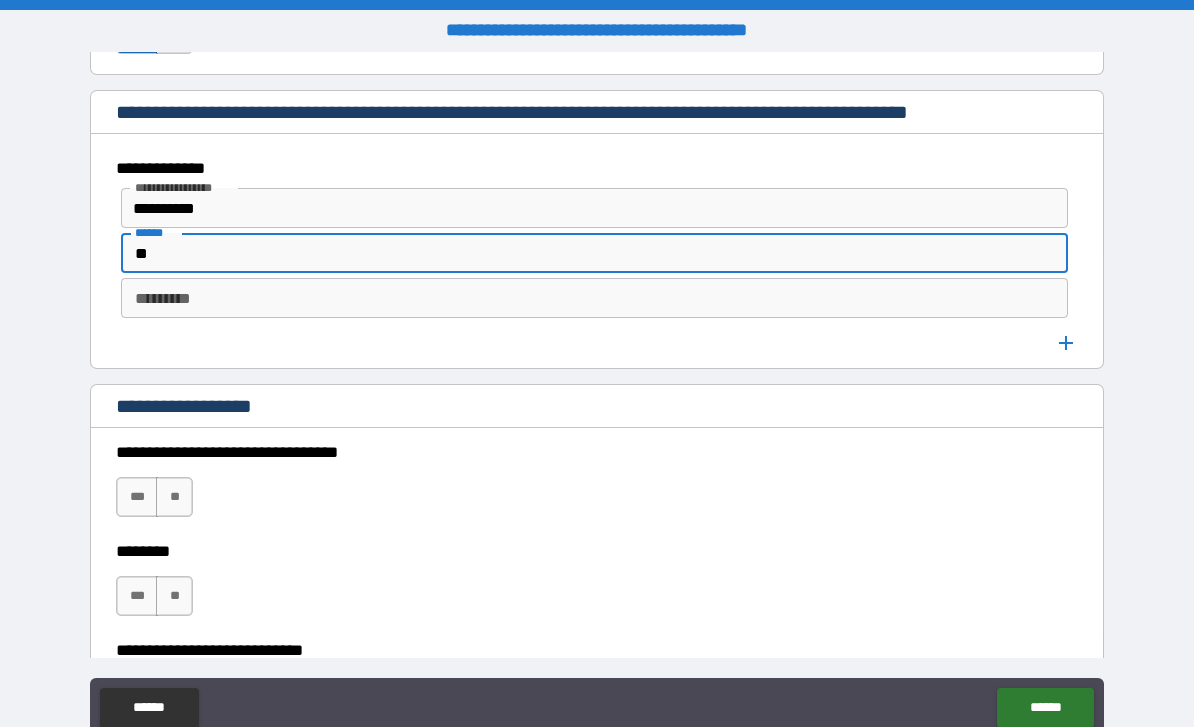 type on "**" 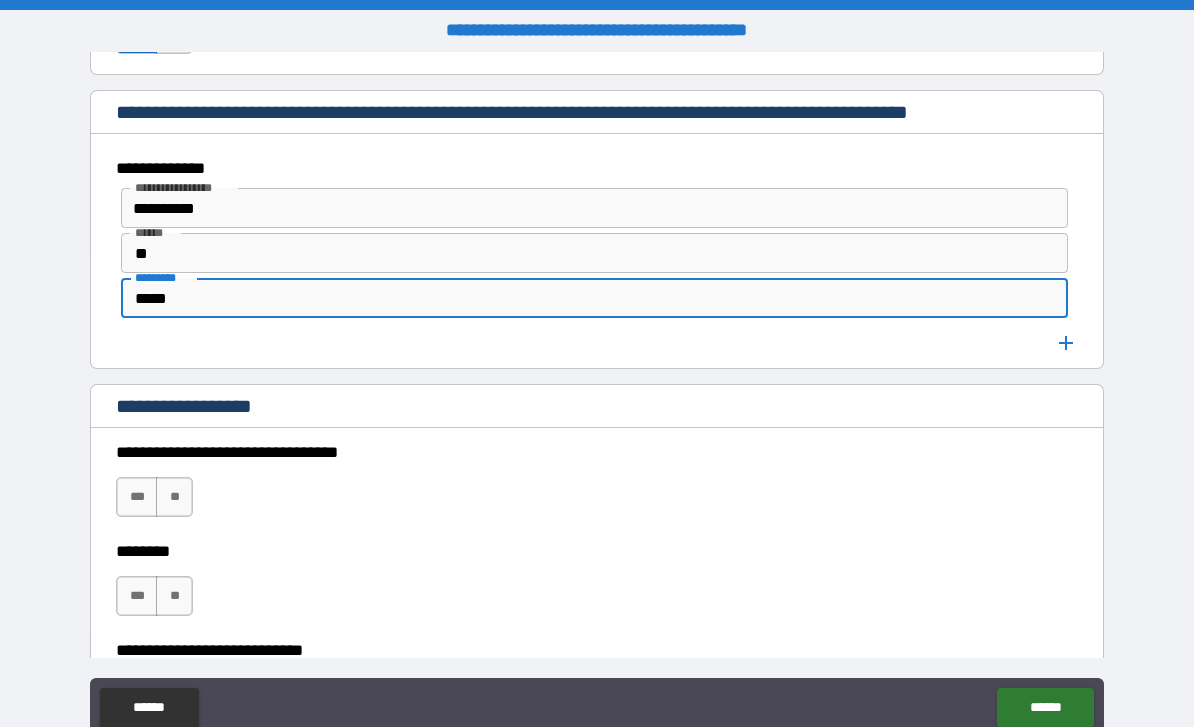 type on "*****" 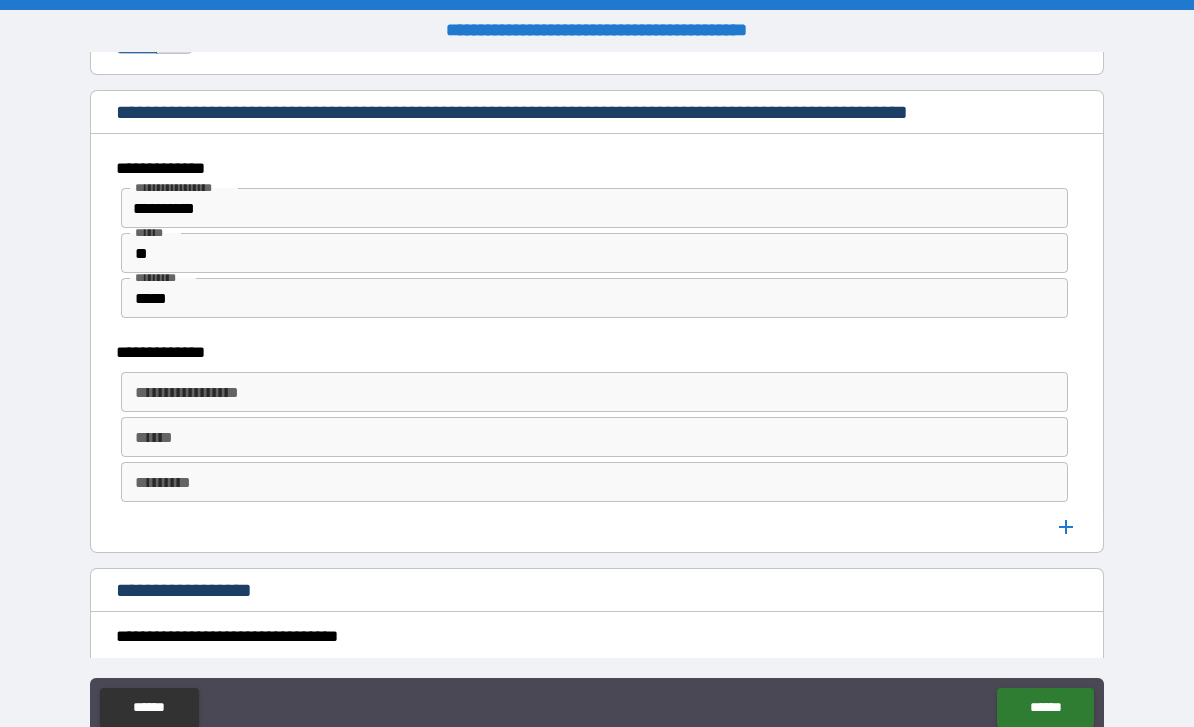 click on "**********" at bounding box center [593, 392] 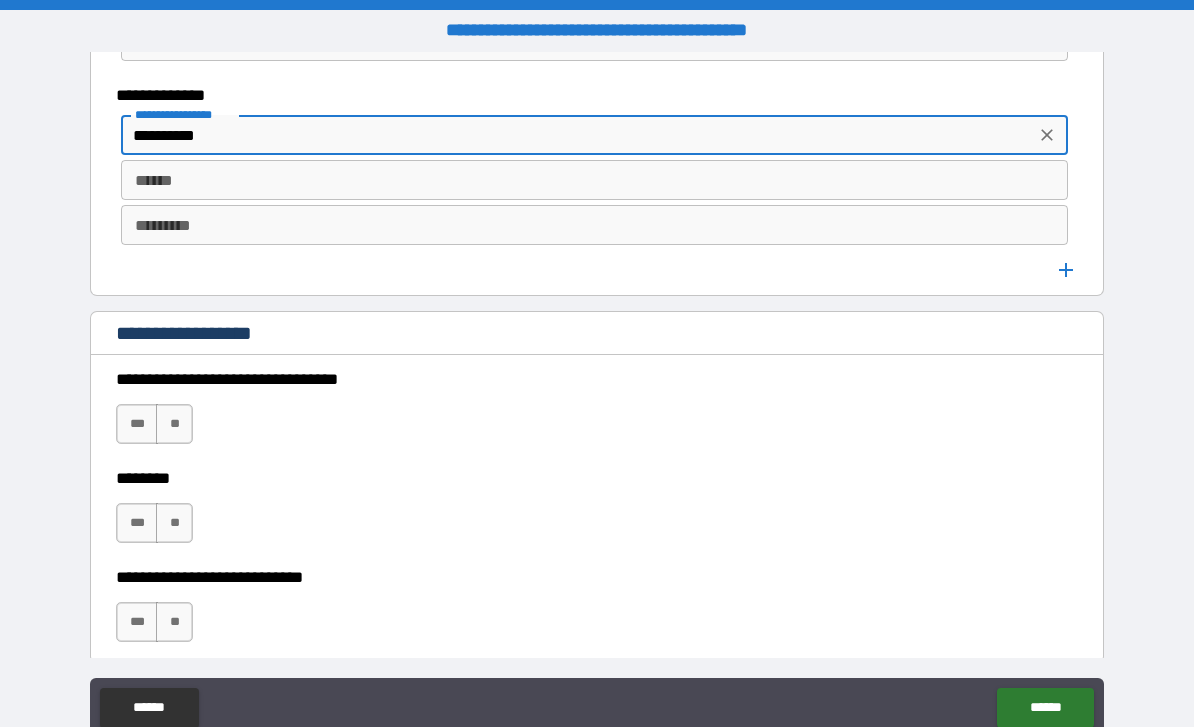 scroll, scrollTop: 1726, scrollLeft: 0, axis: vertical 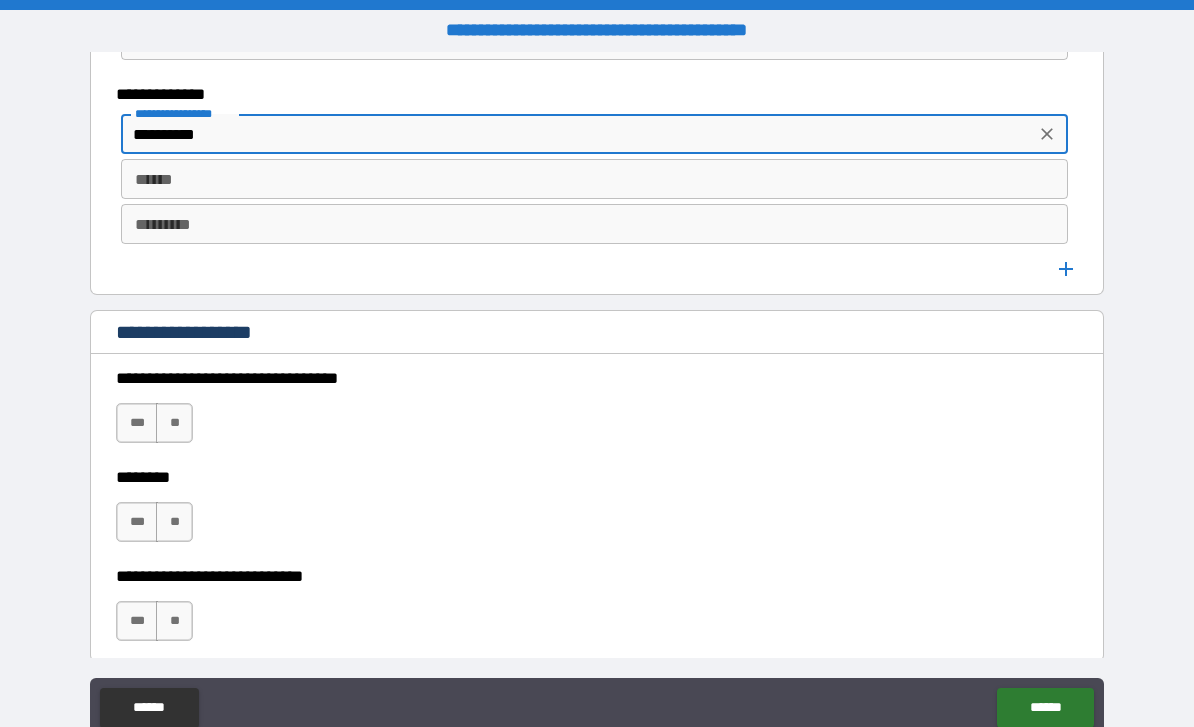 type on "**********" 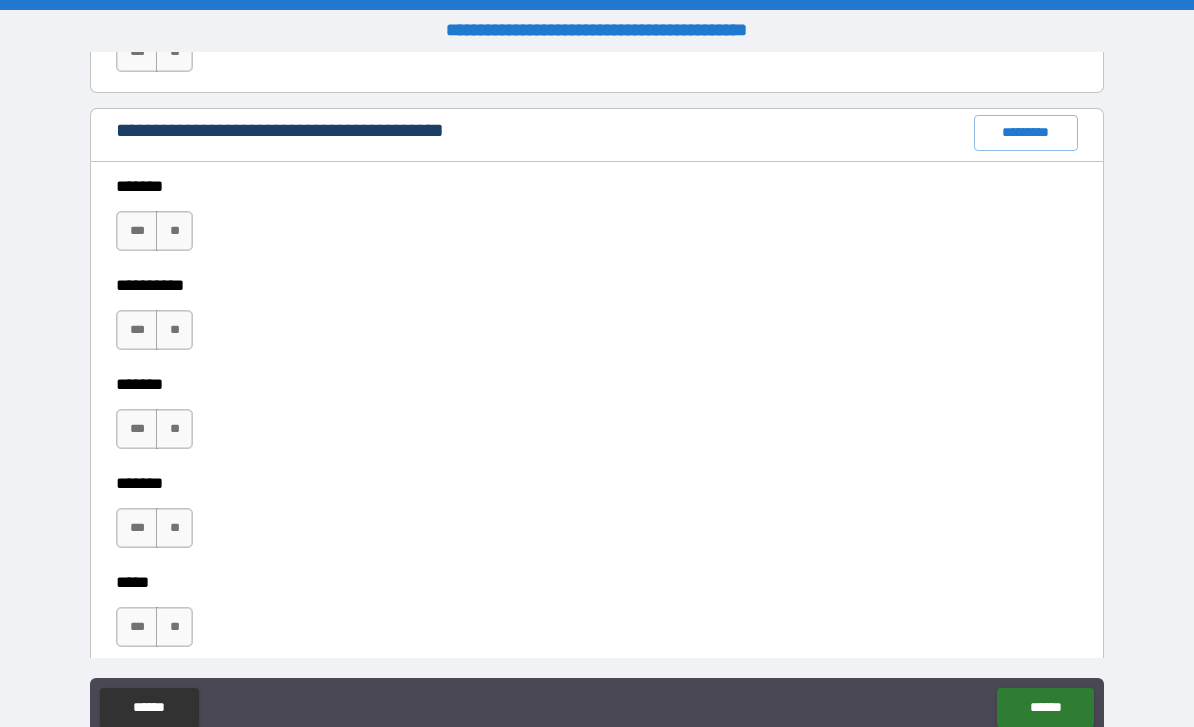 scroll, scrollTop: 2296, scrollLeft: 0, axis: vertical 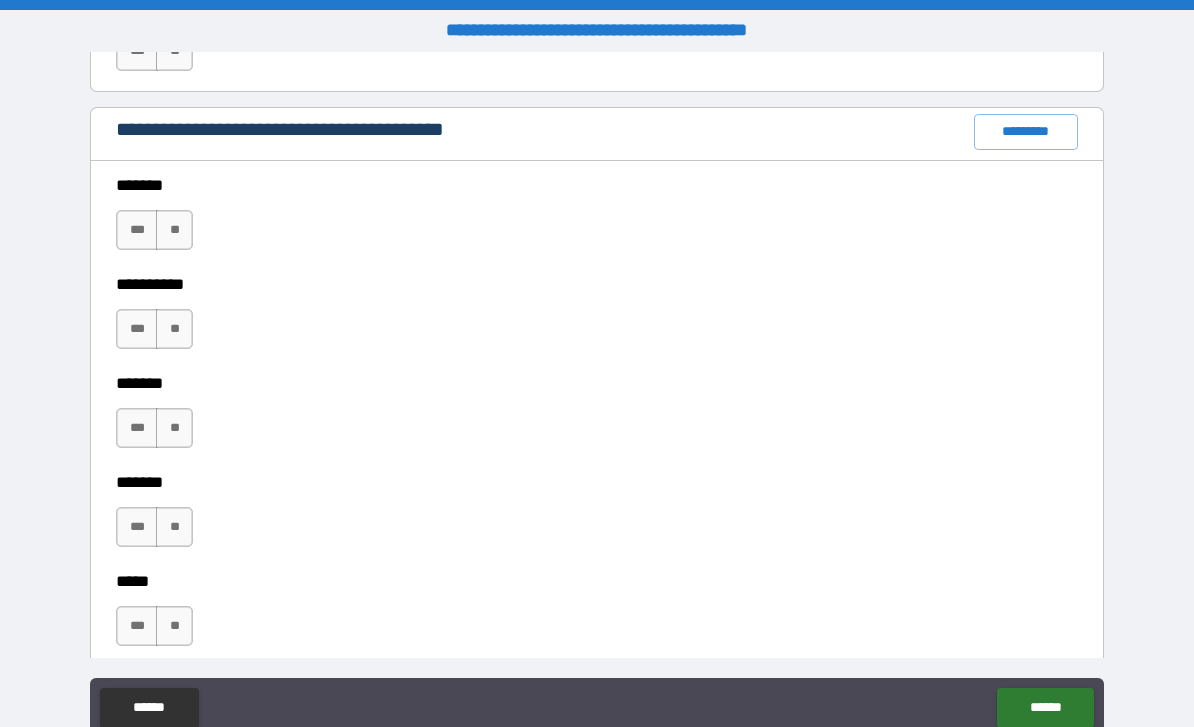 type on "*****" 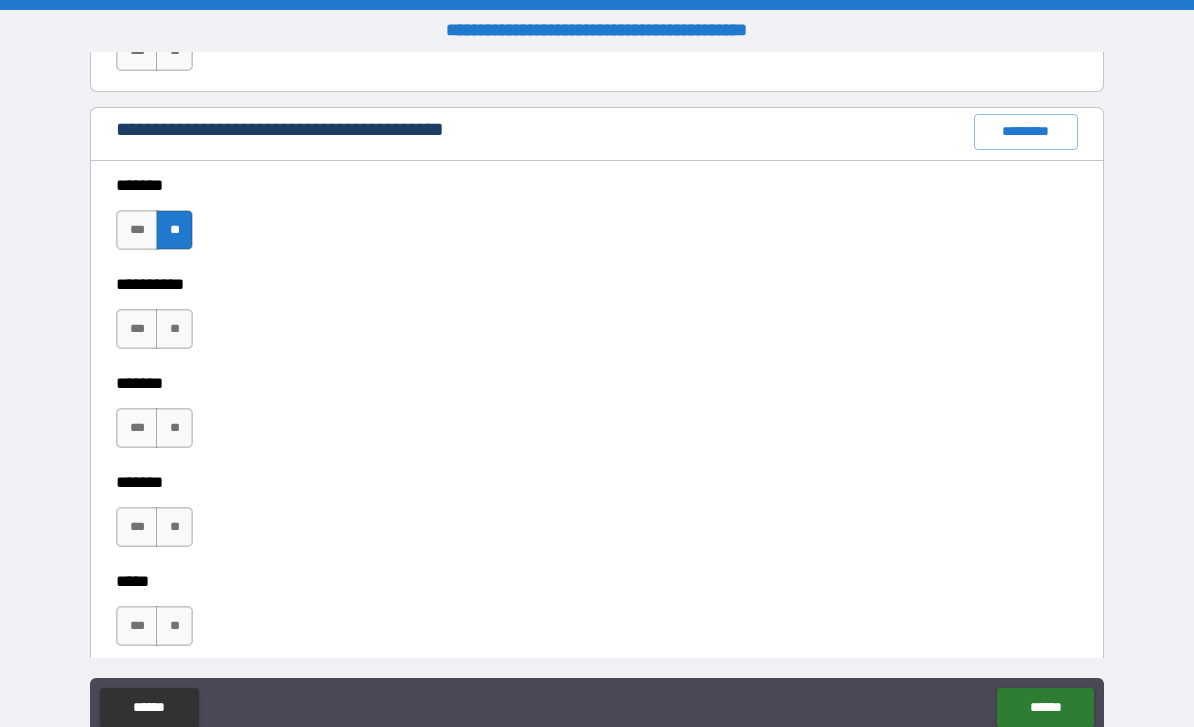 click on "**" at bounding box center (174, 329) 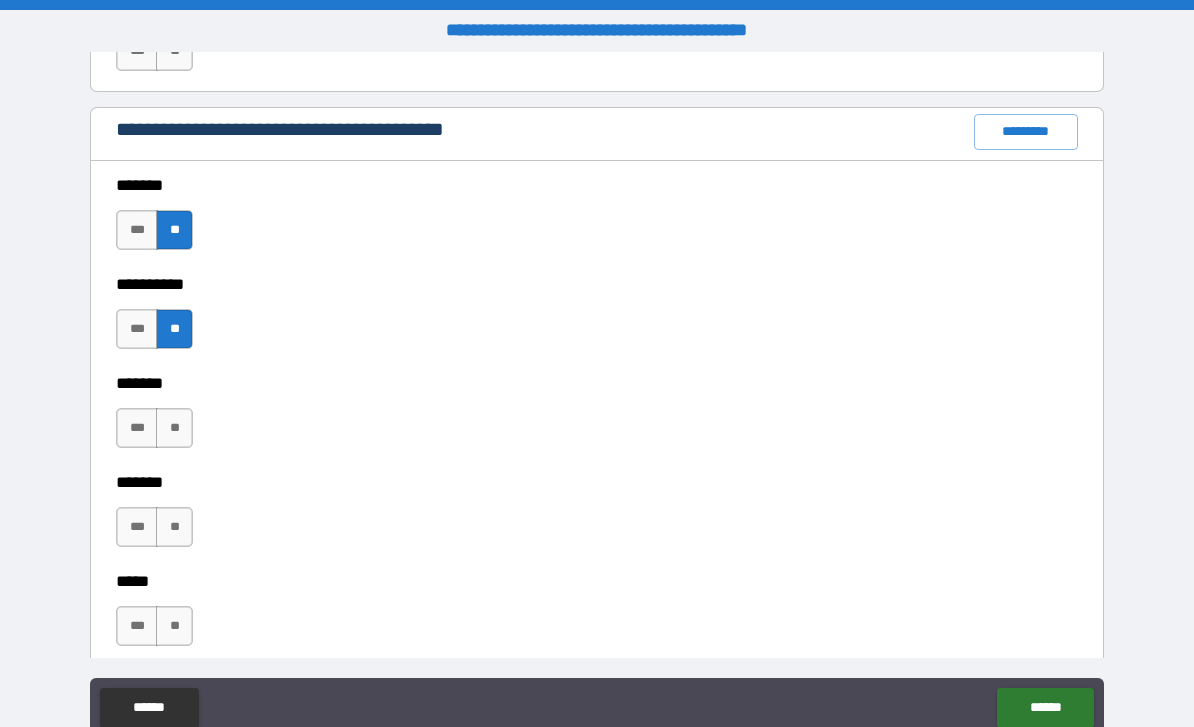 click on "**" at bounding box center (174, 428) 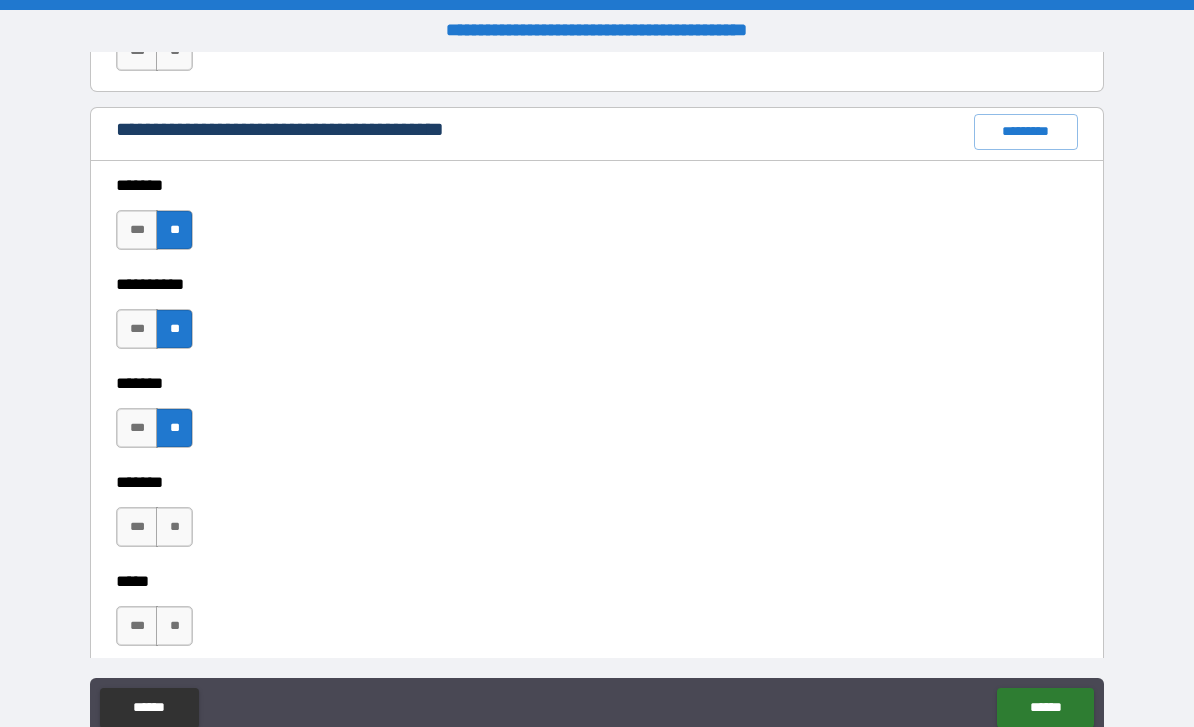 click on "**" at bounding box center (174, 527) 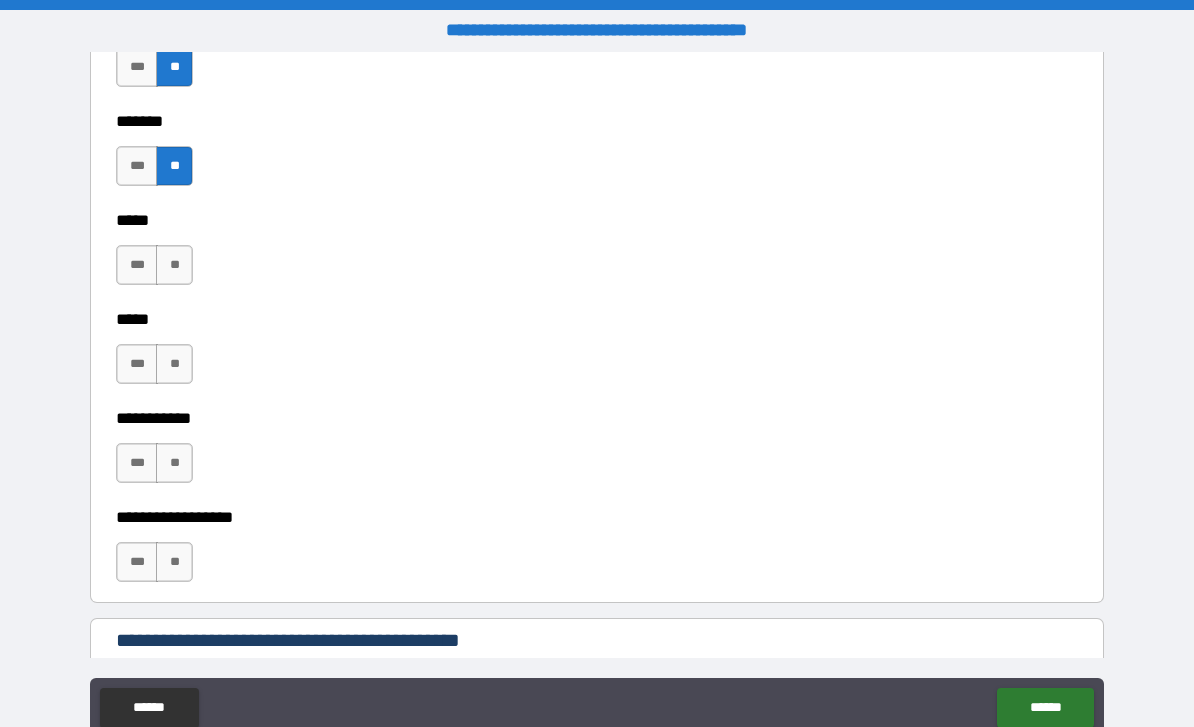 scroll, scrollTop: 2658, scrollLeft: 0, axis: vertical 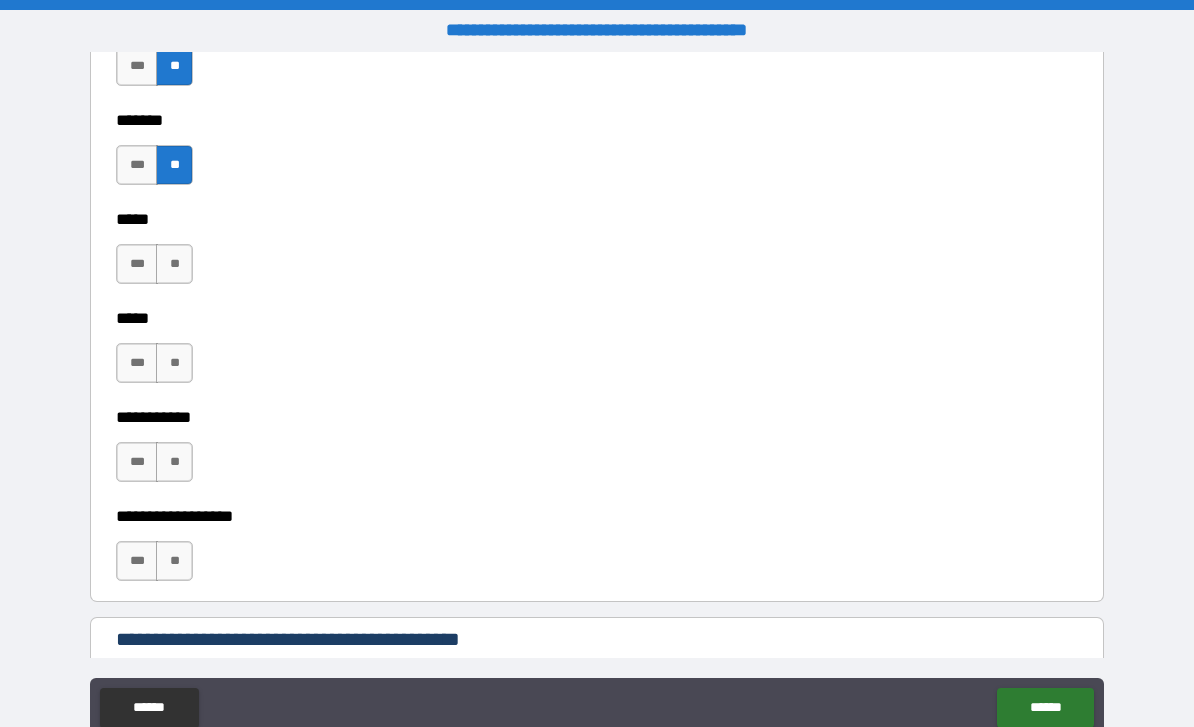 click on "**" at bounding box center (174, 264) 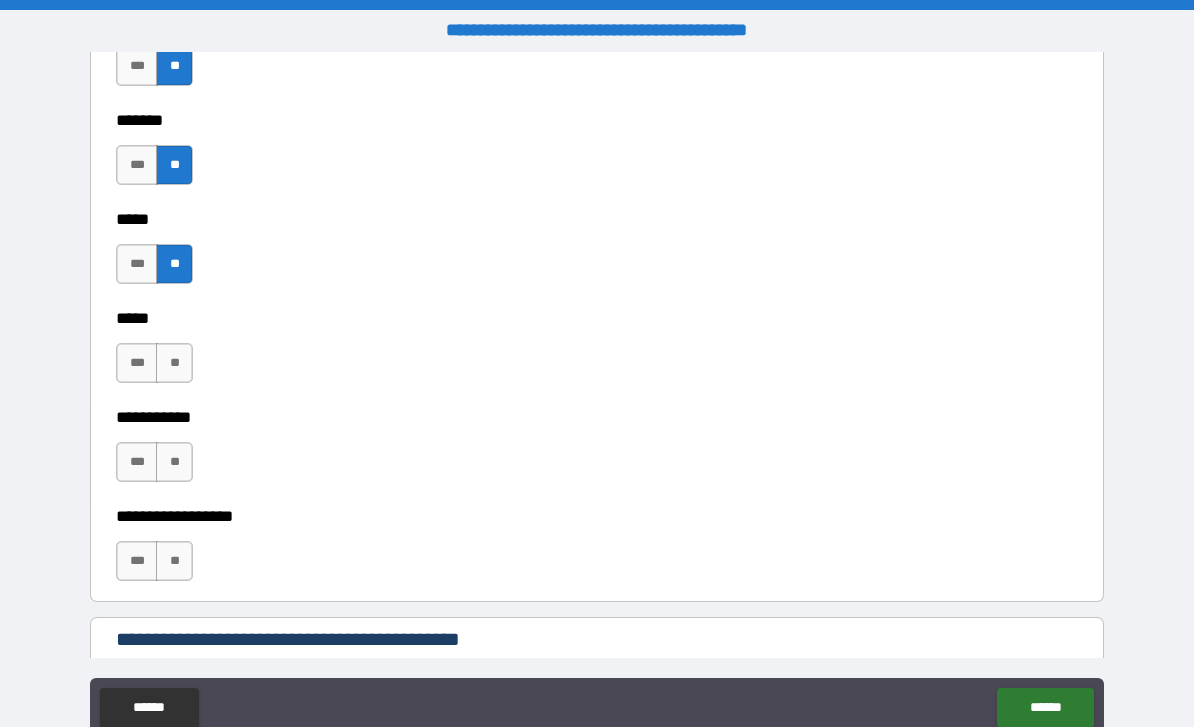 click on "**" at bounding box center (174, 363) 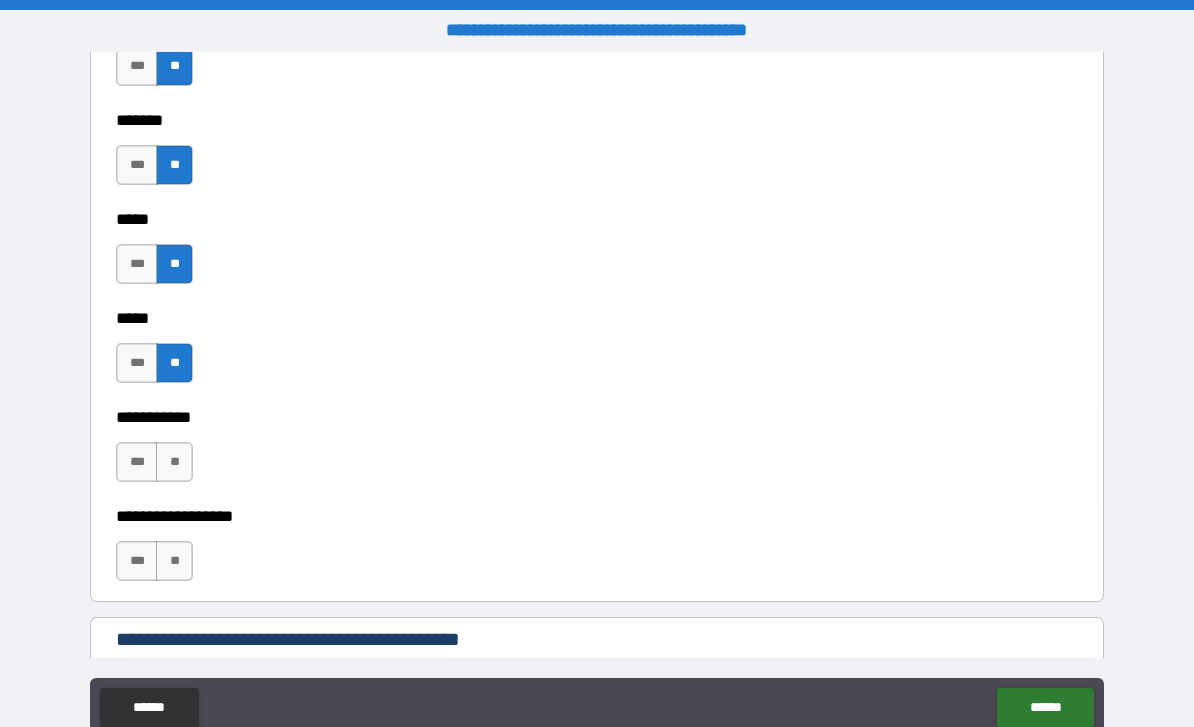 click on "**" at bounding box center (174, 462) 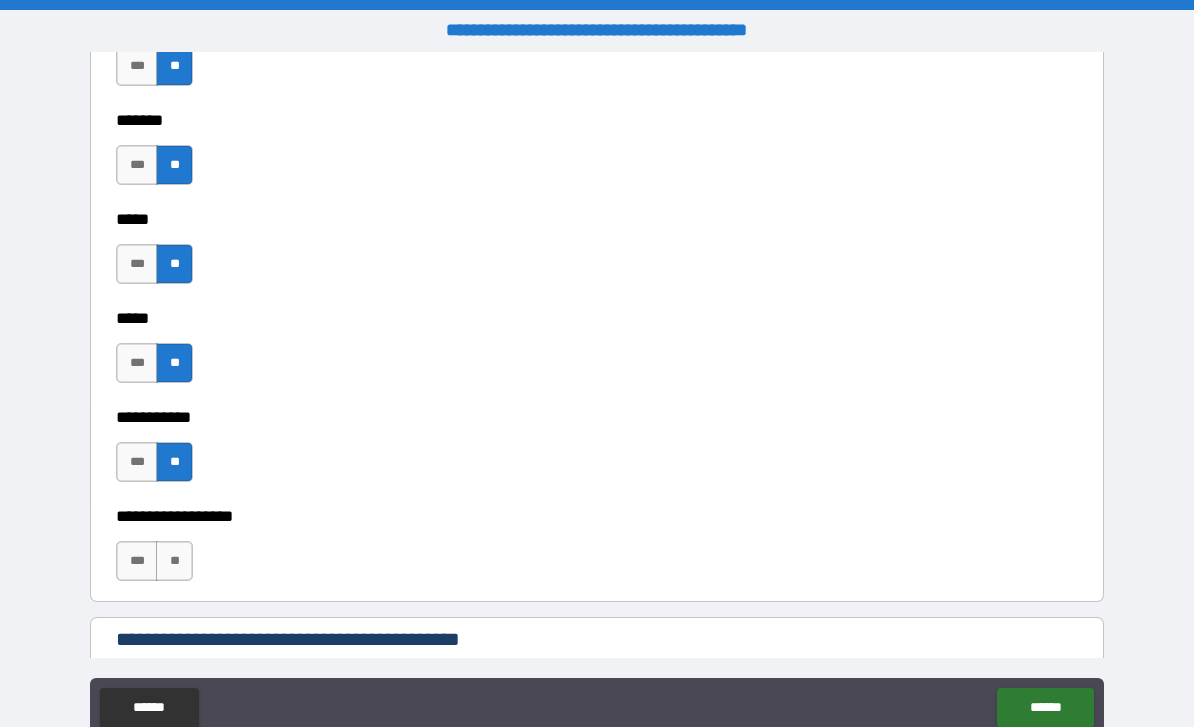 click on "**" at bounding box center (174, 561) 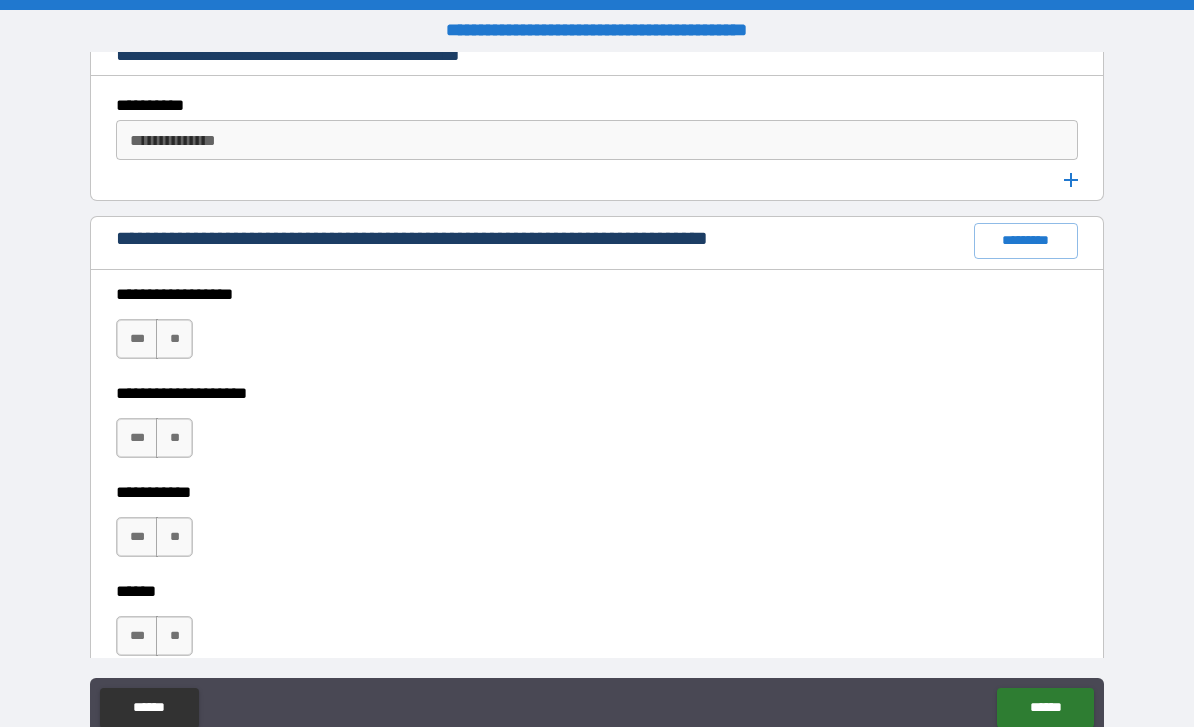 scroll, scrollTop: 3245, scrollLeft: 0, axis: vertical 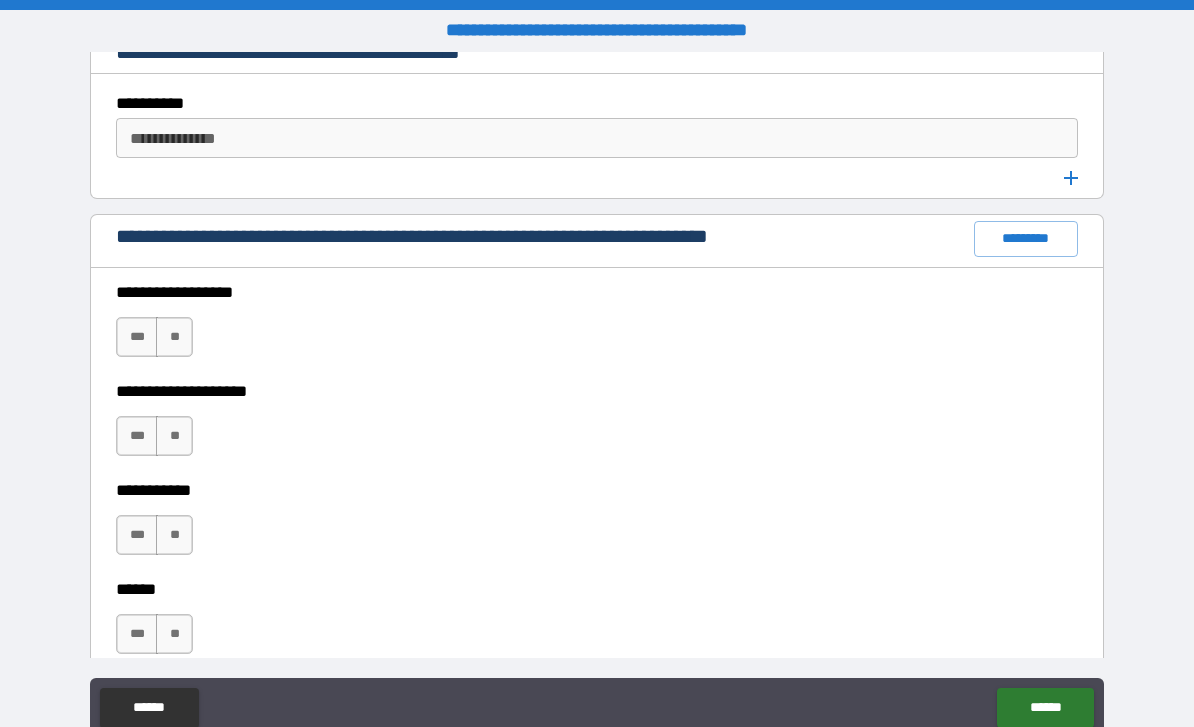 click on "**" at bounding box center [174, 337] 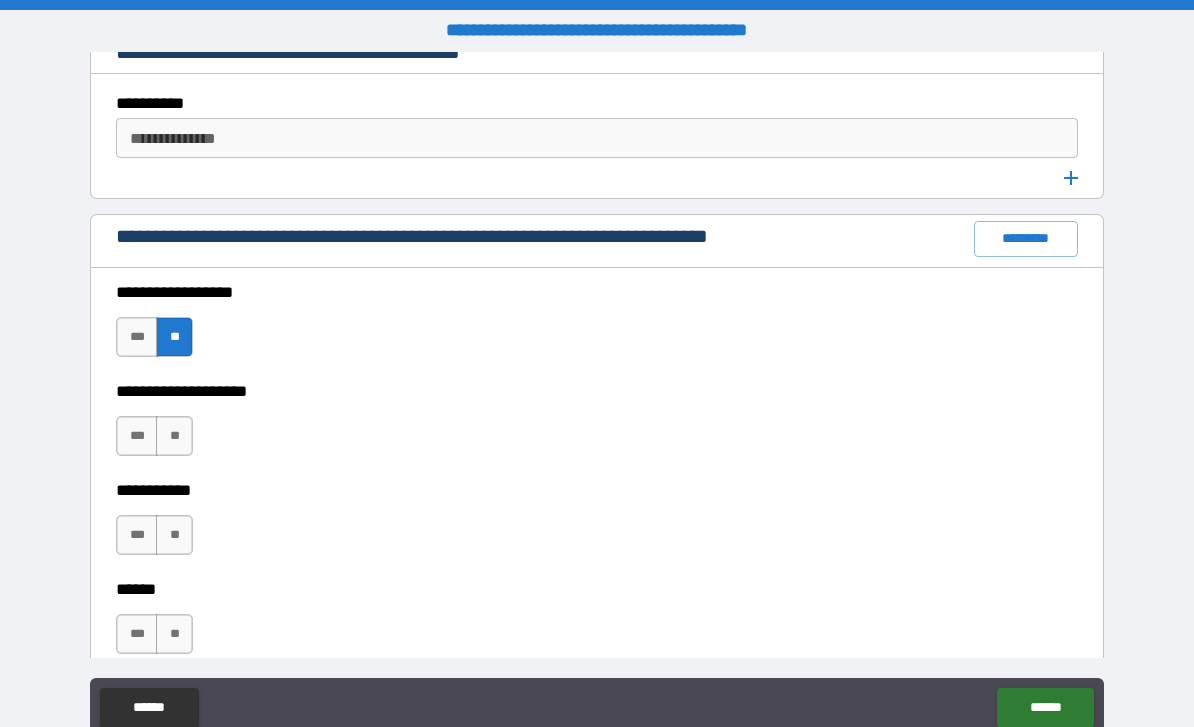 click on "**" at bounding box center (174, 436) 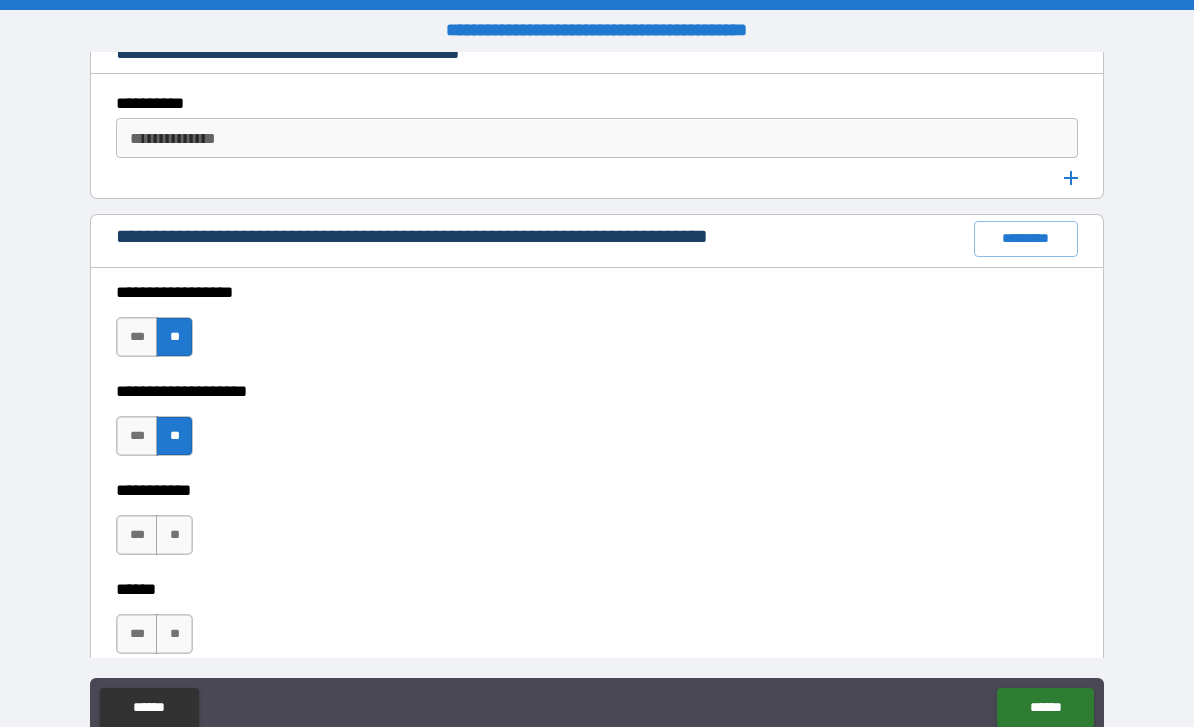 click on "**" at bounding box center (174, 535) 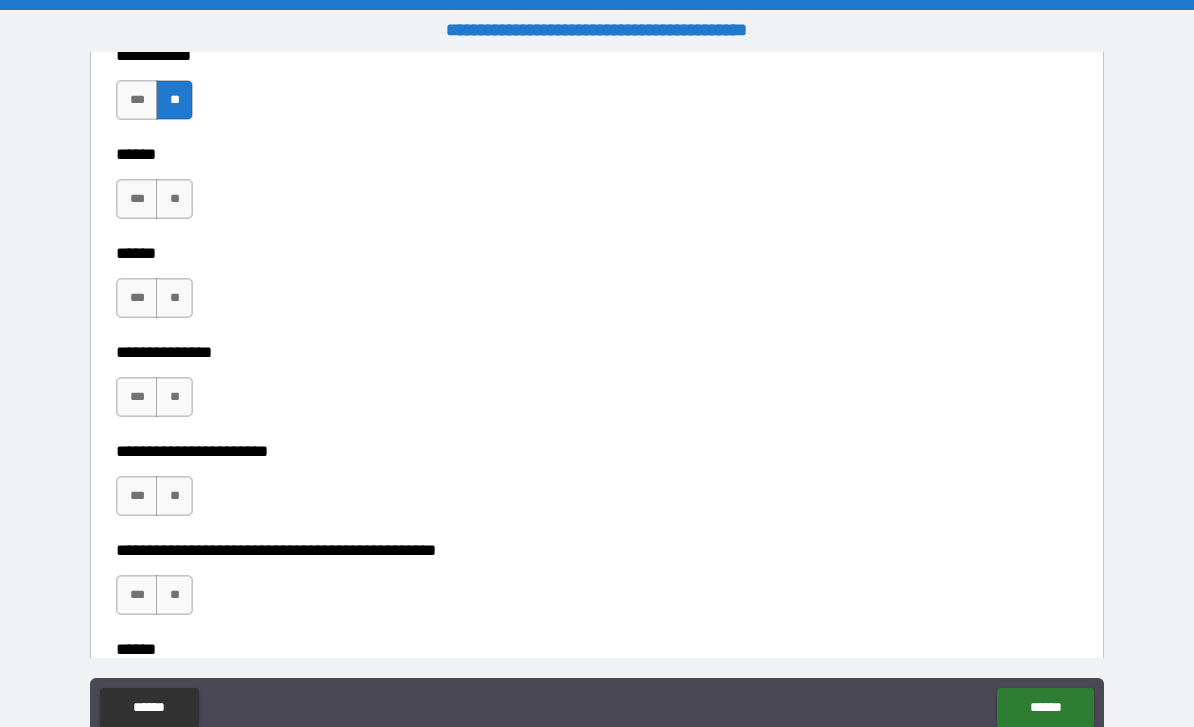 scroll, scrollTop: 3689, scrollLeft: 0, axis: vertical 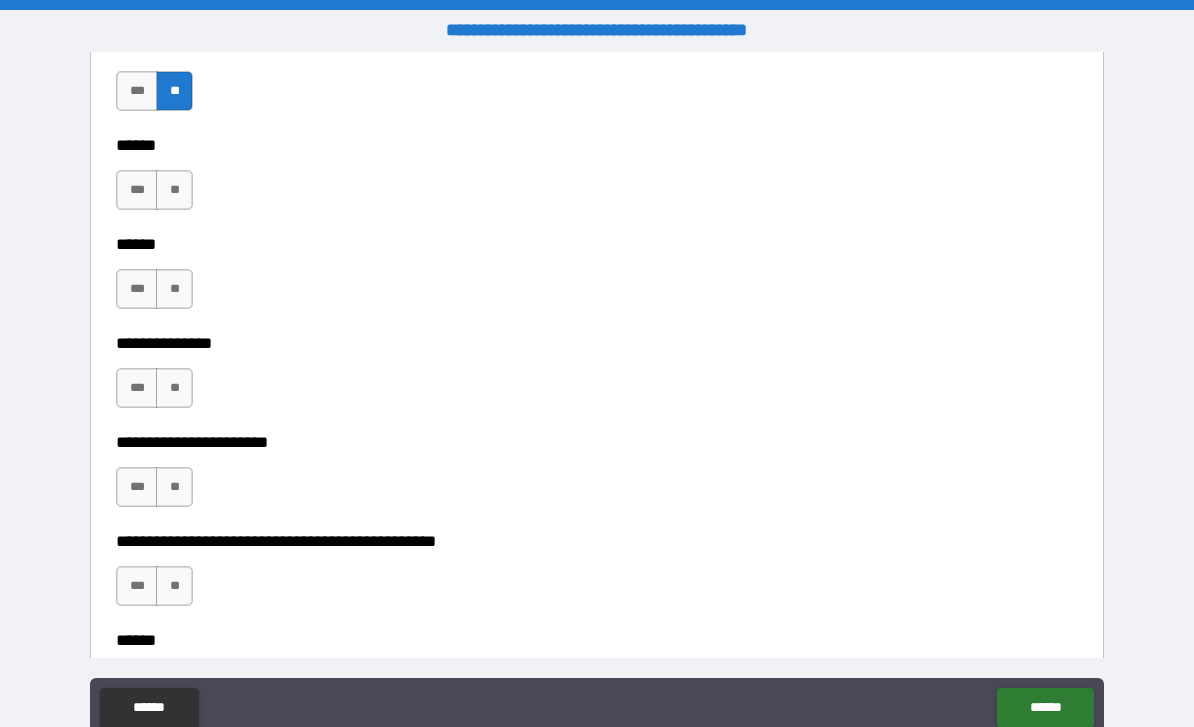 click on "**" at bounding box center [174, 190] 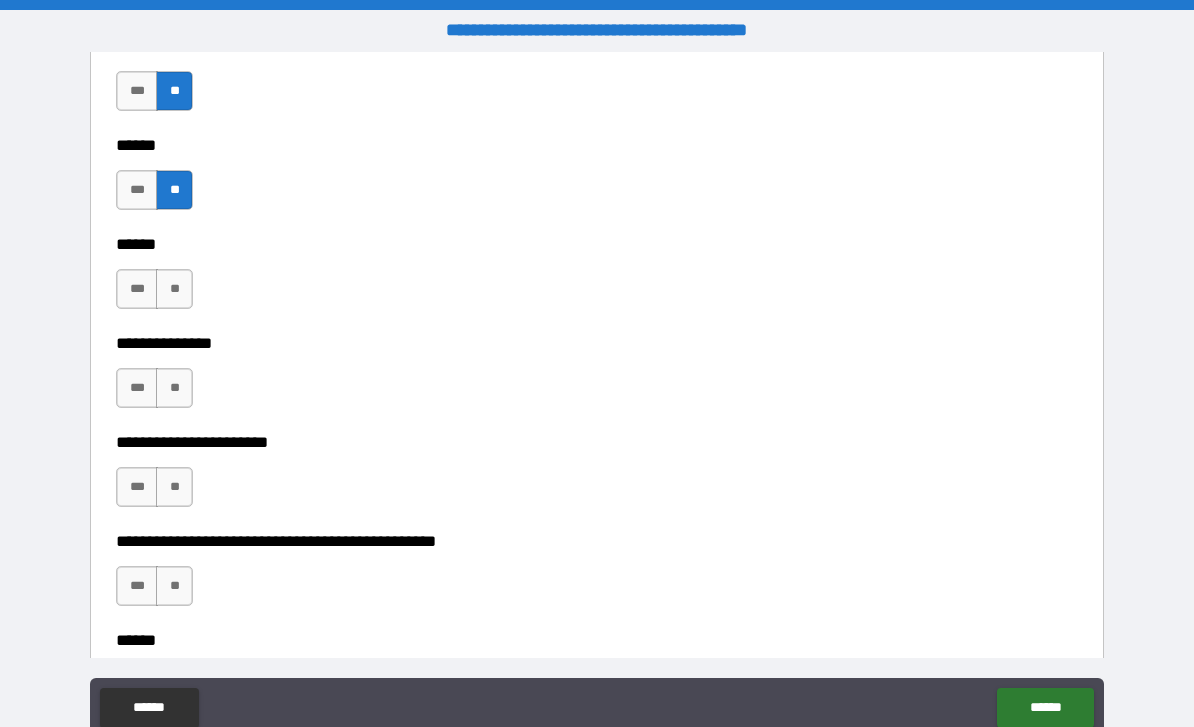 click on "**" at bounding box center (174, 289) 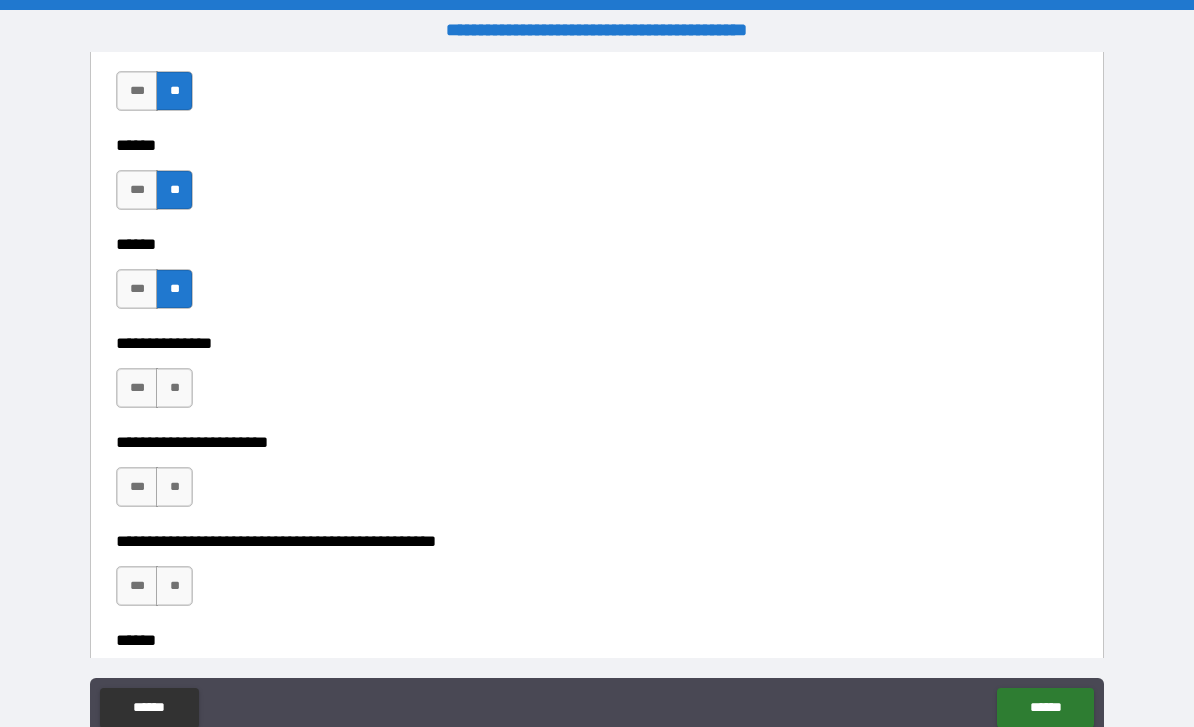 click on "**" at bounding box center (174, 388) 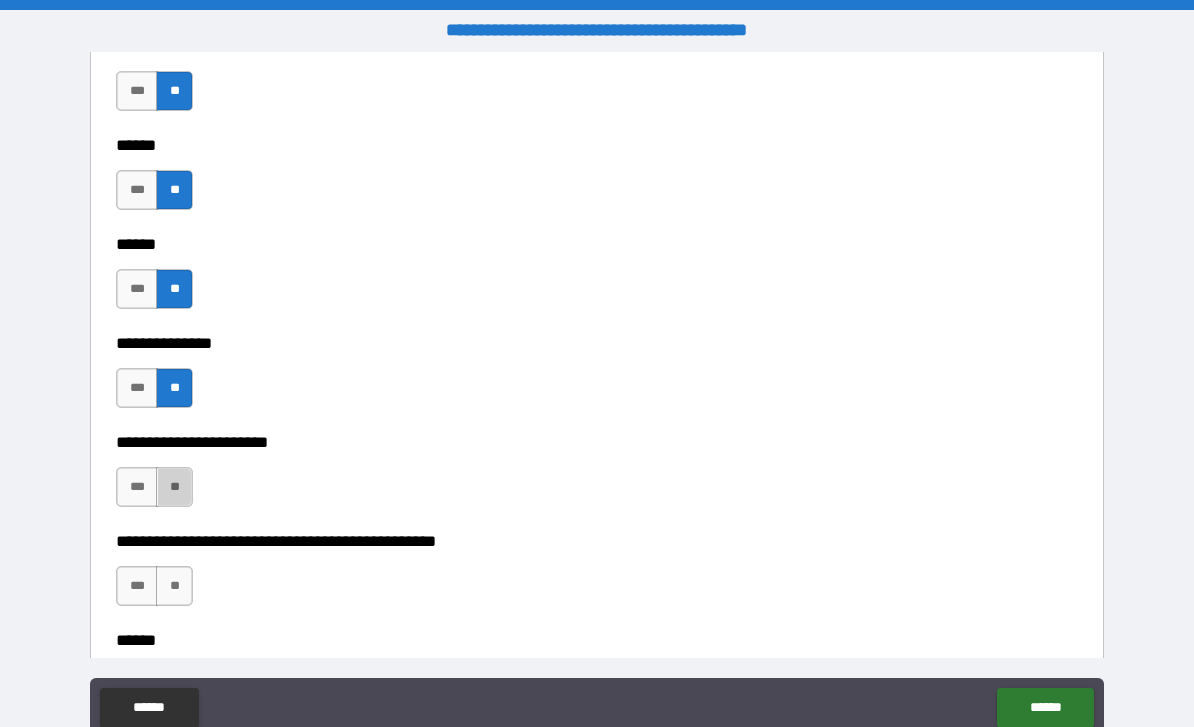 click on "**" at bounding box center [174, 487] 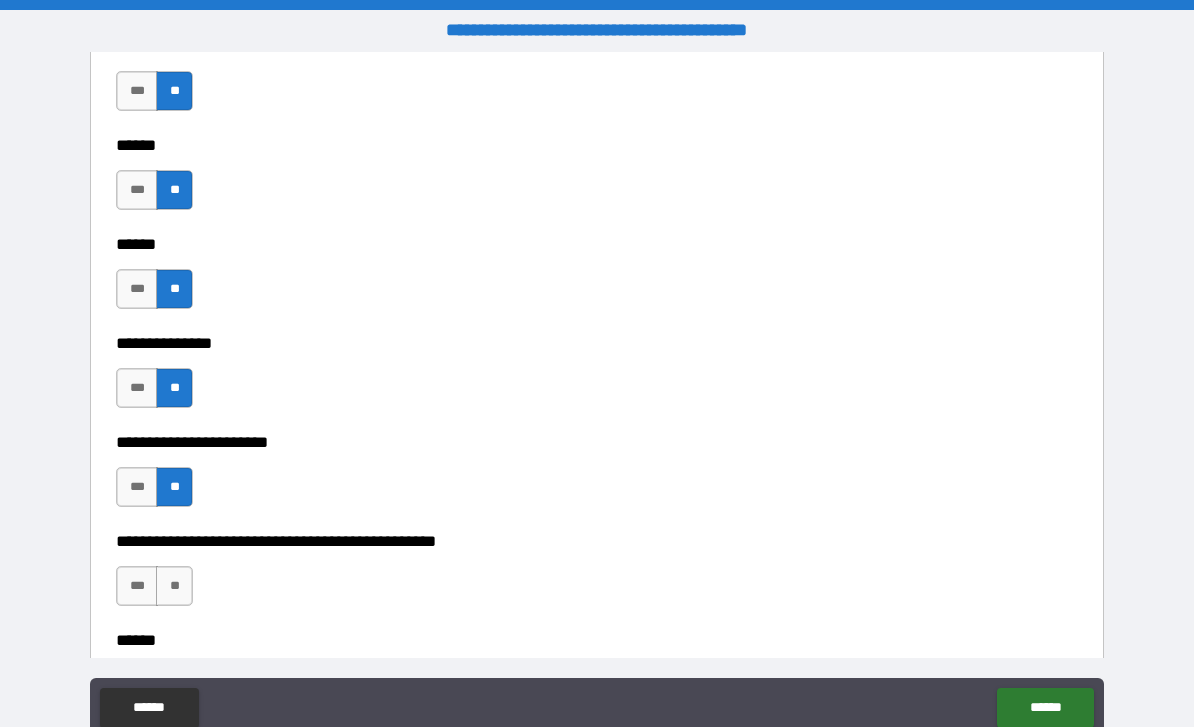 click on "**" at bounding box center (174, 586) 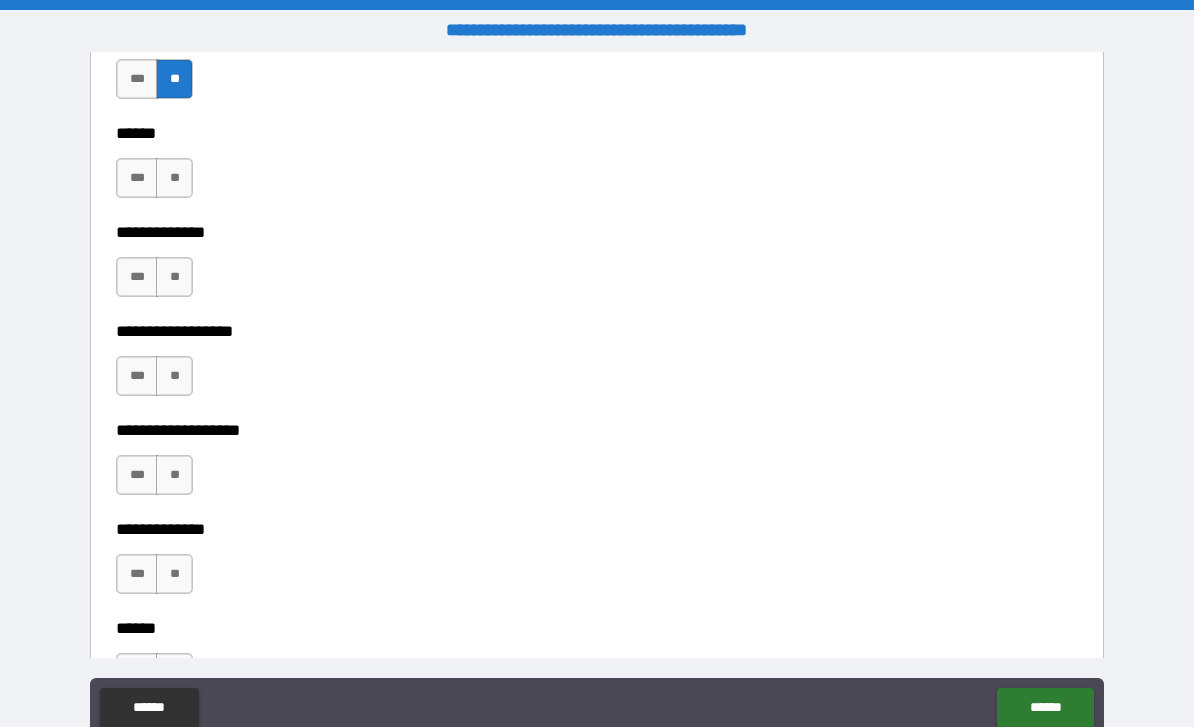 scroll, scrollTop: 4198, scrollLeft: 0, axis: vertical 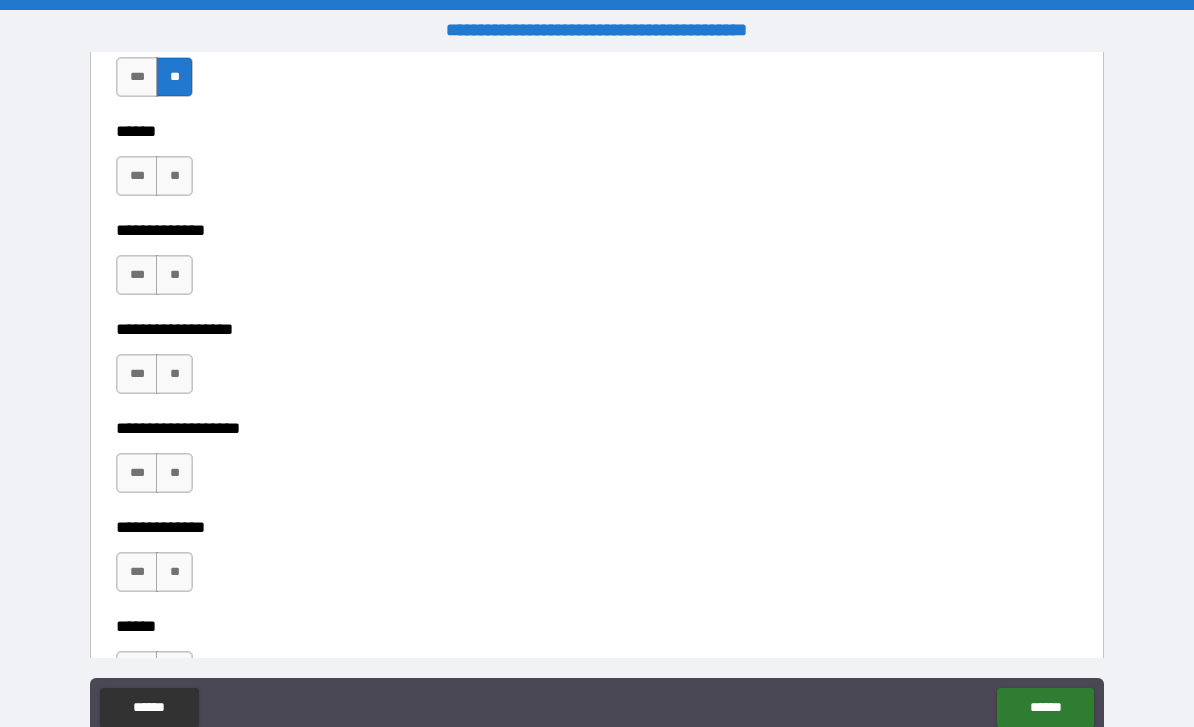 click on "**" at bounding box center (174, 176) 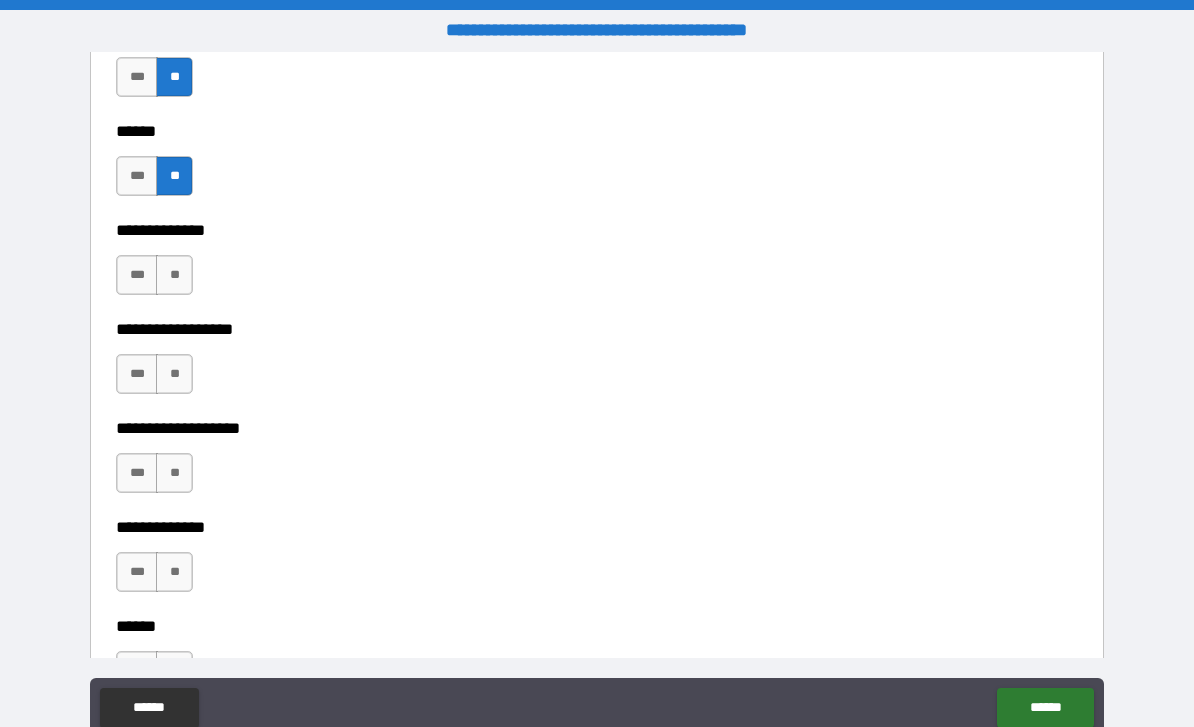 click on "**" at bounding box center (174, 275) 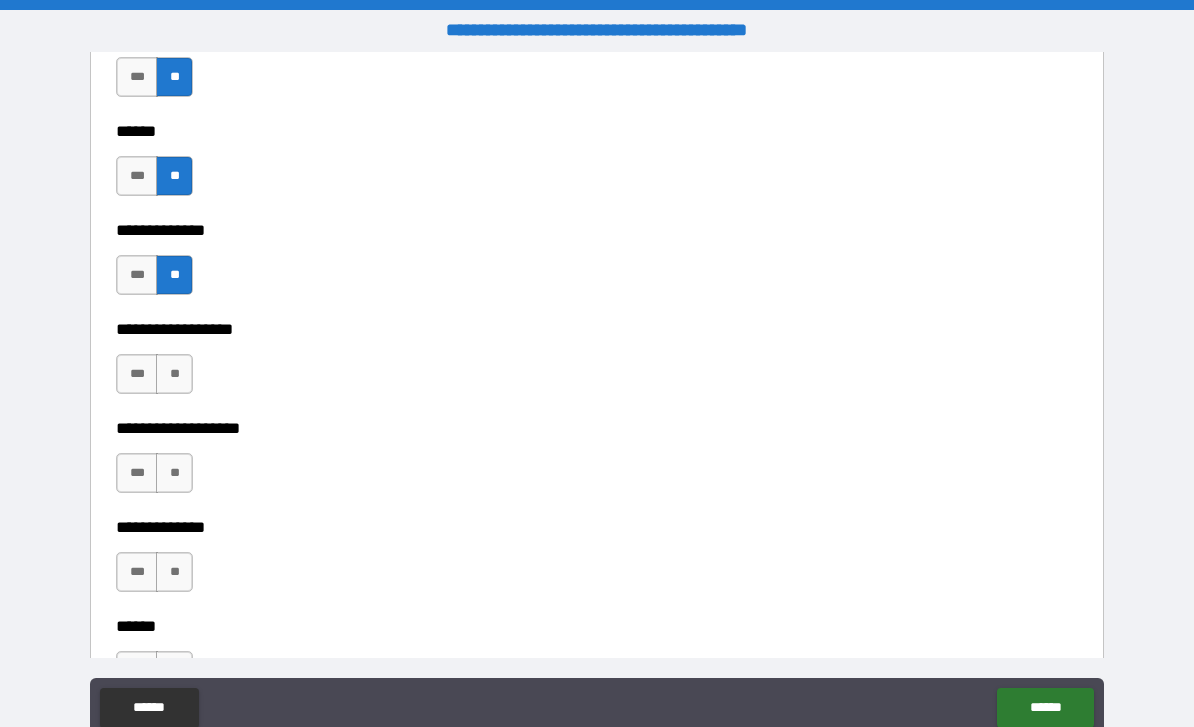 click on "**" at bounding box center (174, 374) 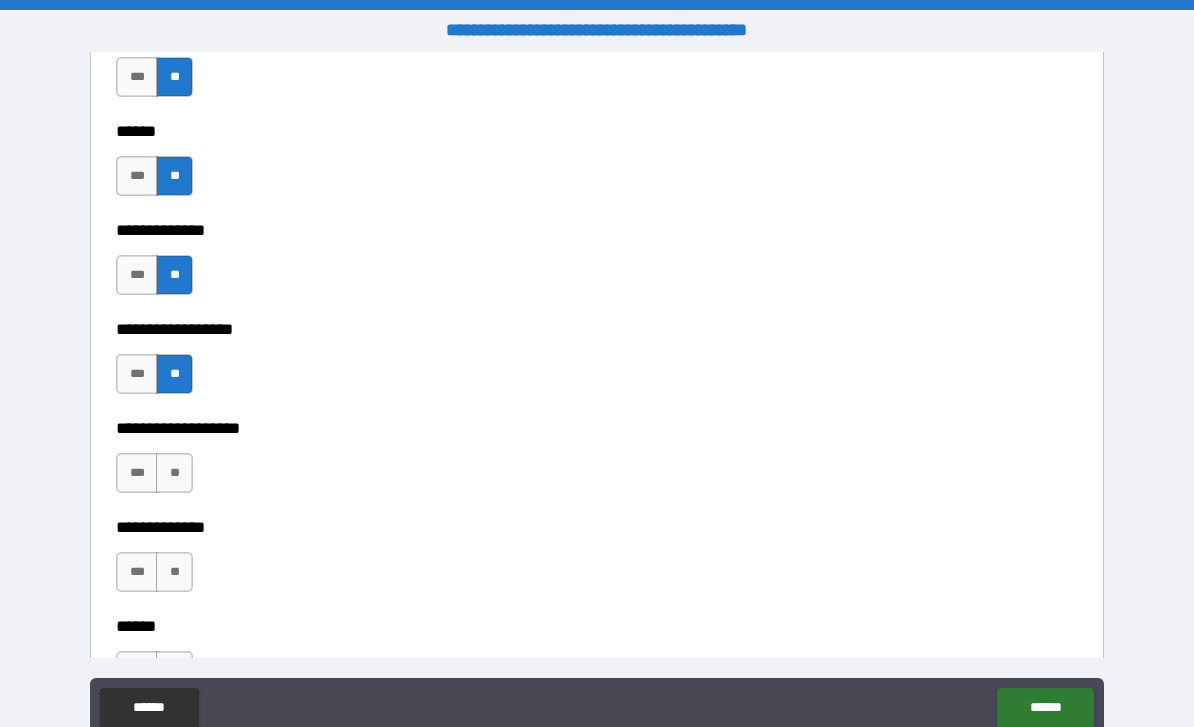 click on "**" at bounding box center (174, 473) 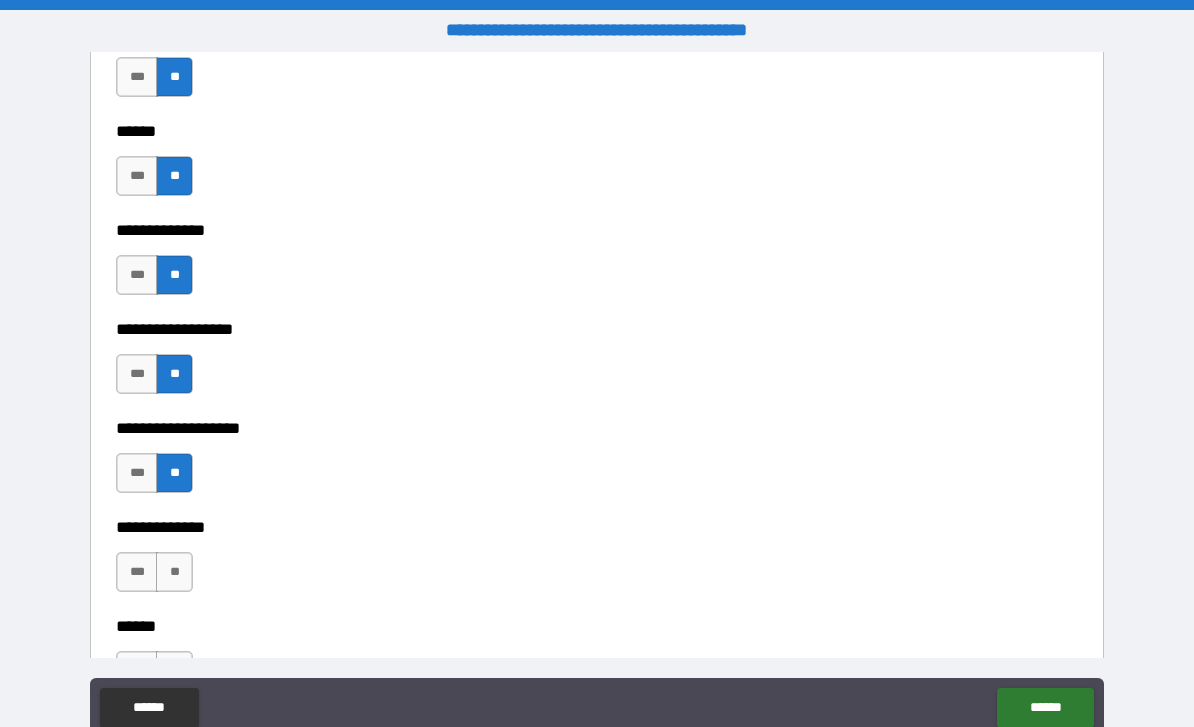click on "**" at bounding box center (174, 572) 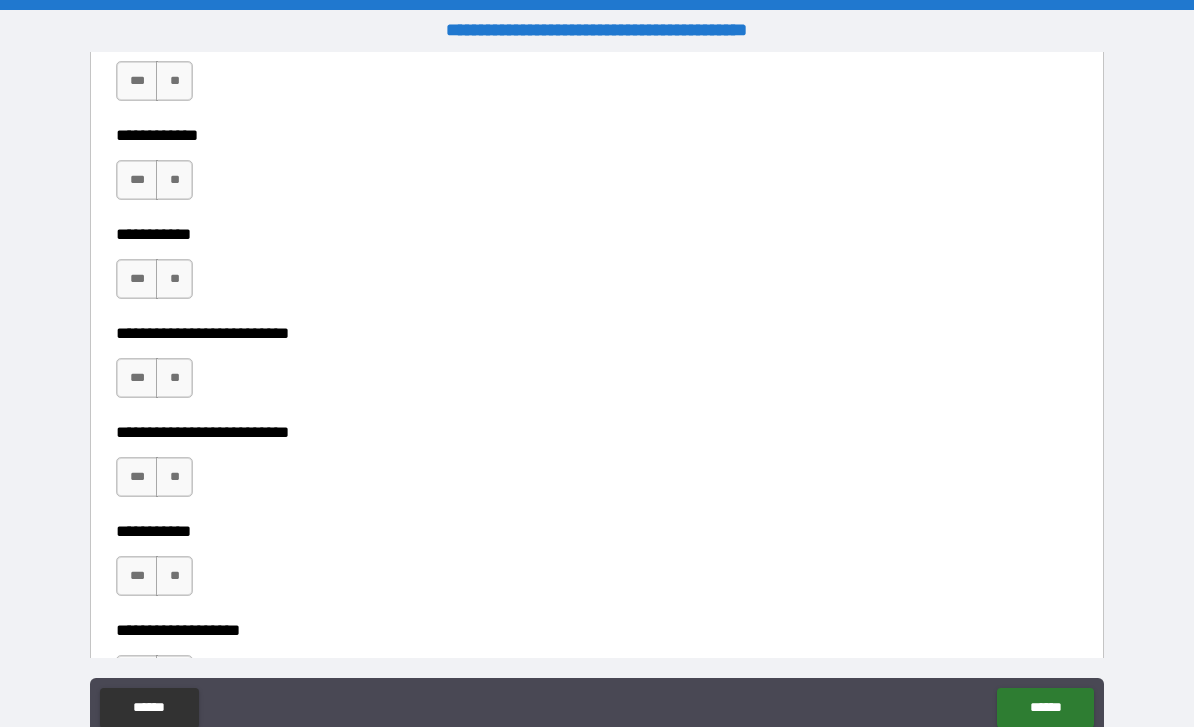 scroll, scrollTop: 4794, scrollLeft: 0, axis: vertical 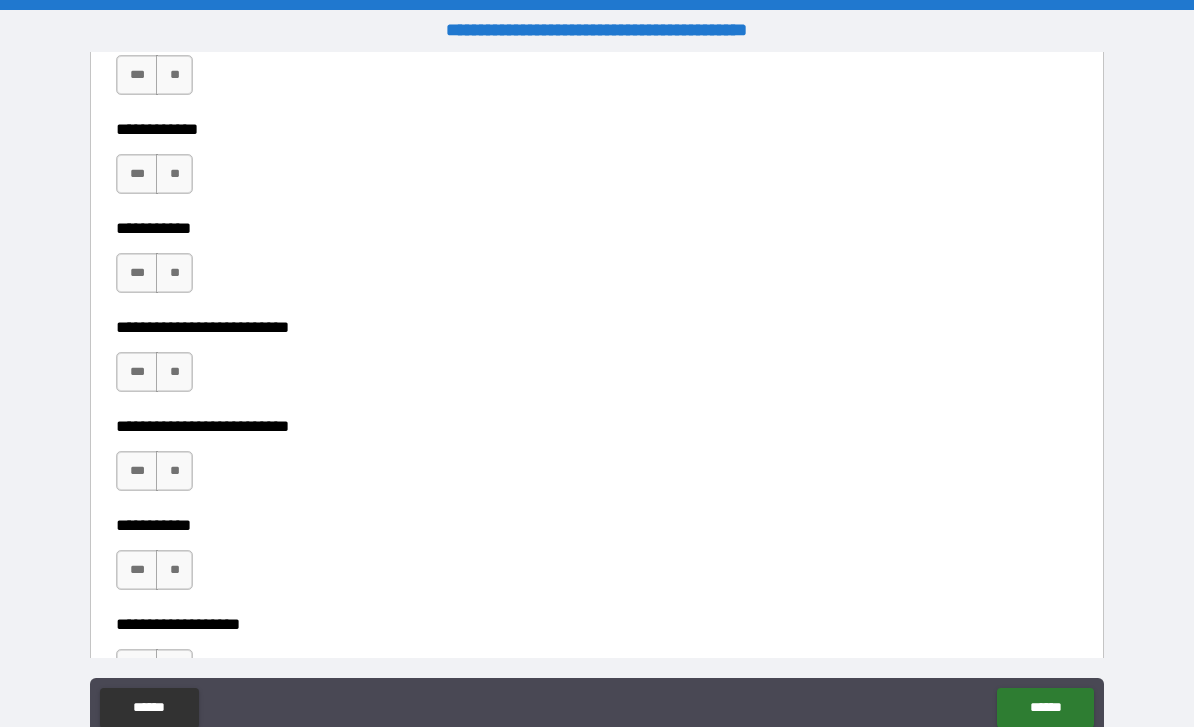 click on "**" at bounding box center [174, 75] 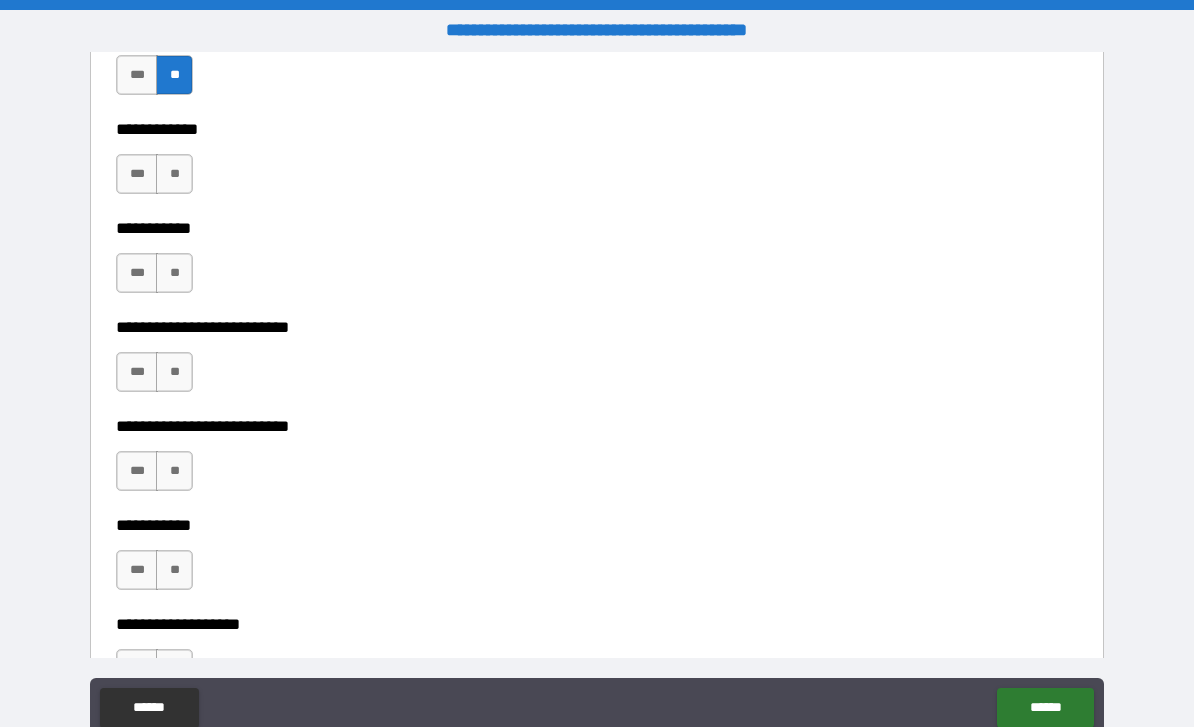 click on "**" at bounding box center (174, 174) 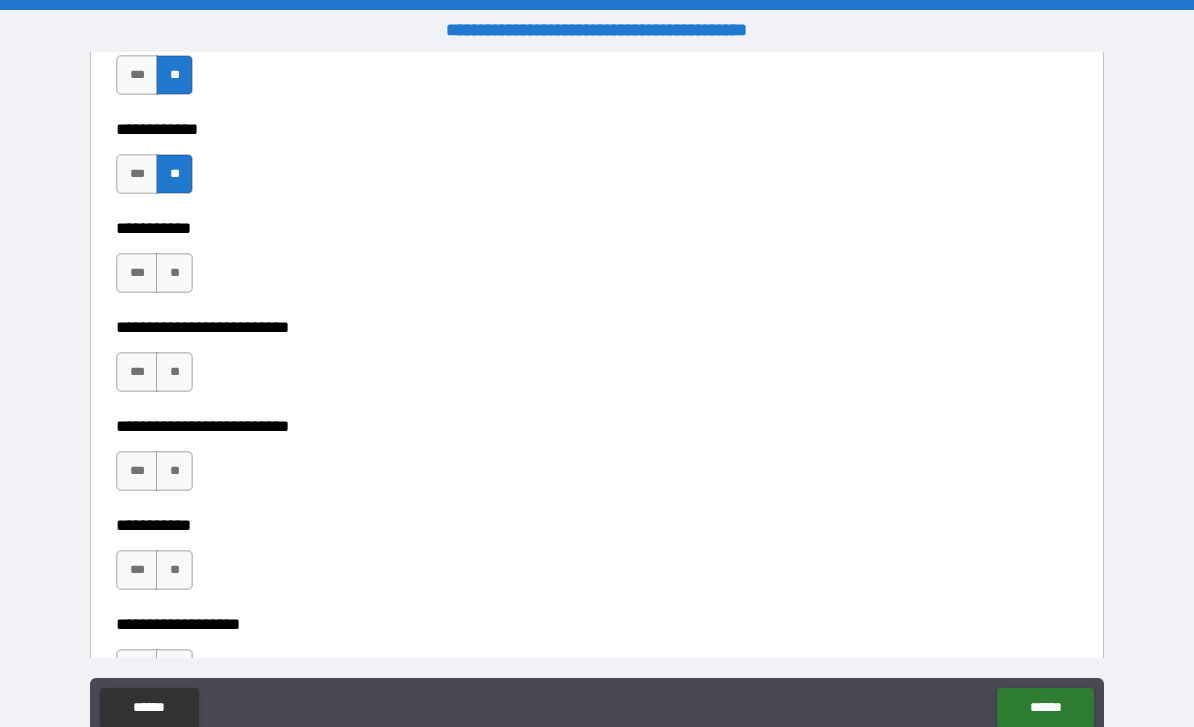 click on "**" at bounding box center (174, 273) 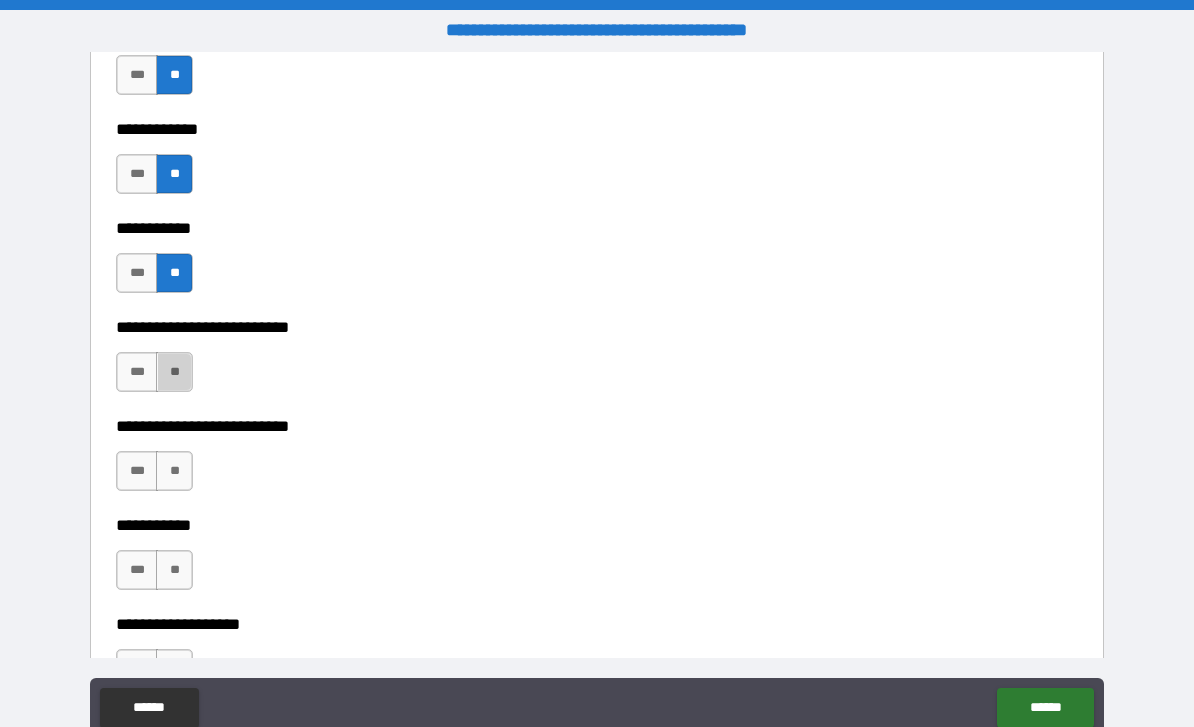 click on "**" at bounding box center (174, 372) 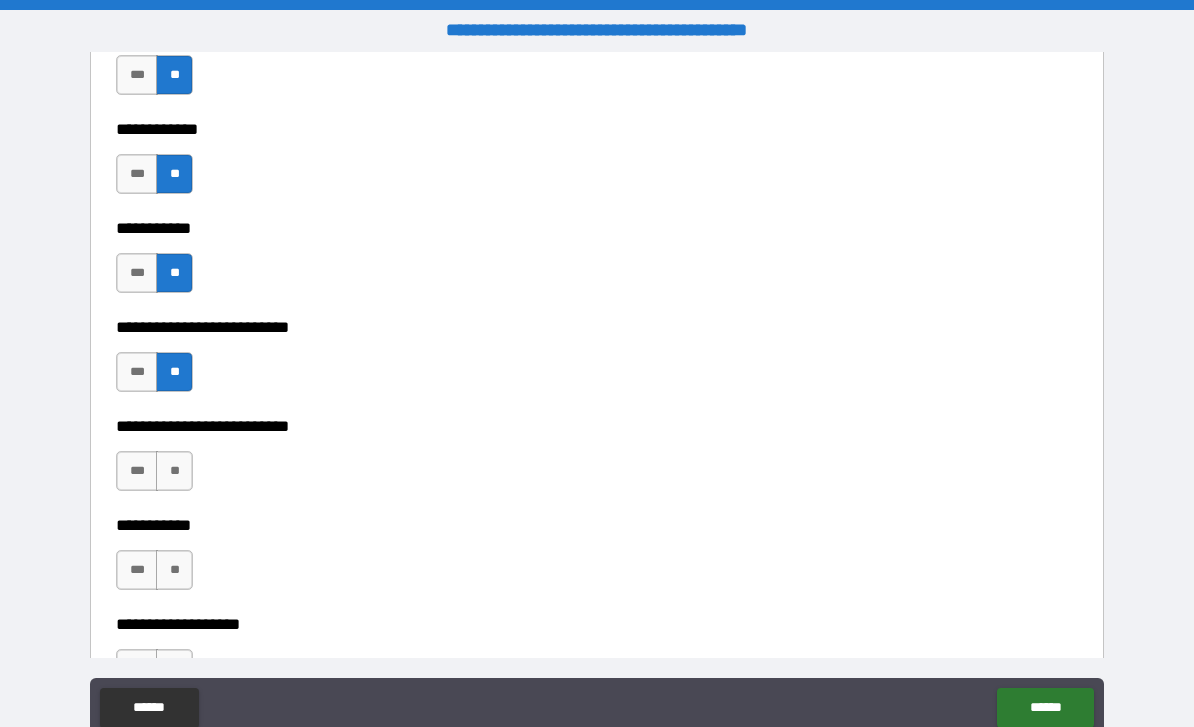 click on "**" at bounding box center (174, 471) 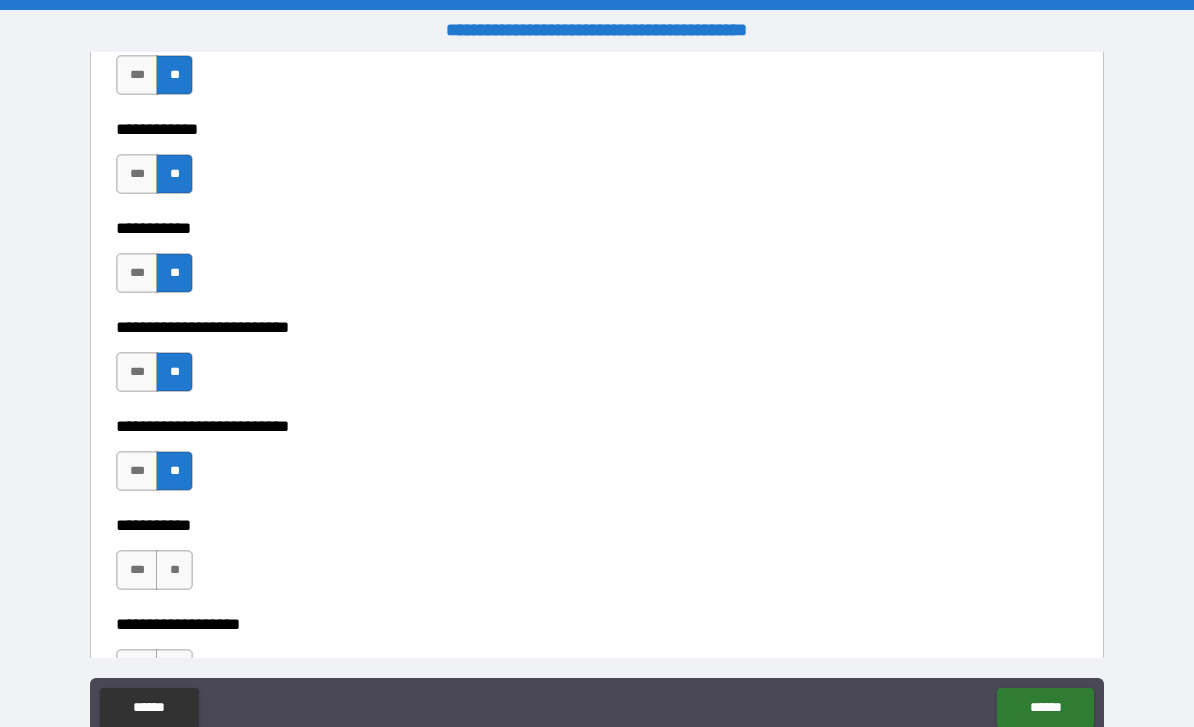 click on "**" at bounding box center (174, 570) 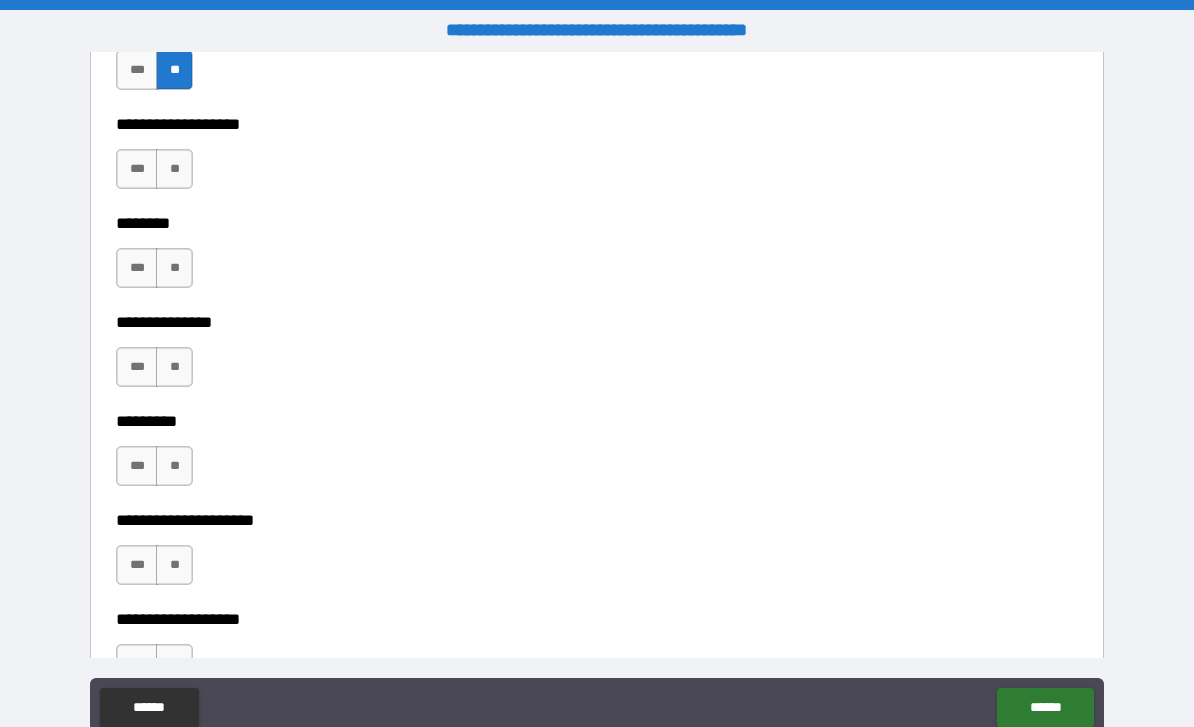 scroll, scrollTop: 5300, scrollLeft: 0, axis: vertical 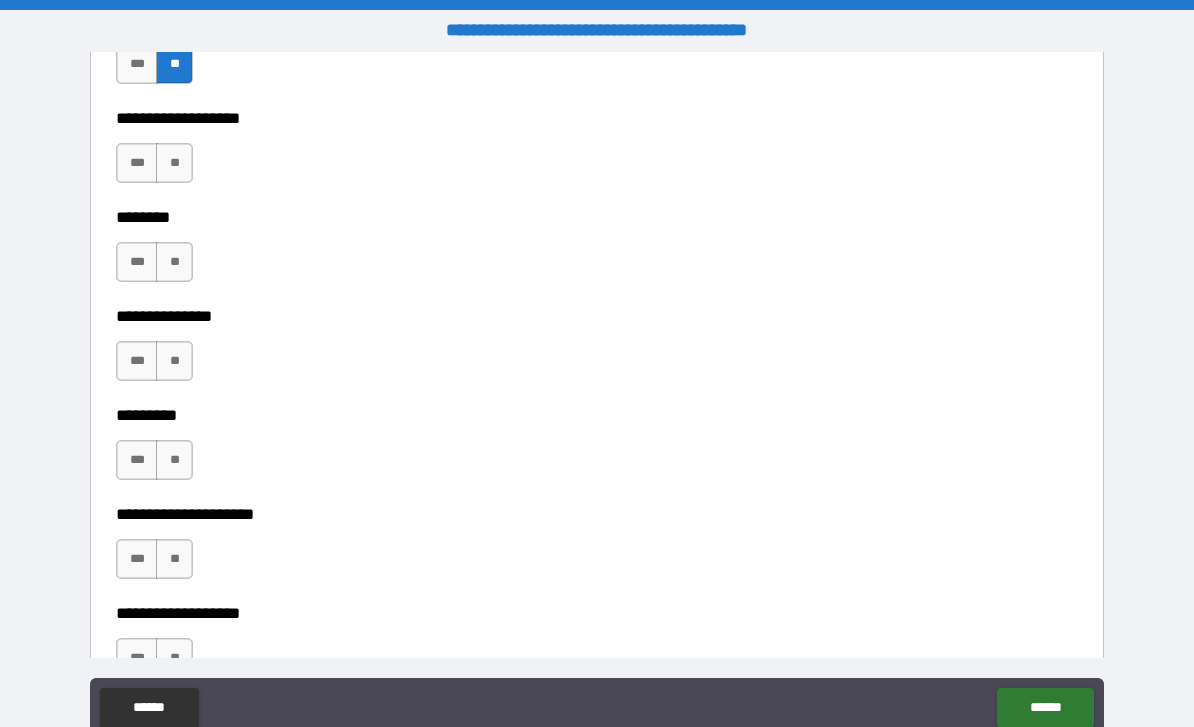 click on "**" at bounding box center (174, 163) 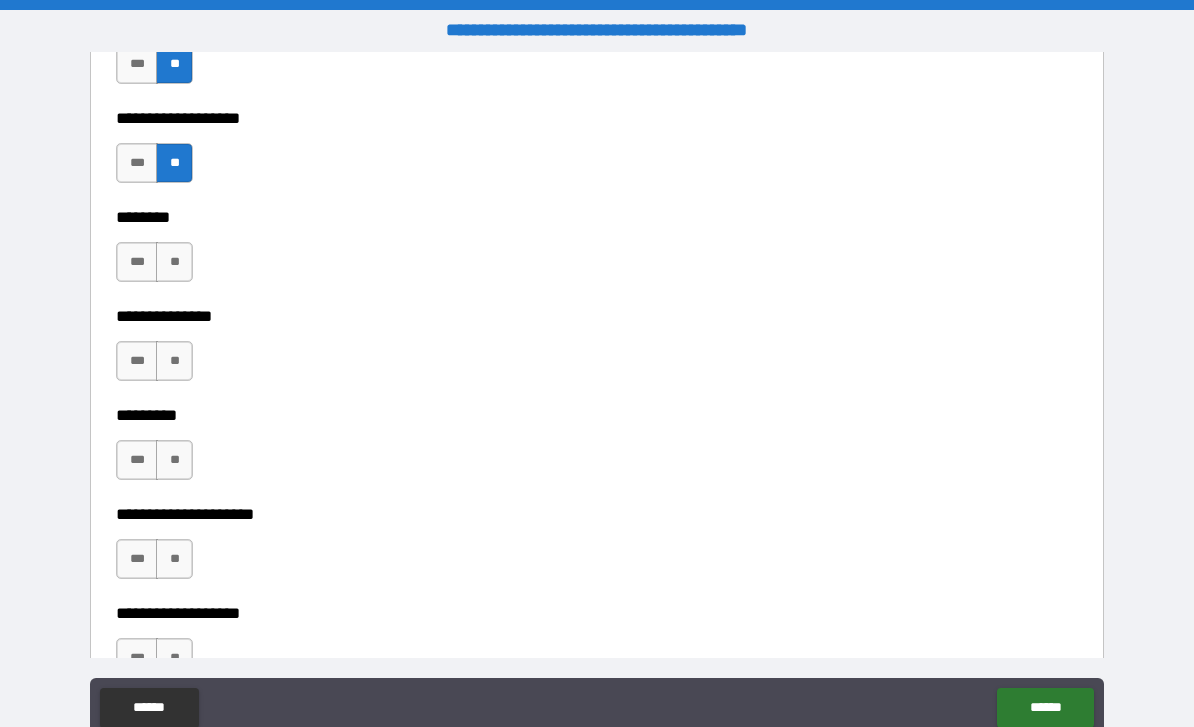 click on "**" at bounding box center (174, 262) 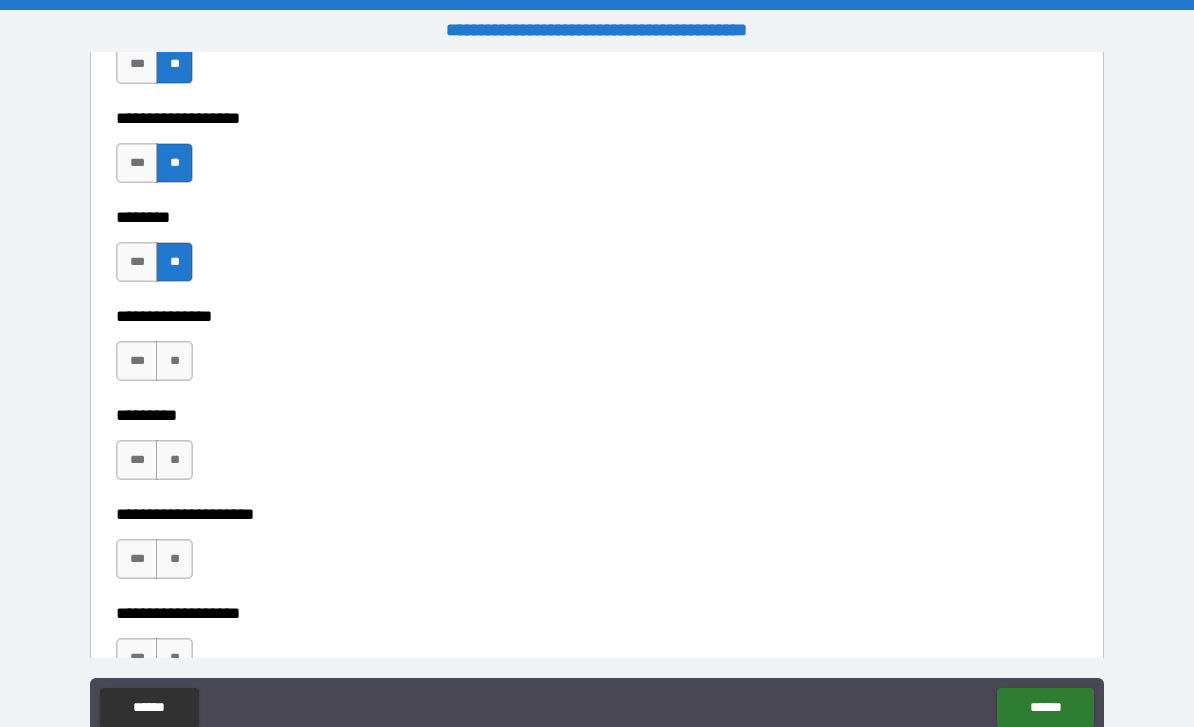 click on "**" at bounding box center (174, 361) 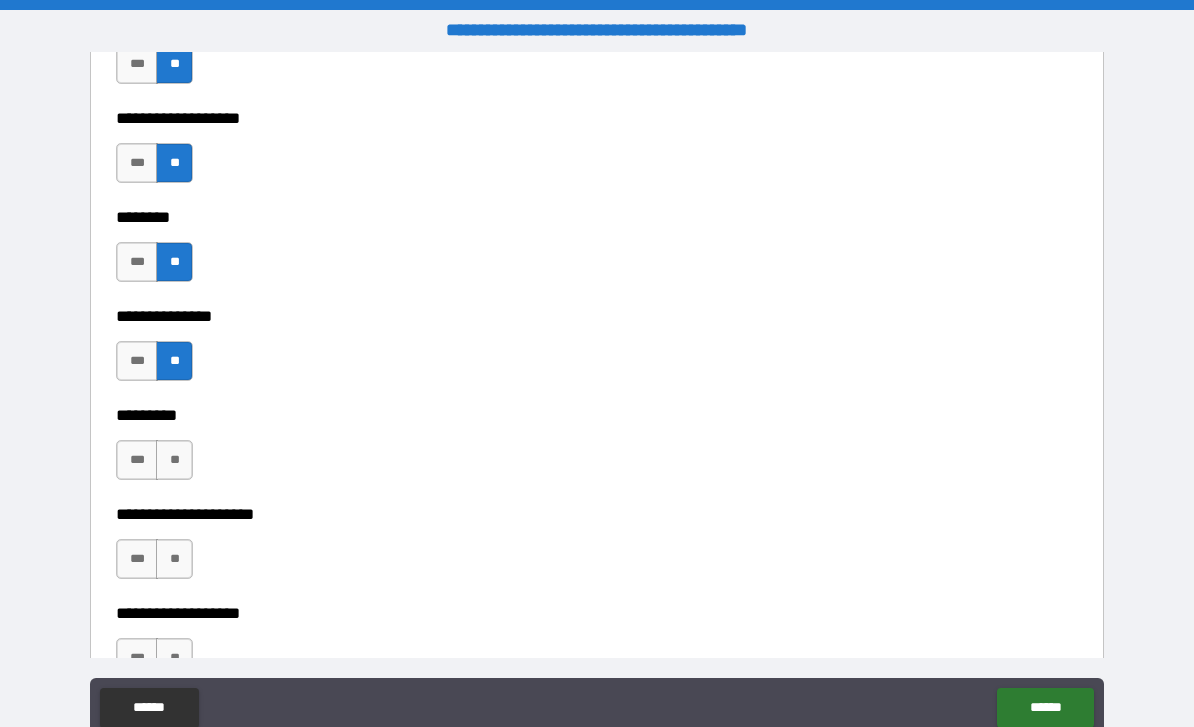 click on "**" at bounding box center [174, 460] 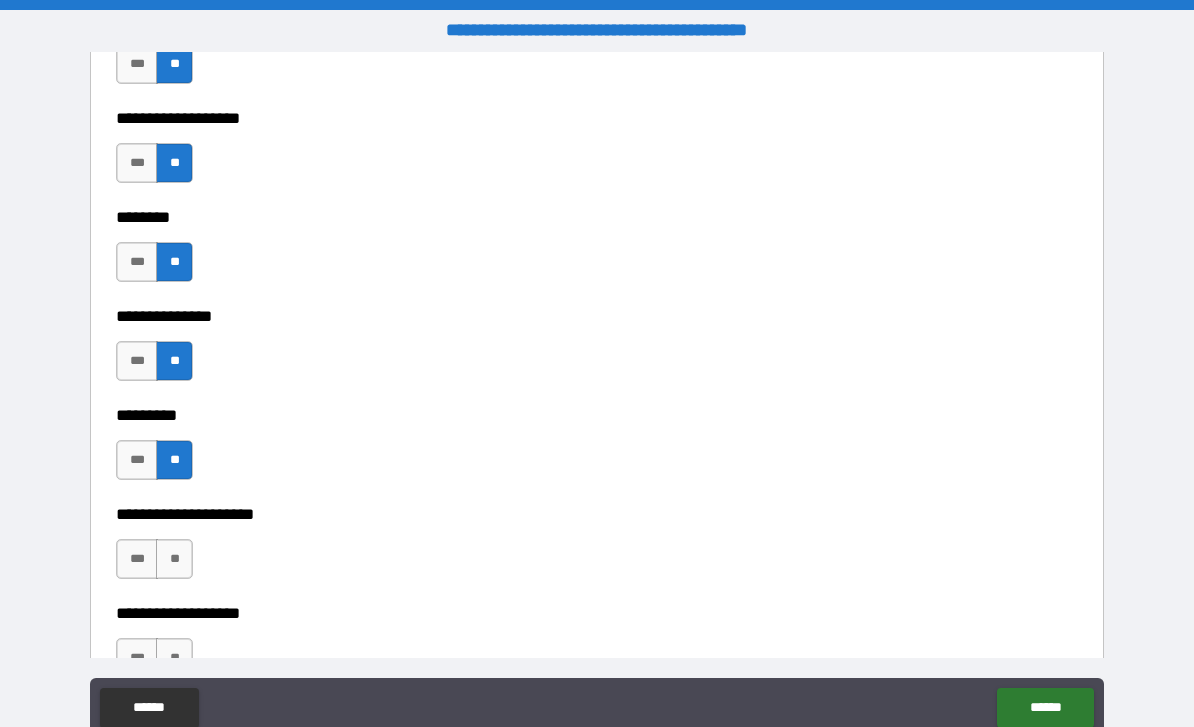 click on "**" at bounding box center [174, 559] 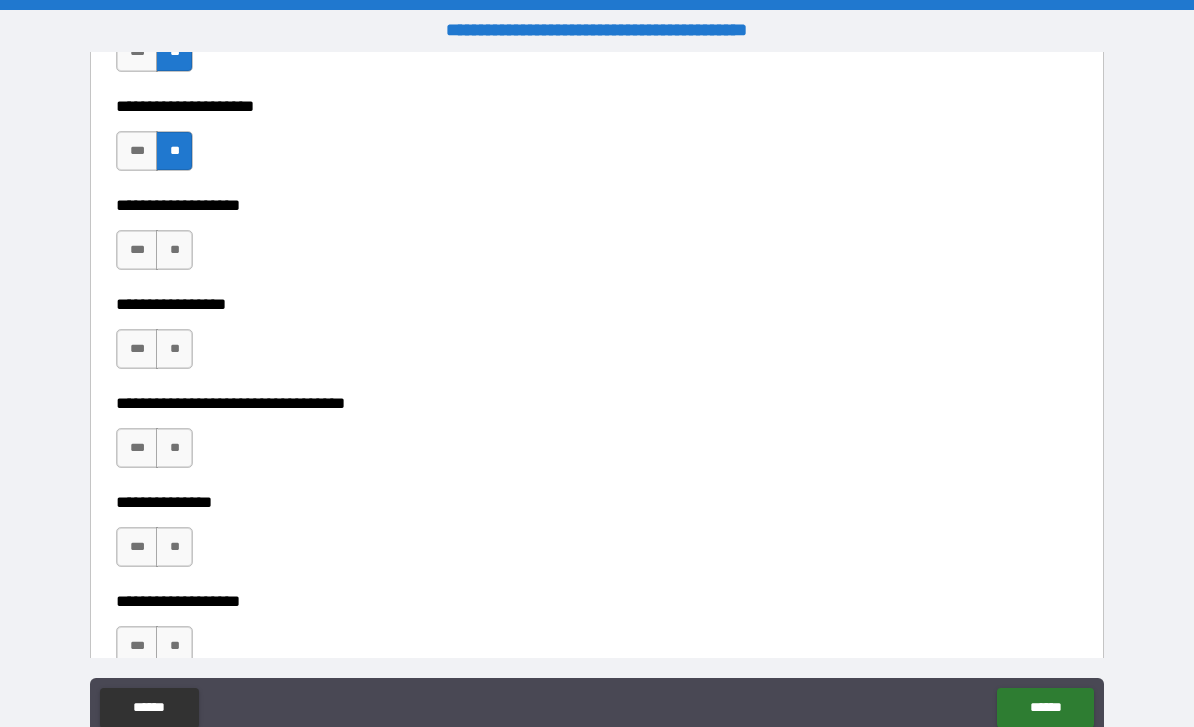 scroll, scrollTop: 5709, scrollLeft: 0, axis: vertical 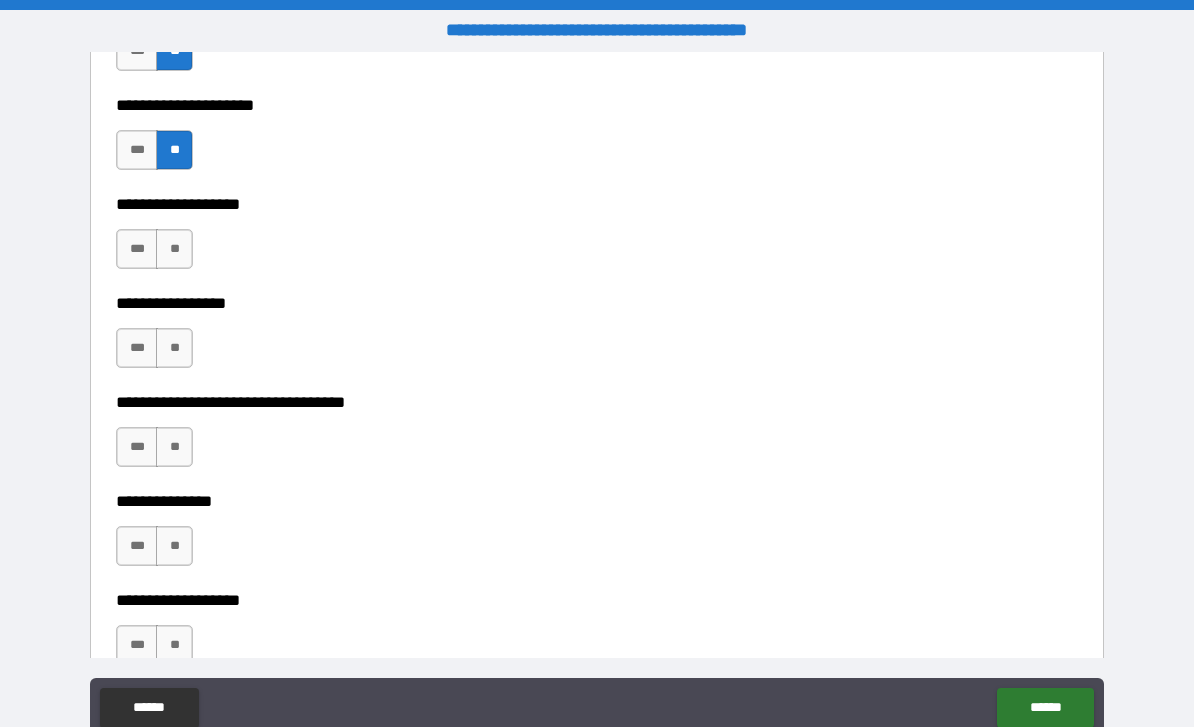 click on "**" at bounding box center (174, 249) 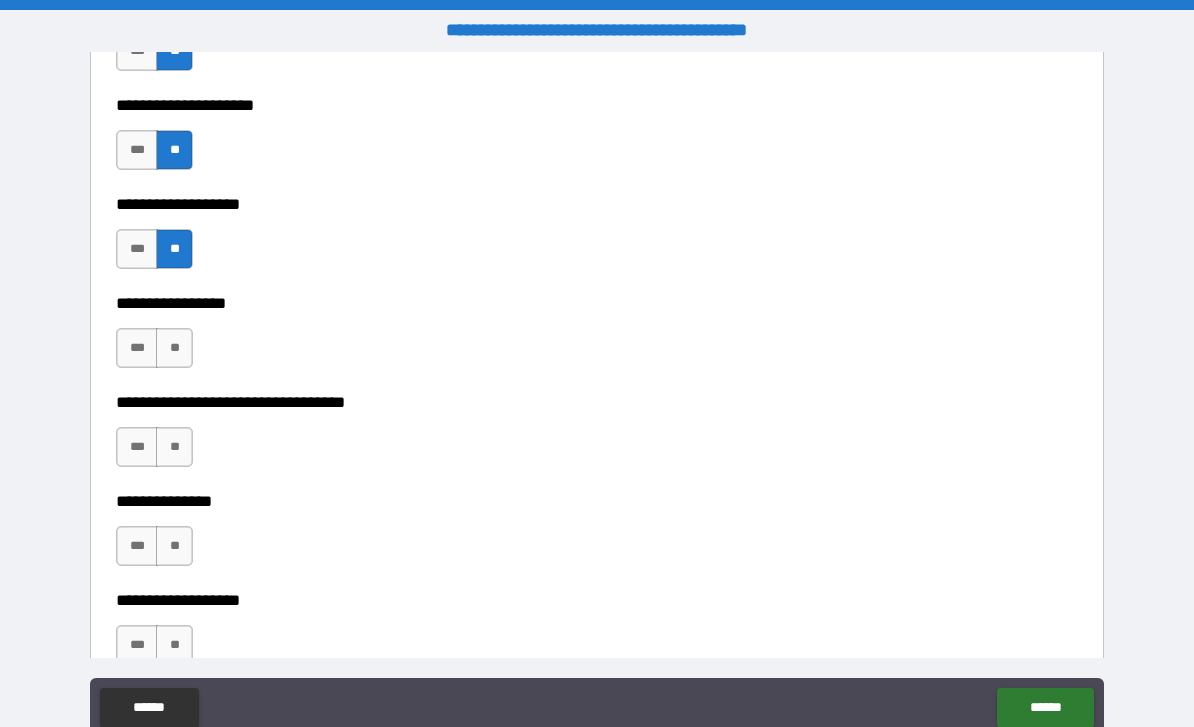 click on "**" at bounding box center [174, 348] 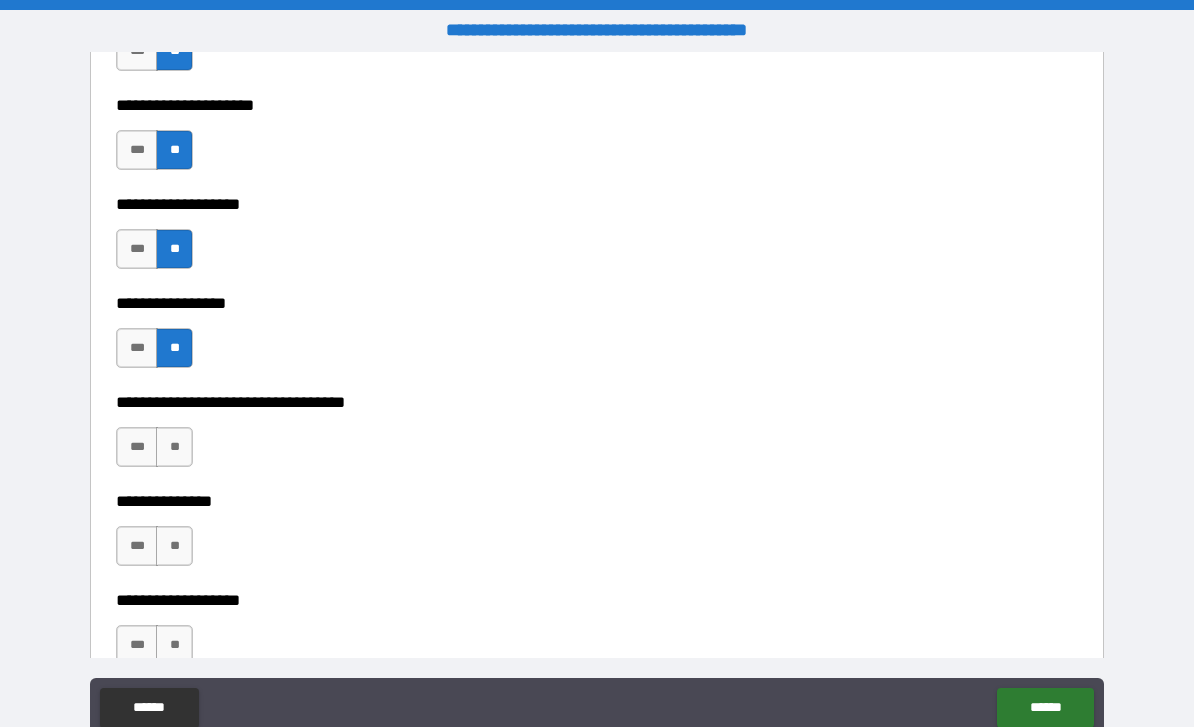 click on "**" at bounding box center (174, 447) 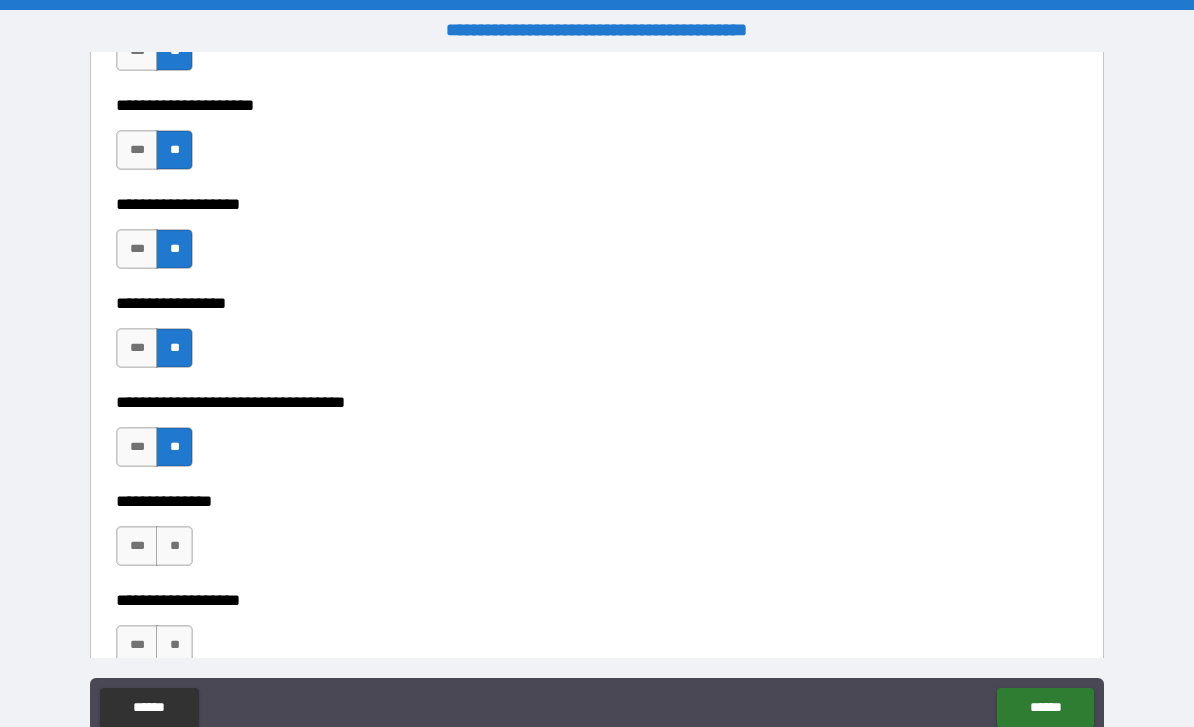 click on "**" at bounding box center (174, 546) 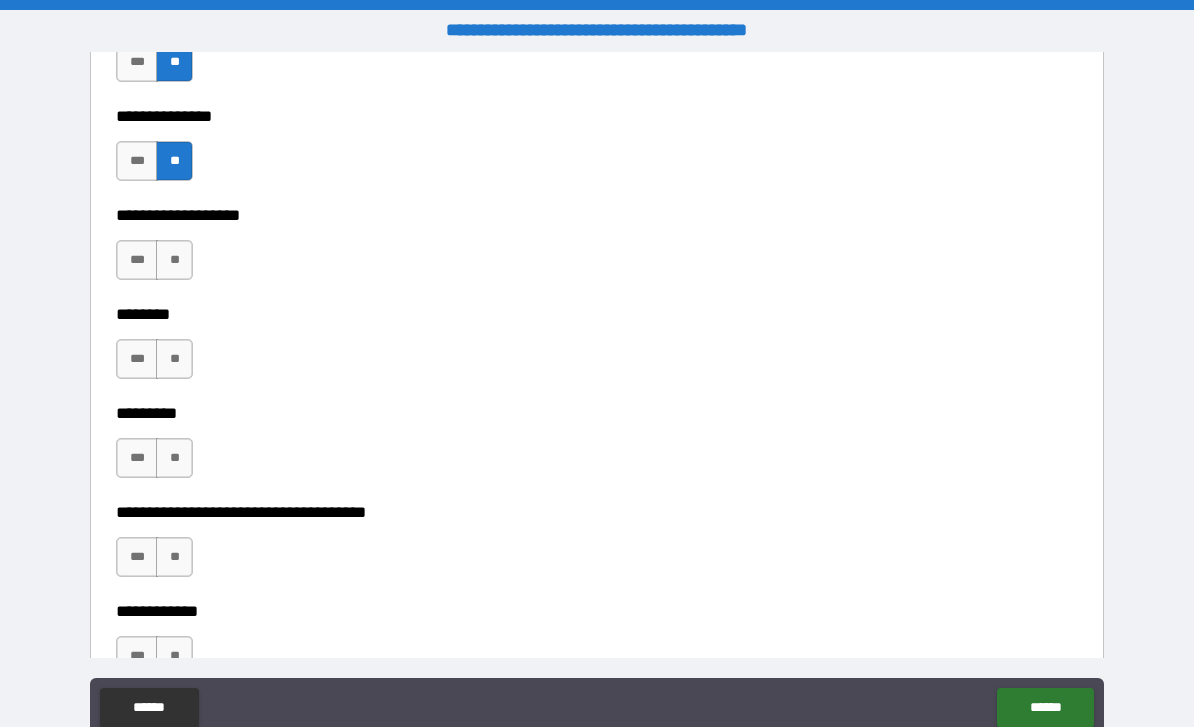 scroll, scrollTop: 6100, scrollLeft: 0, axis: vertical 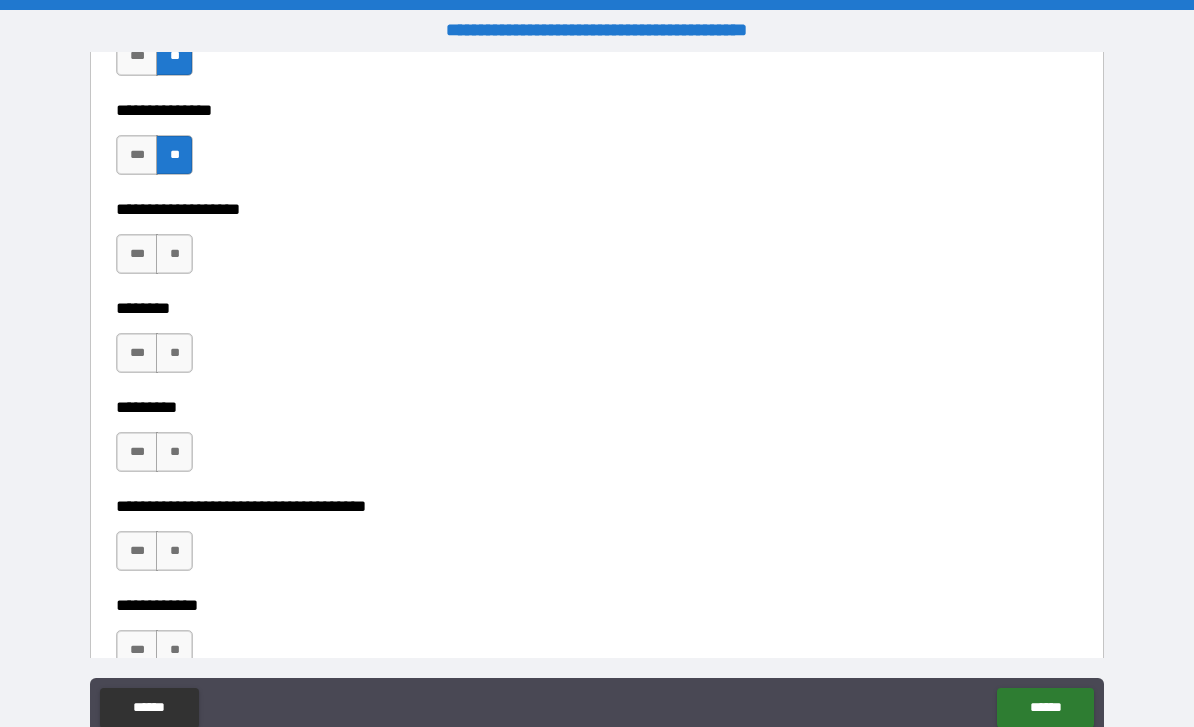 click on "**" at bounding box center [174, 254] 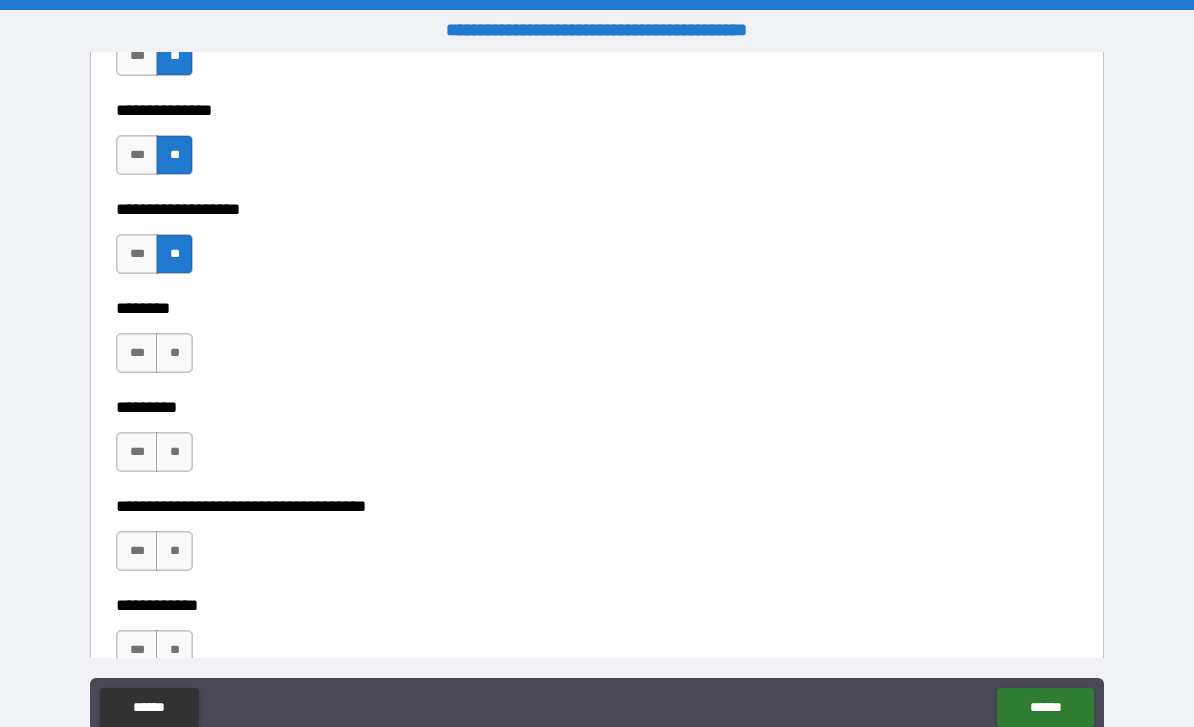 click on "**" at bounding box center [174, 353] 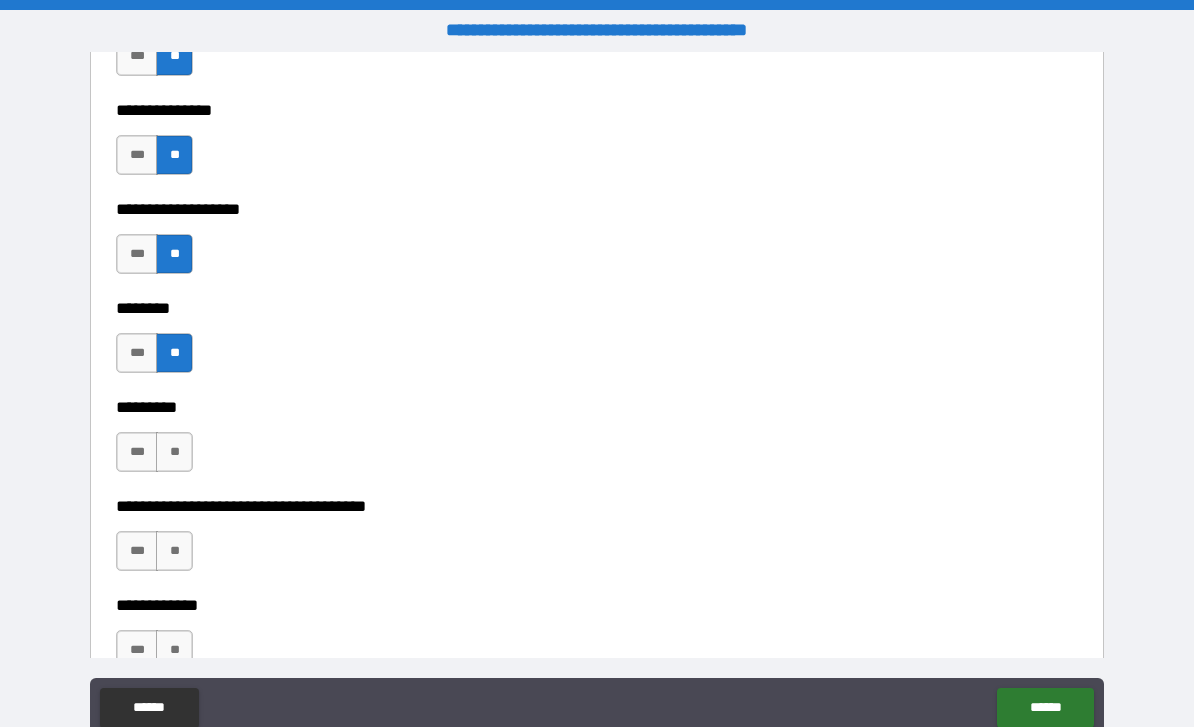 click on "**" at bounding box center (174, 452) 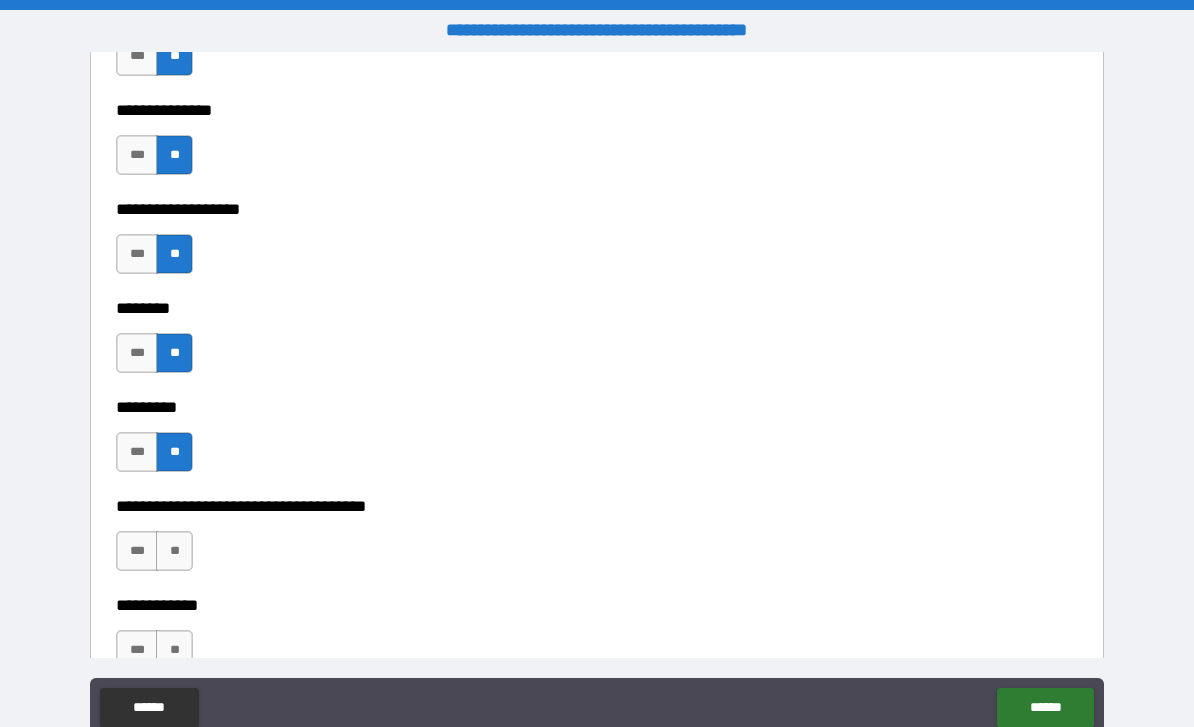 click on "**" at bounding box center [174, 551] 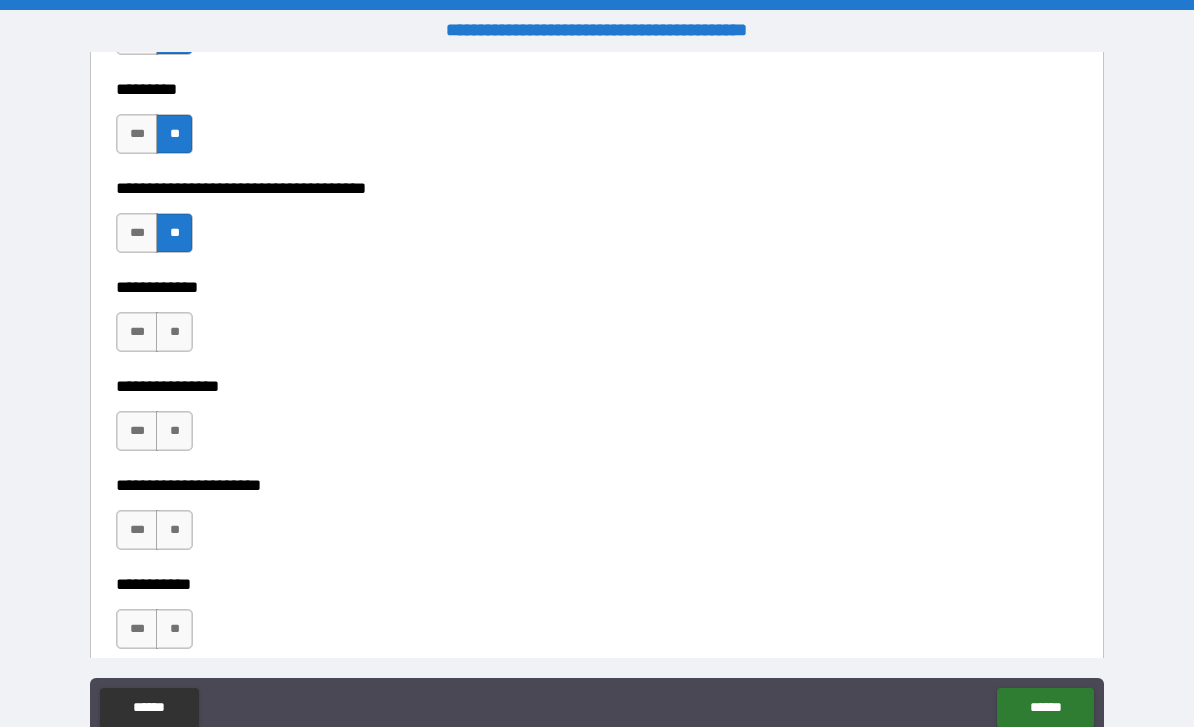 scroll, scrollTop: 6428, scrollLeft: 0, axis: vertical 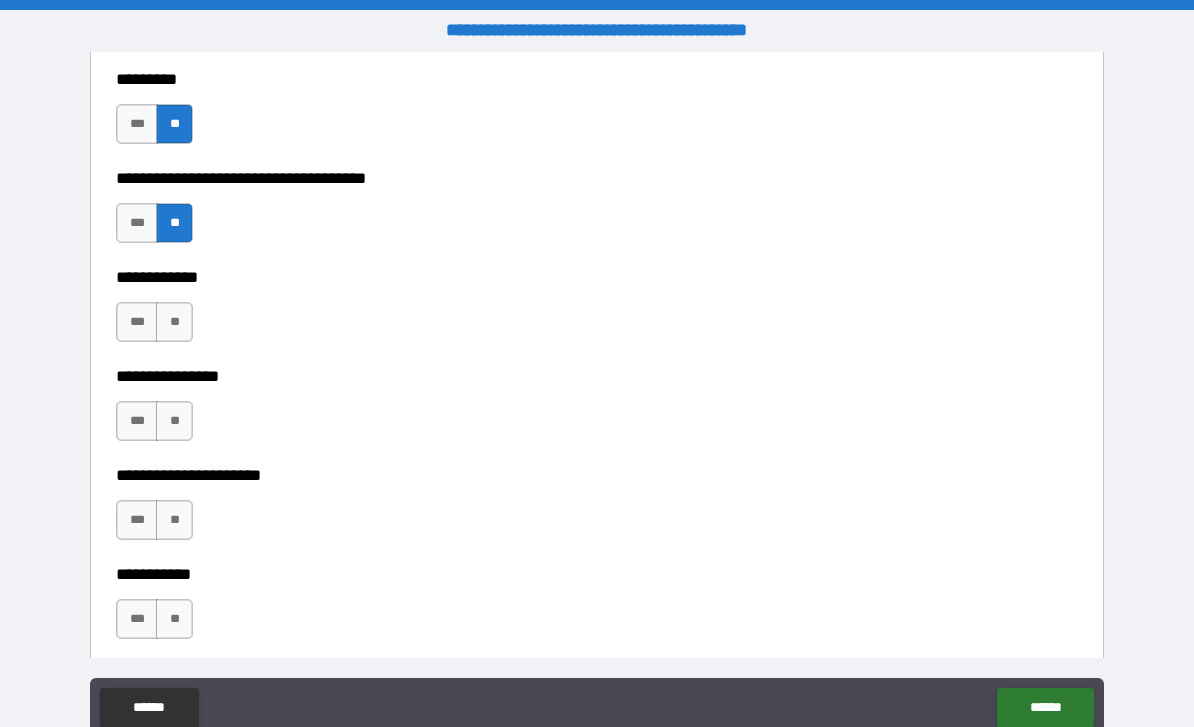 click on "**" at bounding box center (174, 322) 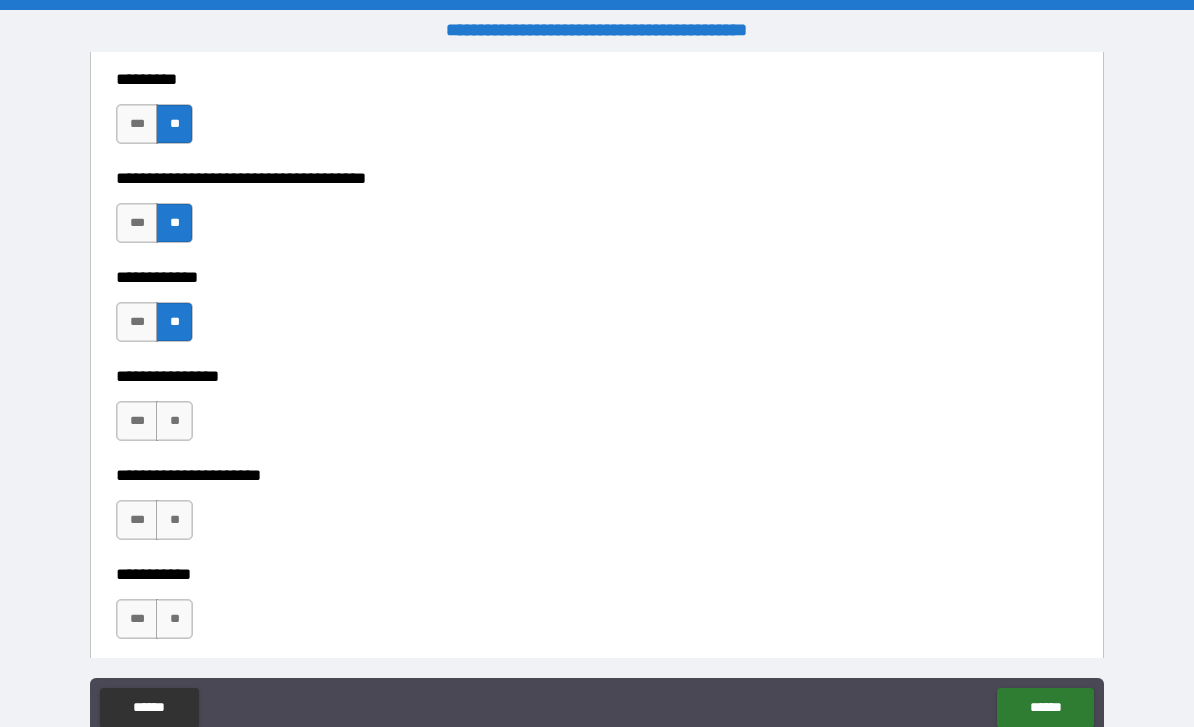 click on "**" at bounding box center [174, 421] 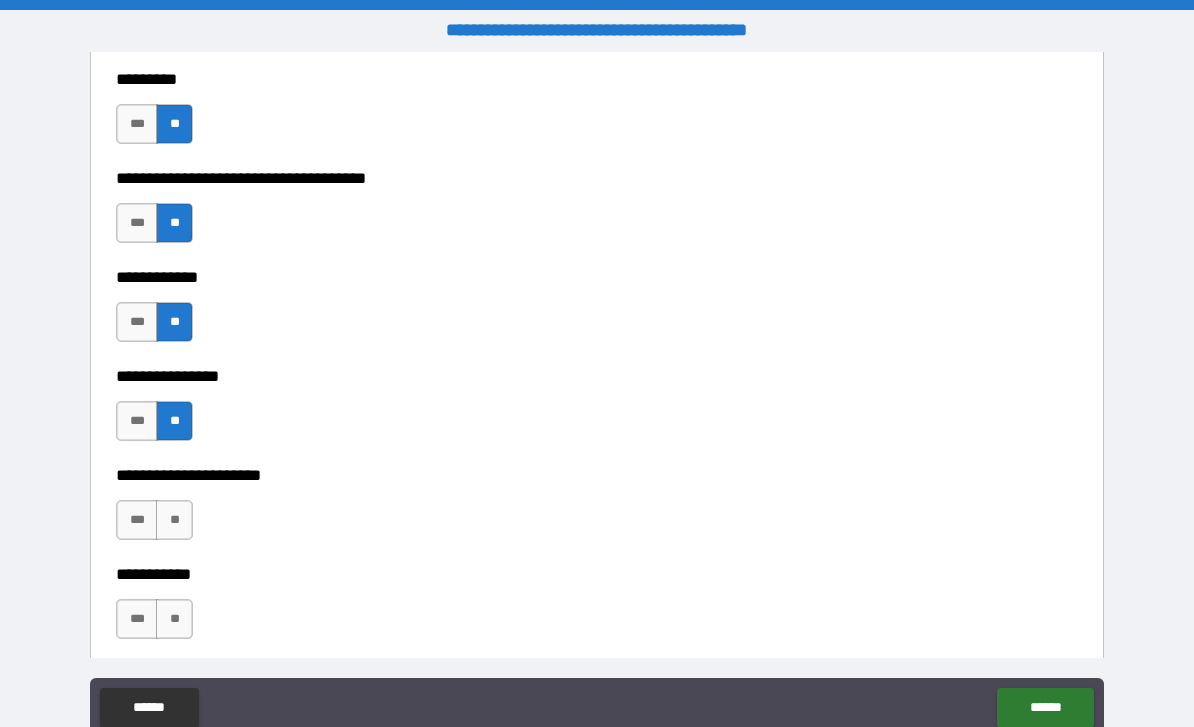 click on "**" at bounding box center [174, 520] 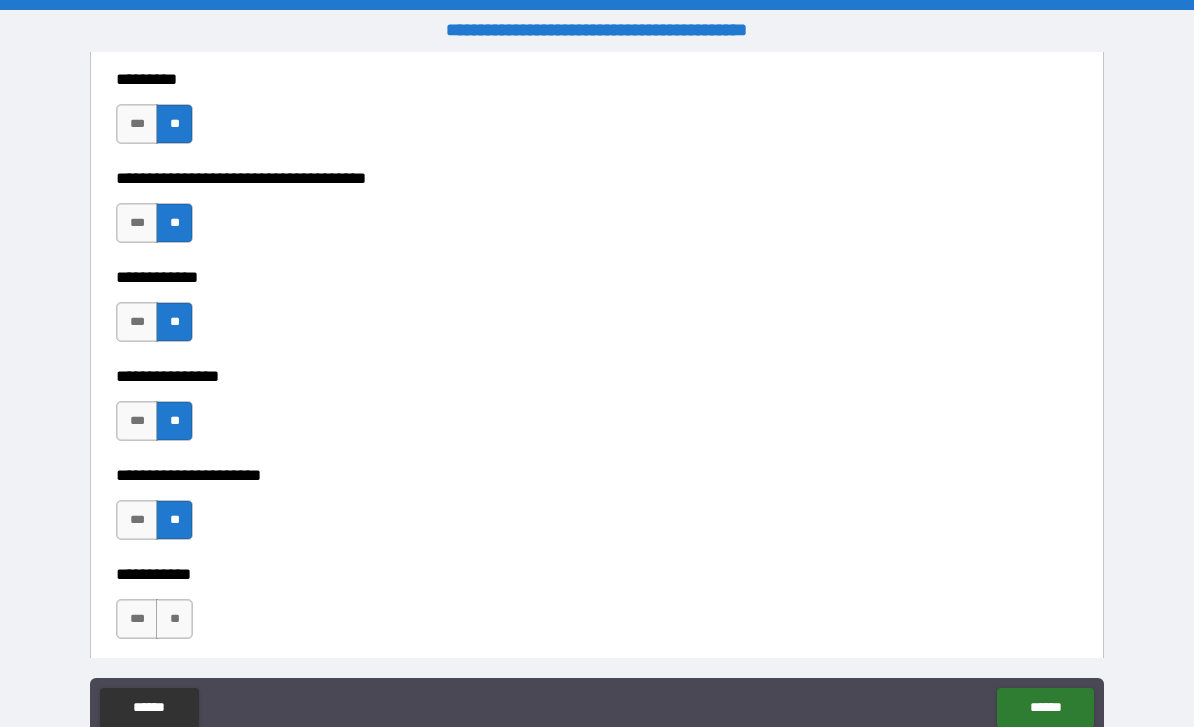 click on "**" at bounding box center [174, 619] 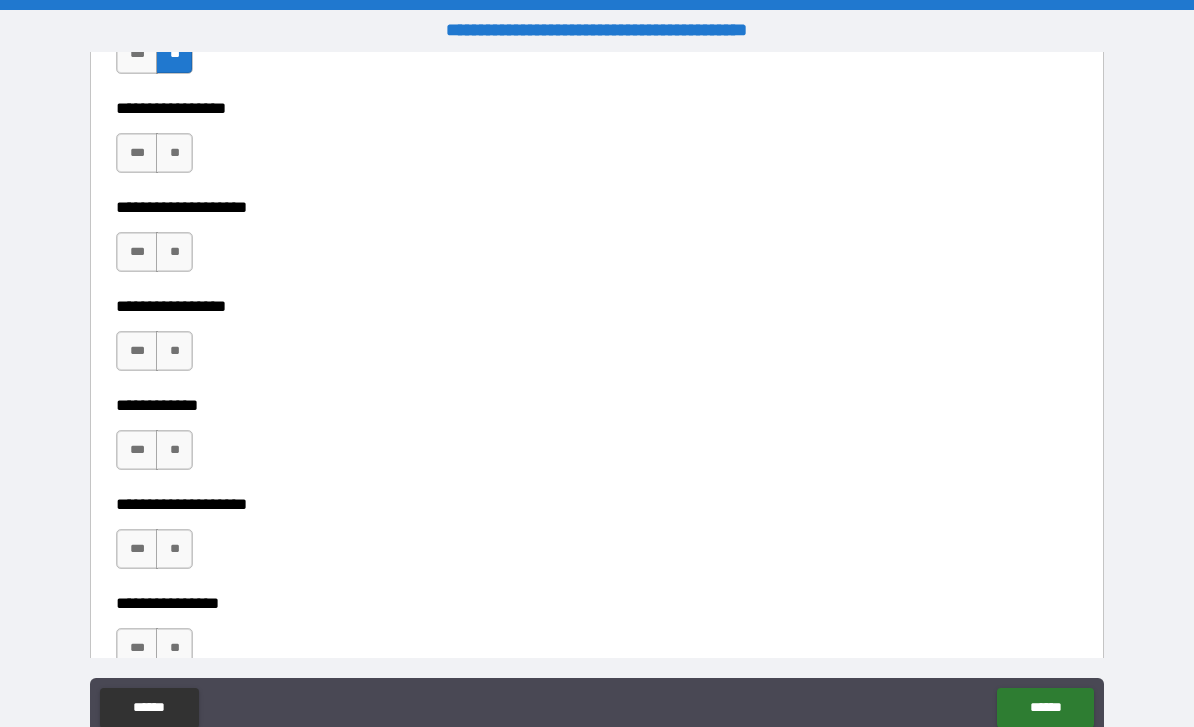scroll, scrollTop: 6995, scrollLeft: 0, axis: vertical 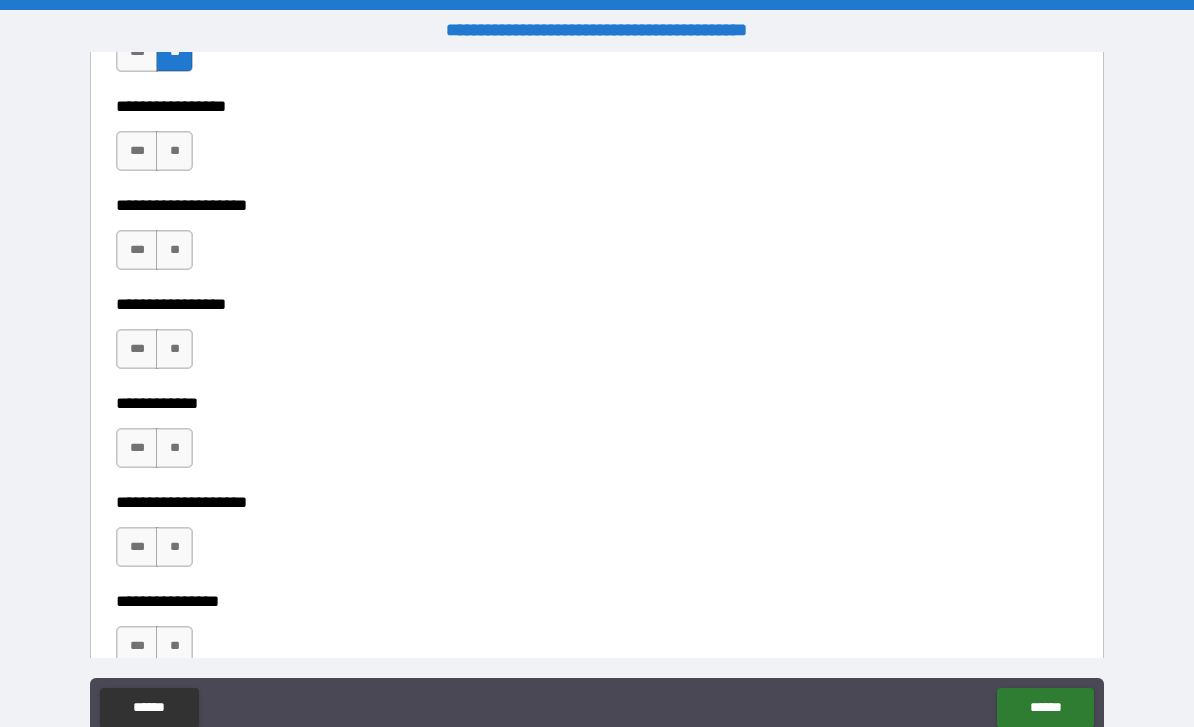 click on "**" at bounding box center [174, 151] 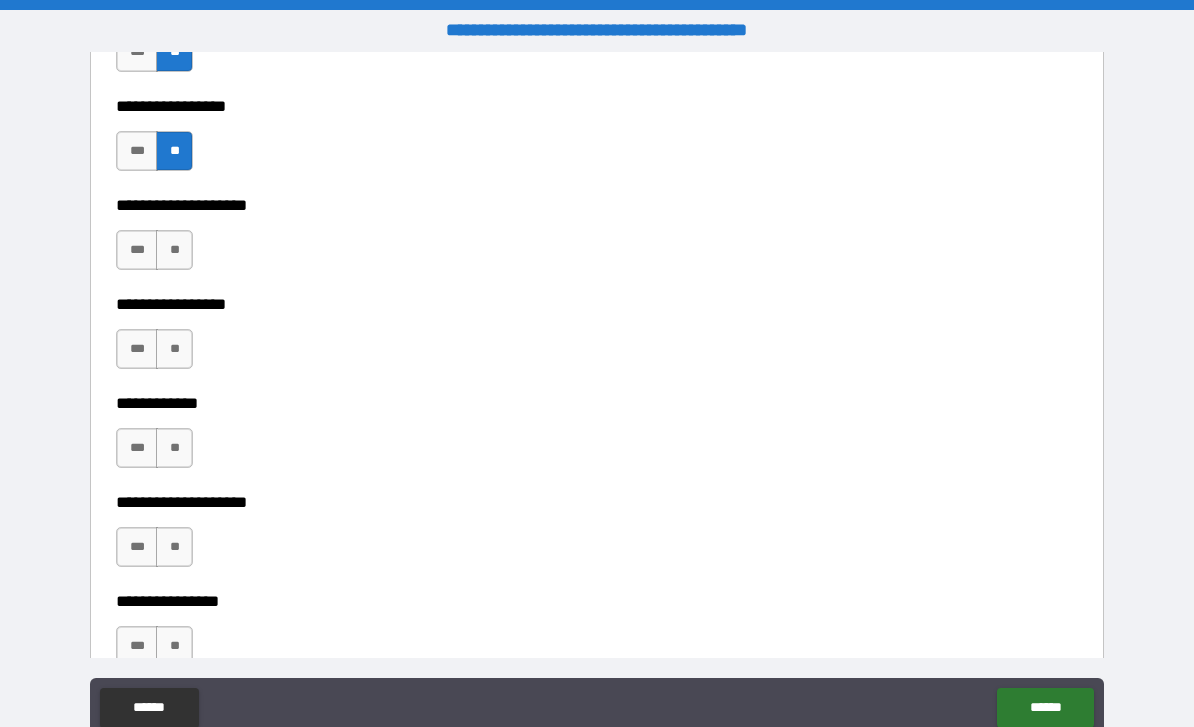 click on "***" at bounding box center (137, 250) 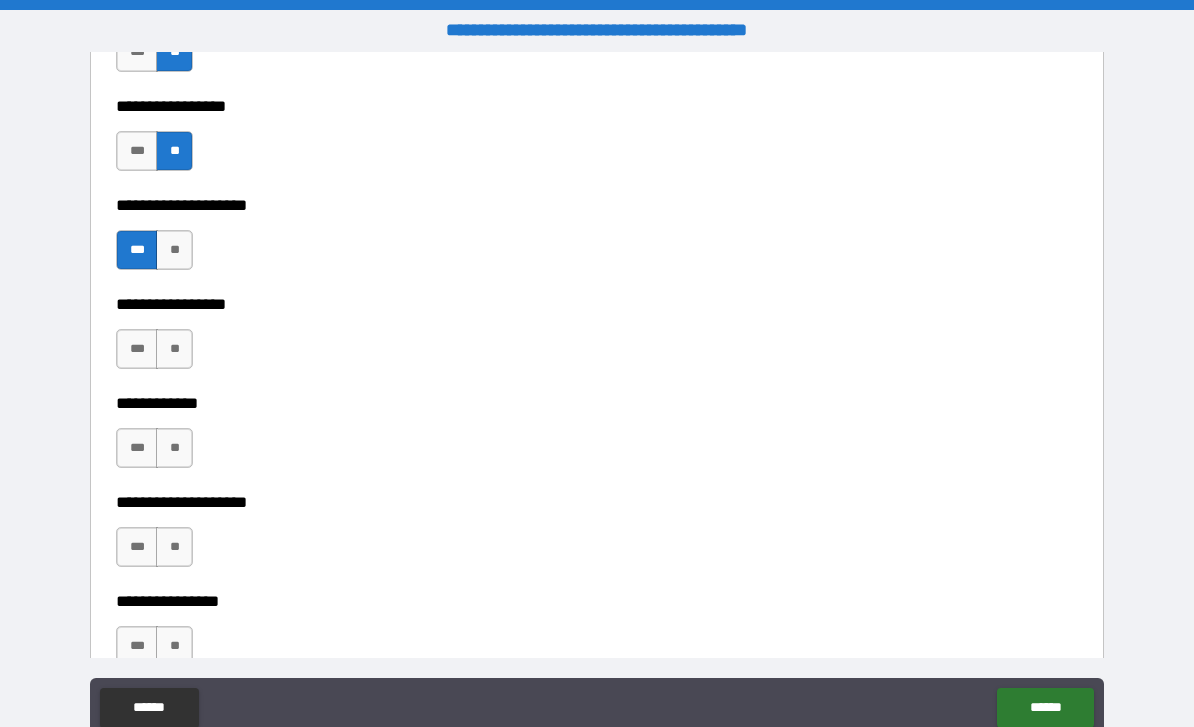 click on "**" at bounding box center [174, 349] 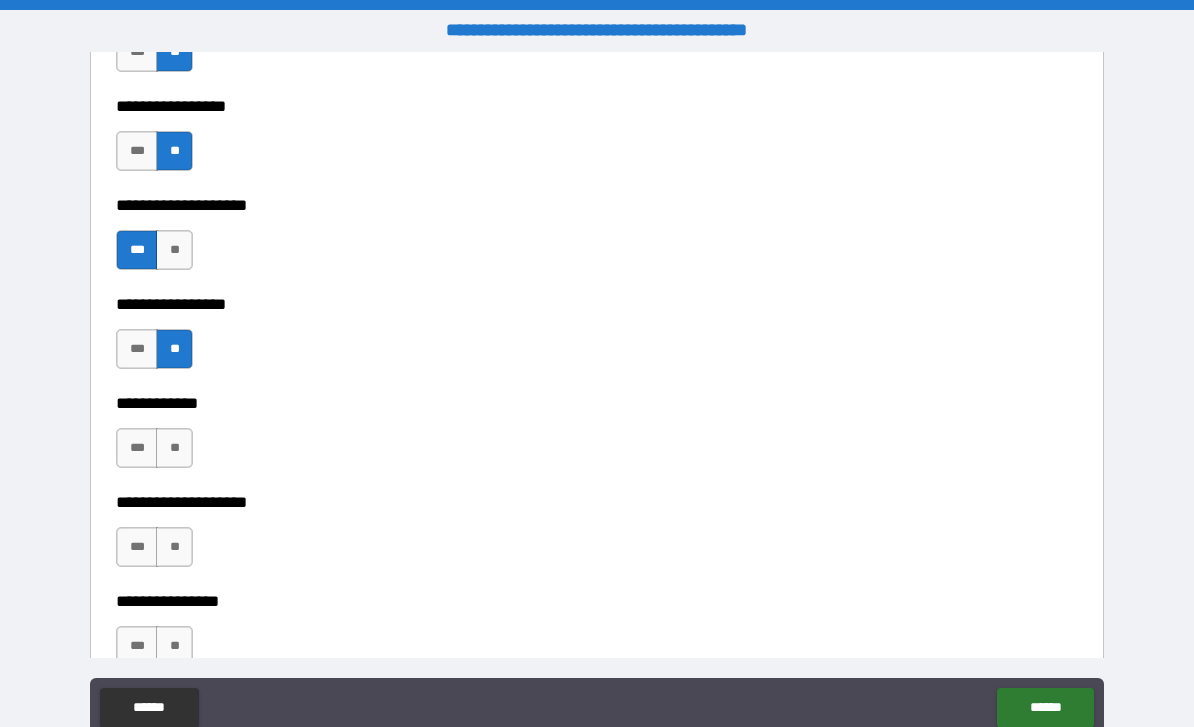 click on "**" at bounding box center (174, 448) 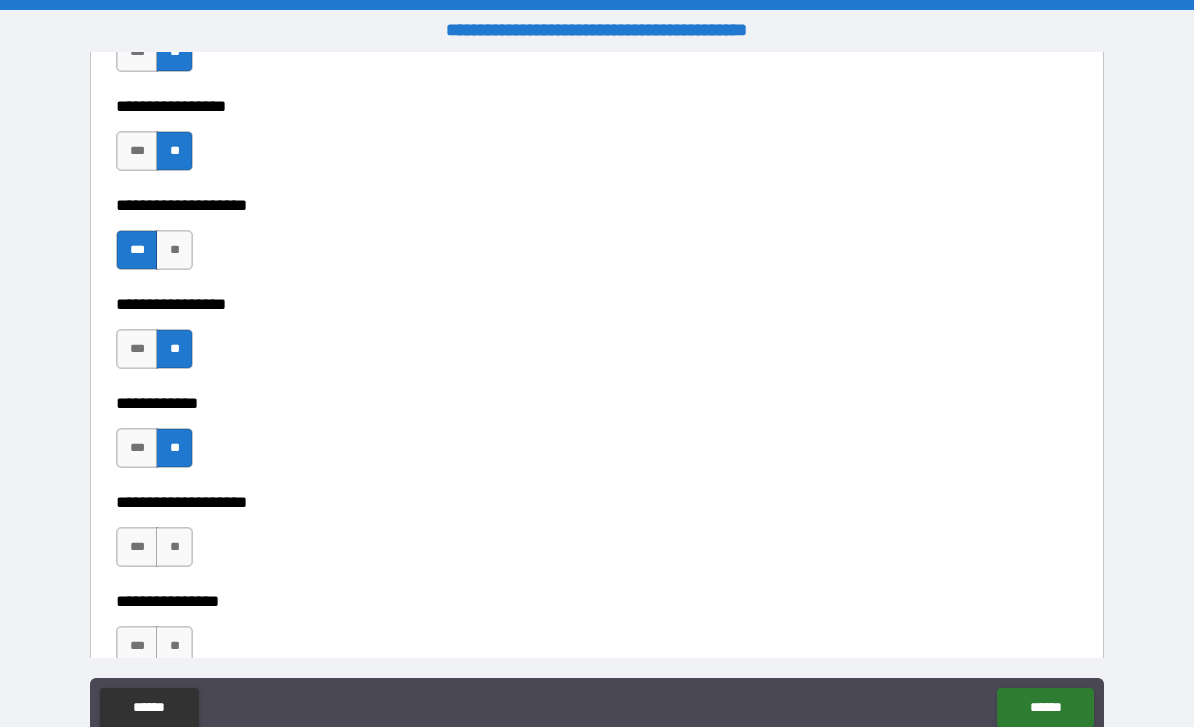 click on "**" at bounding box center [174, 547] 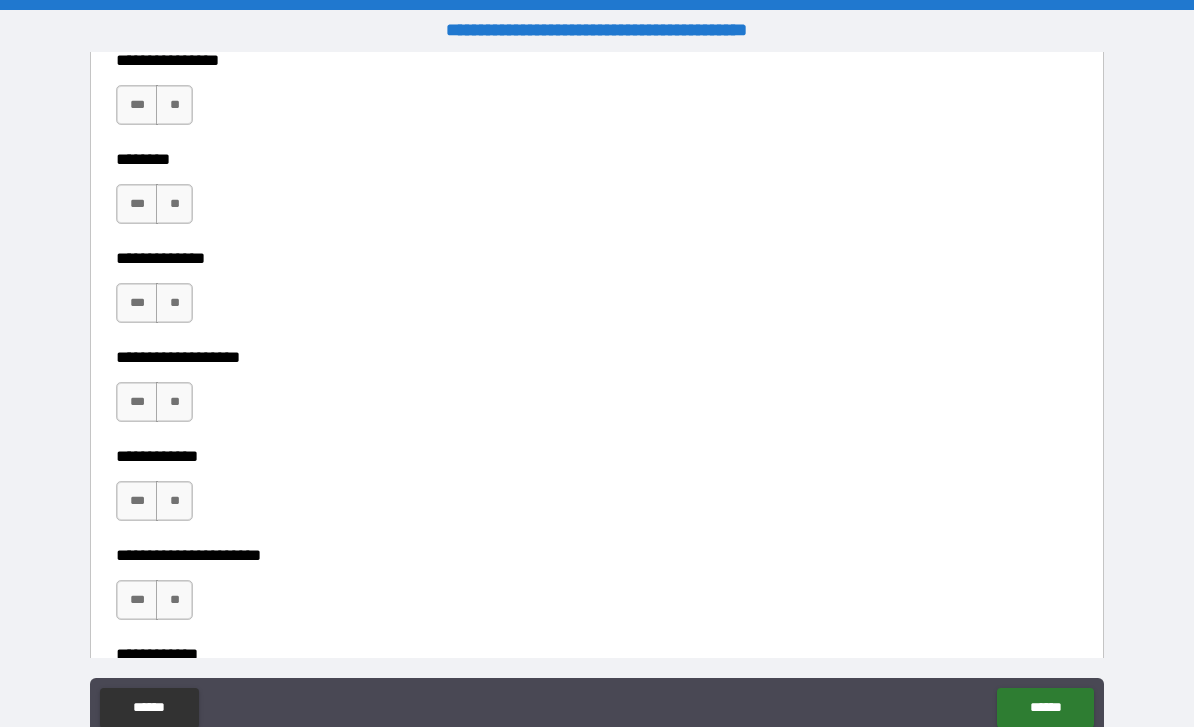 scroll, scrollTop: 7538, scrollLeft: 0, axis: vertical 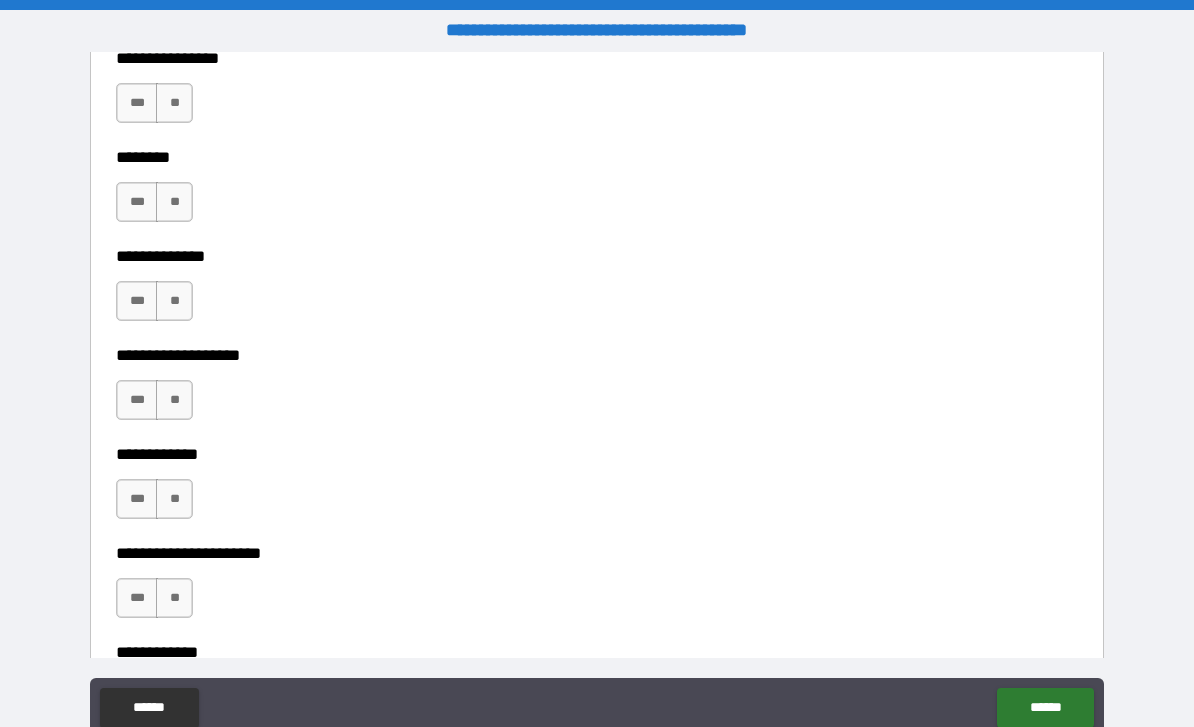 click on "**" at bounding box center [174, 103] 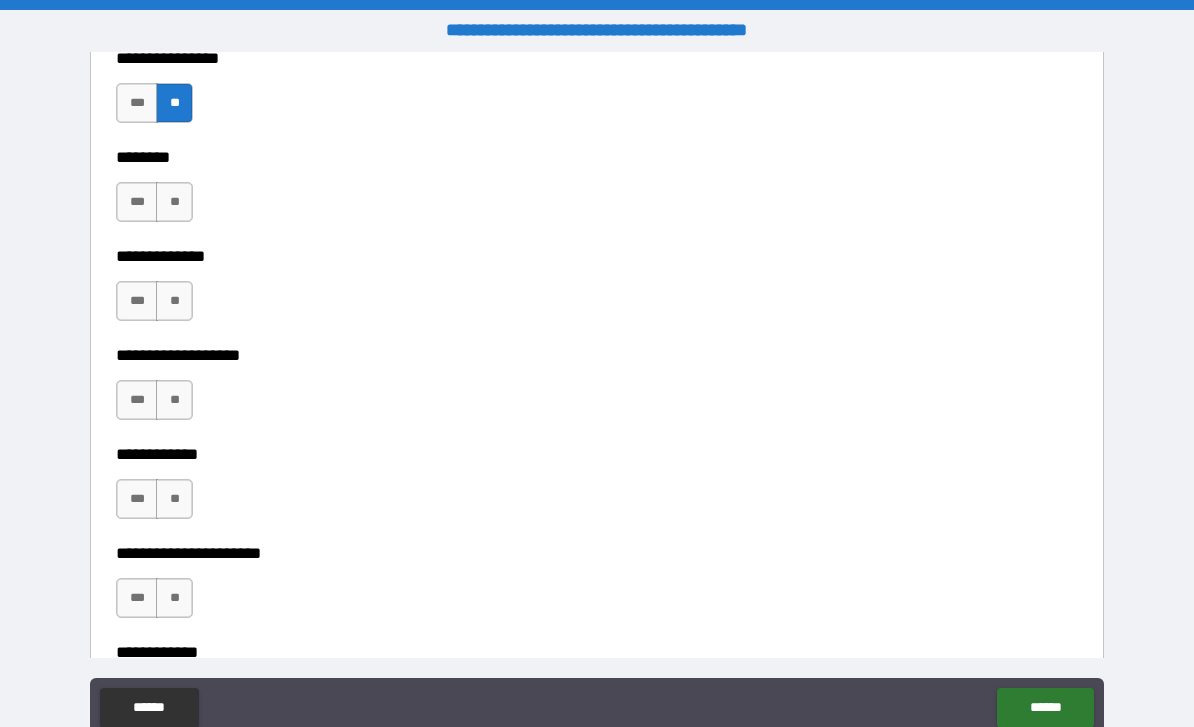 click on "**" at bounding box center (174, 202) 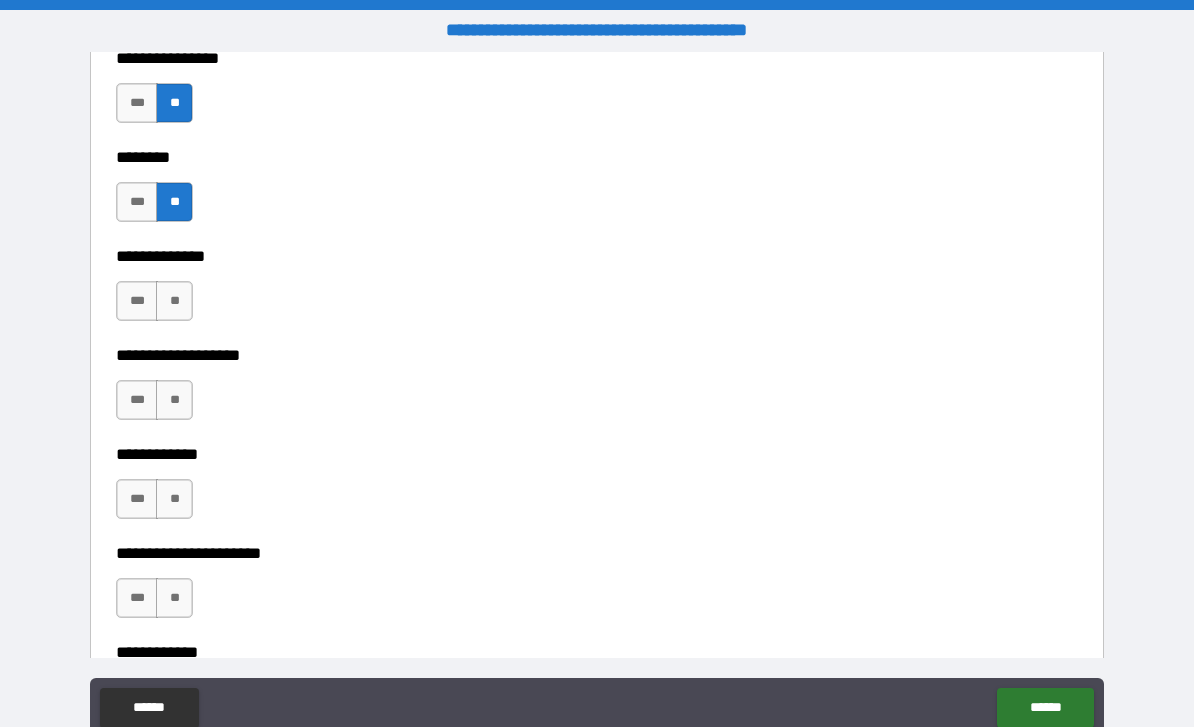 click on "**" at bounding box center [174, 301] 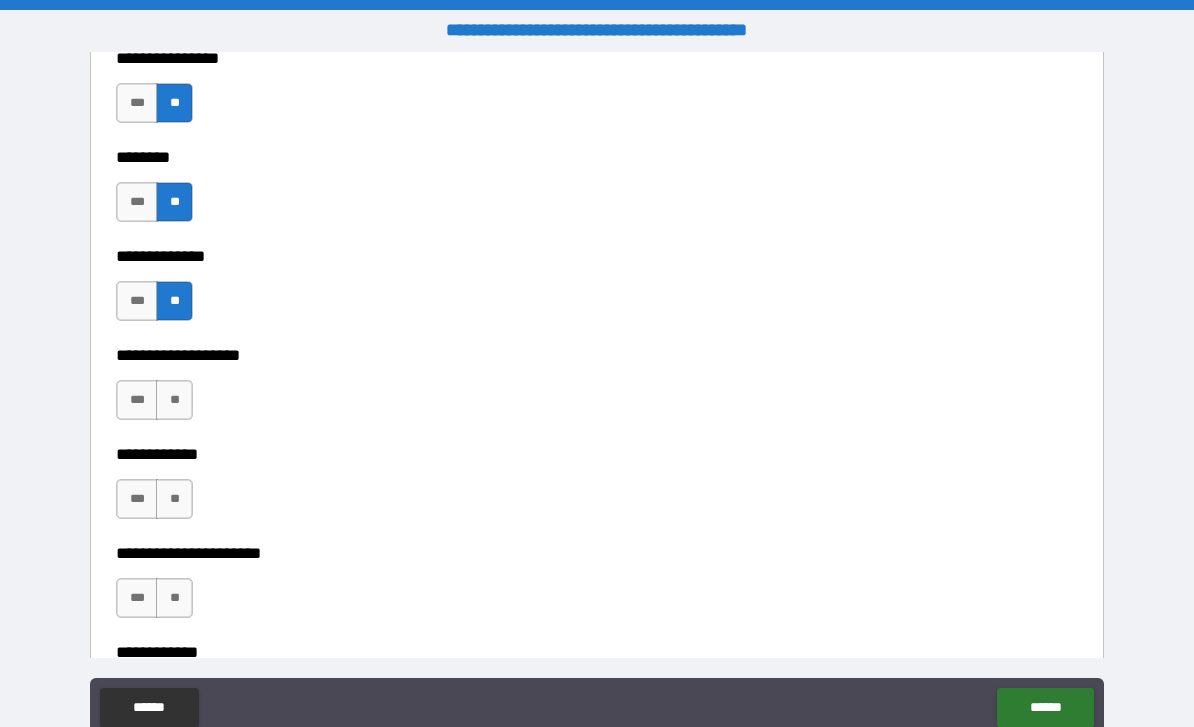 click on "**" at bounding box center [174, 400] 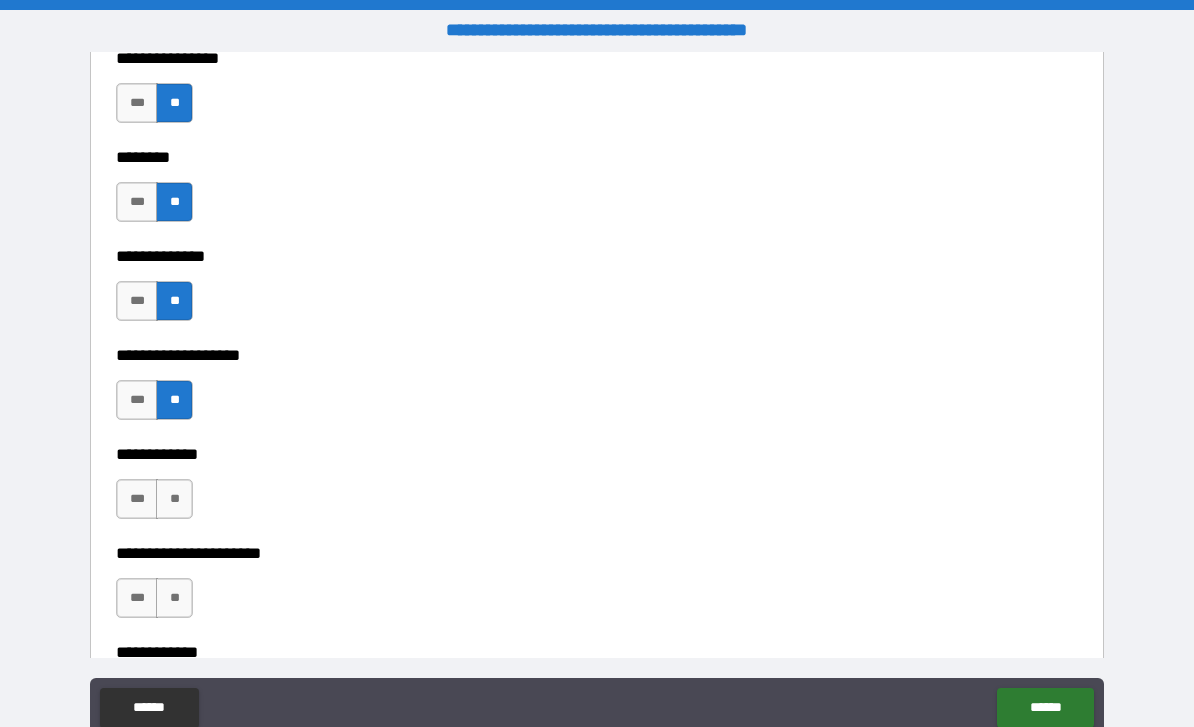 click on "**" at bounding box center [174, 499] 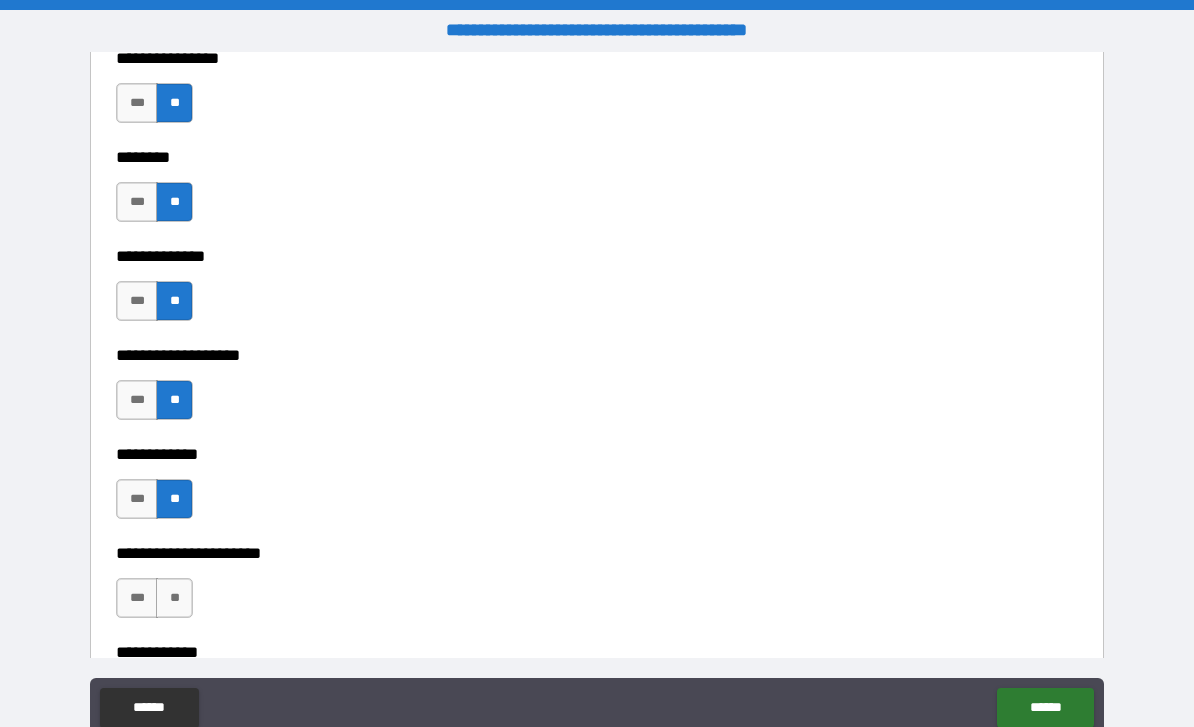 click on "**" at bounding box center [174, 598] 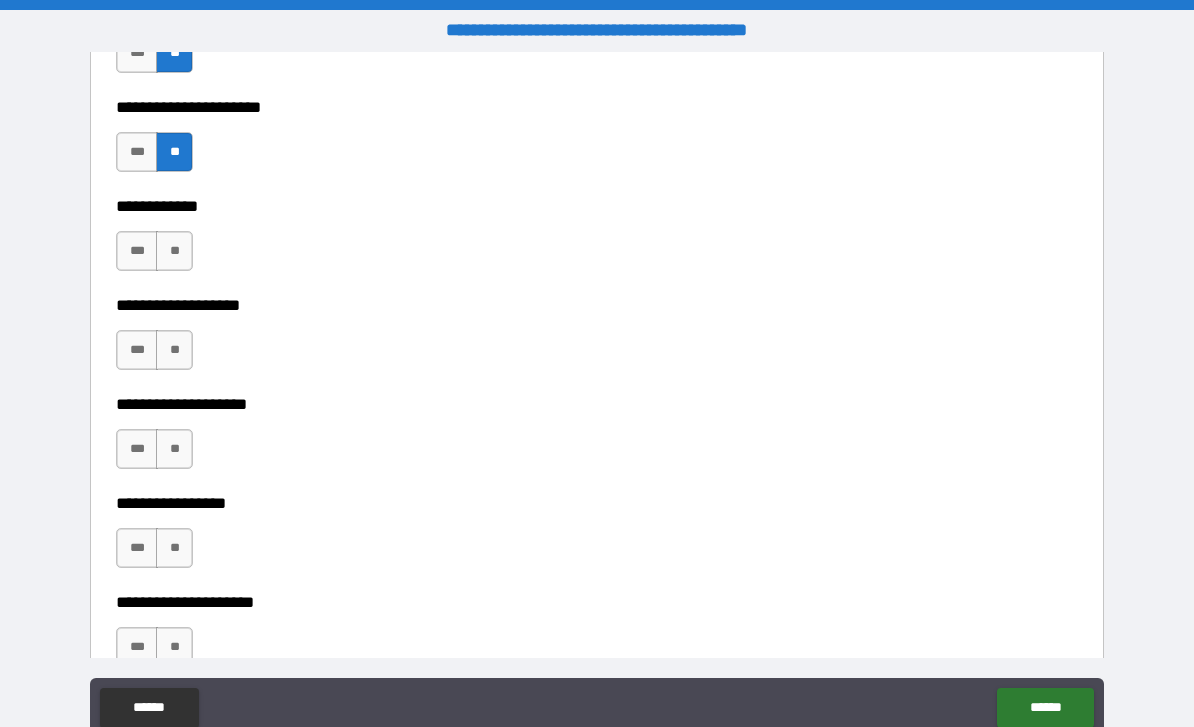 scroll, scrollTop: 7989, scrollLeft: 0, axis: vertical 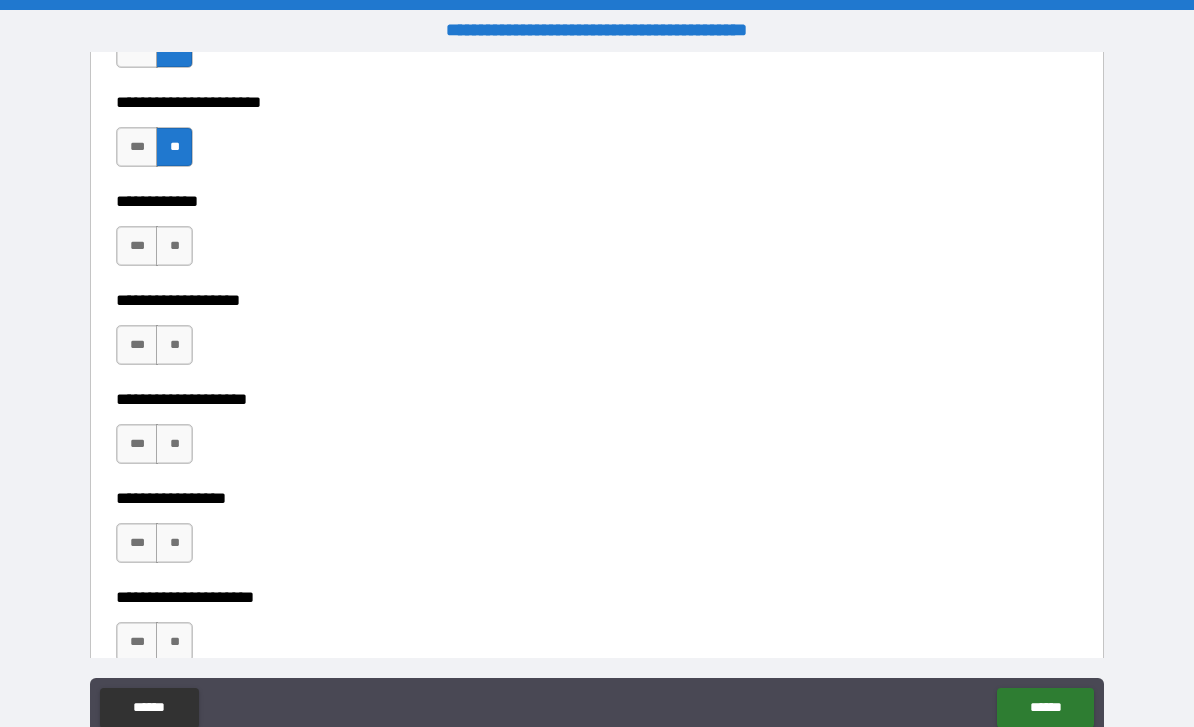 click on "**" at bounding box center (174, 246) 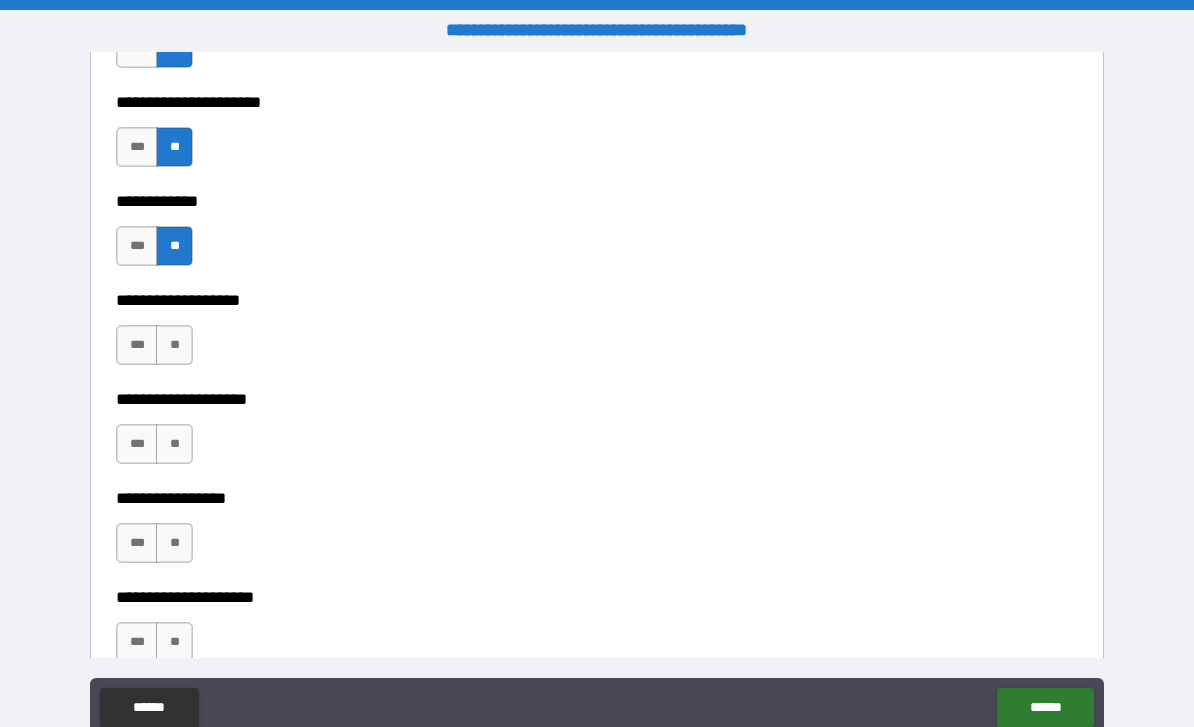 click on "**" at bounding box center (174, 345) 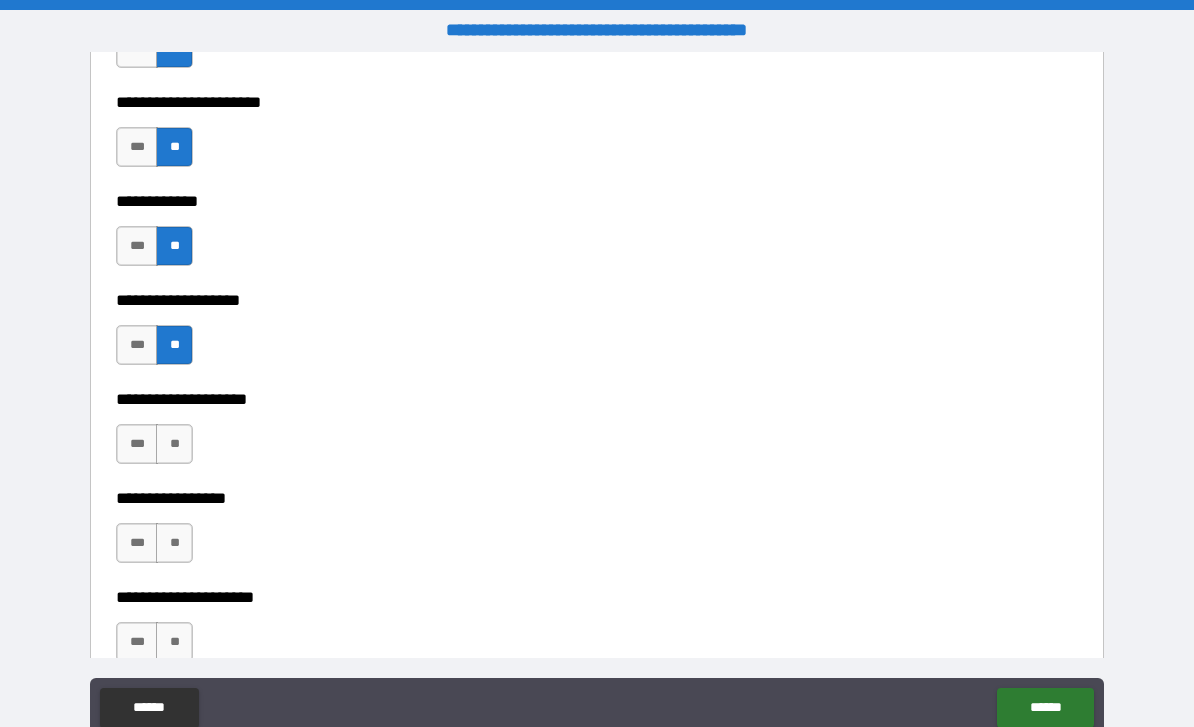 click on "**" at bounding box center [174, 444] 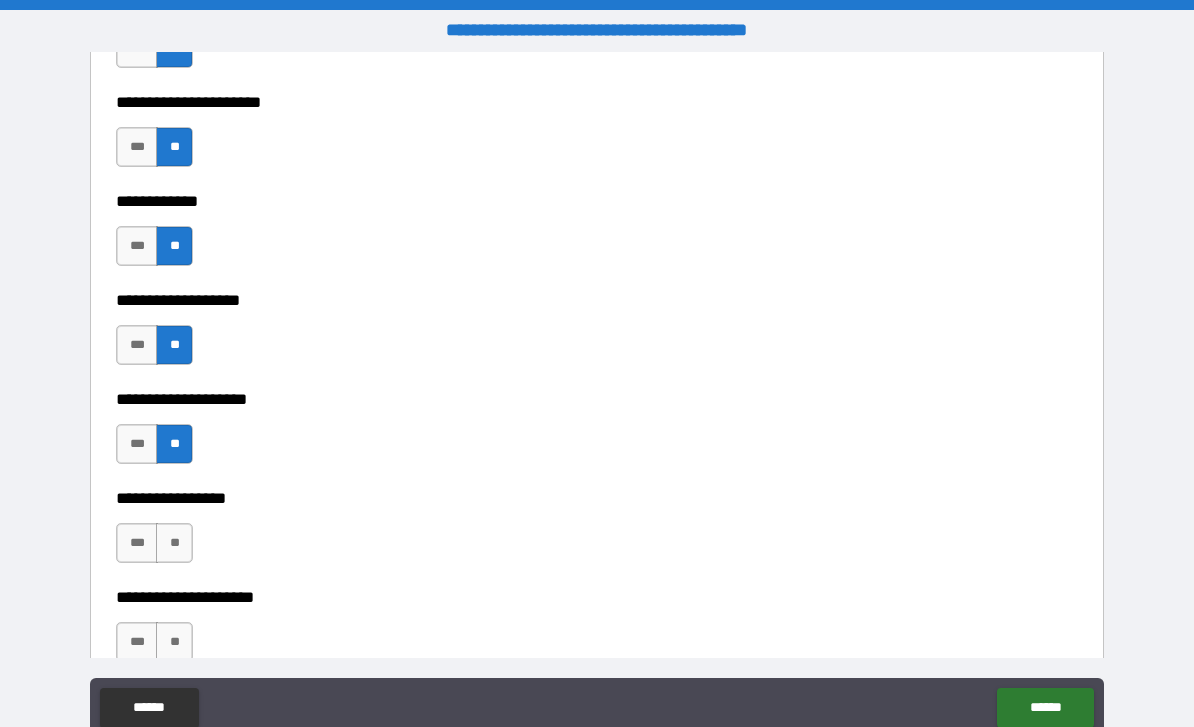 click on "**" at bounding box center [174, 543] 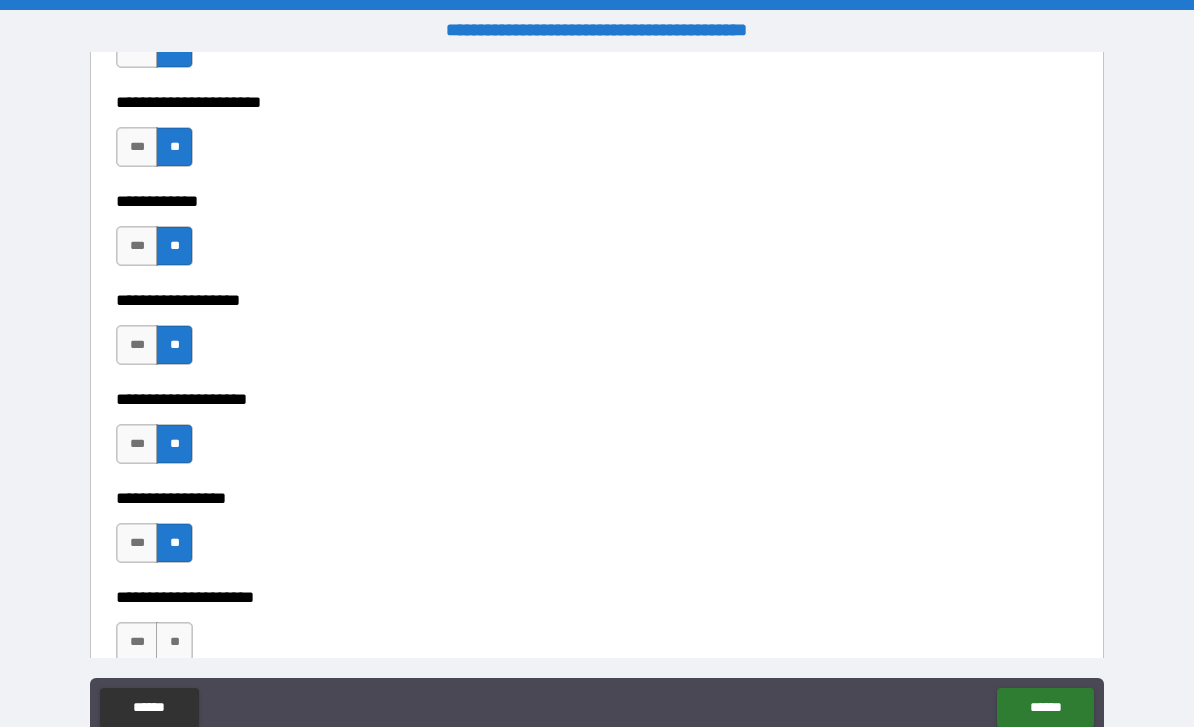 click on "**" at bounding box center [174, 642] 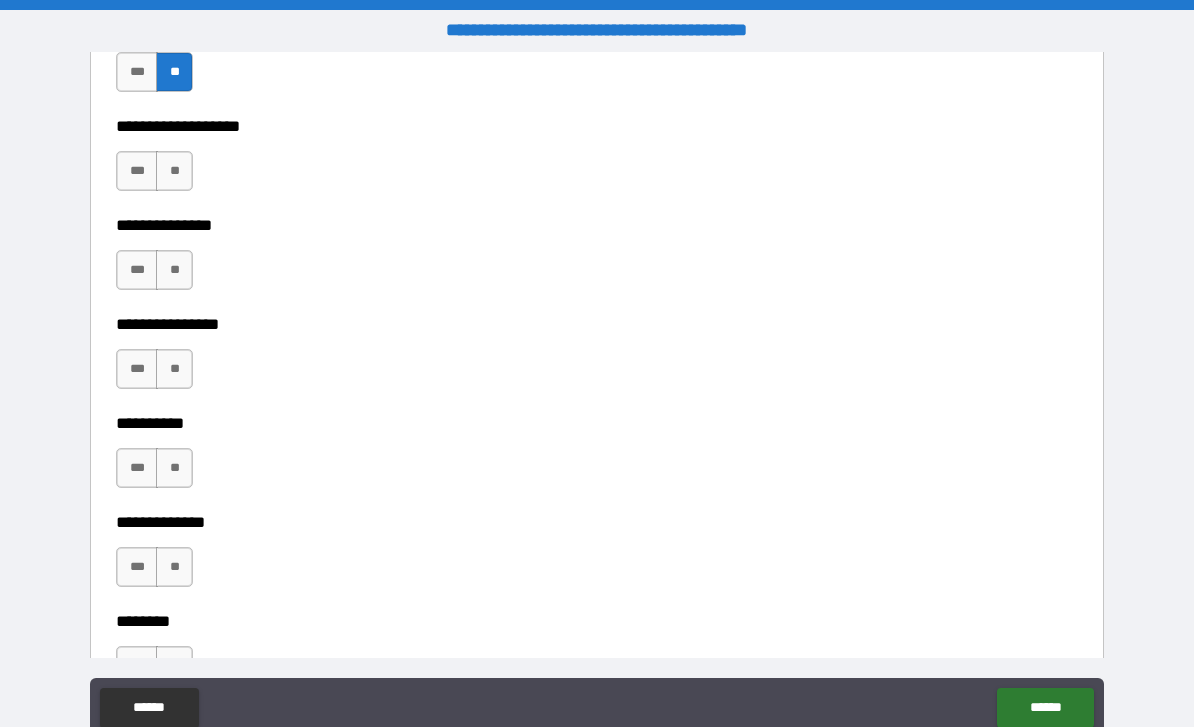 scroll, scrollTop: 8560, scrollLeft: 0, axis: vertical 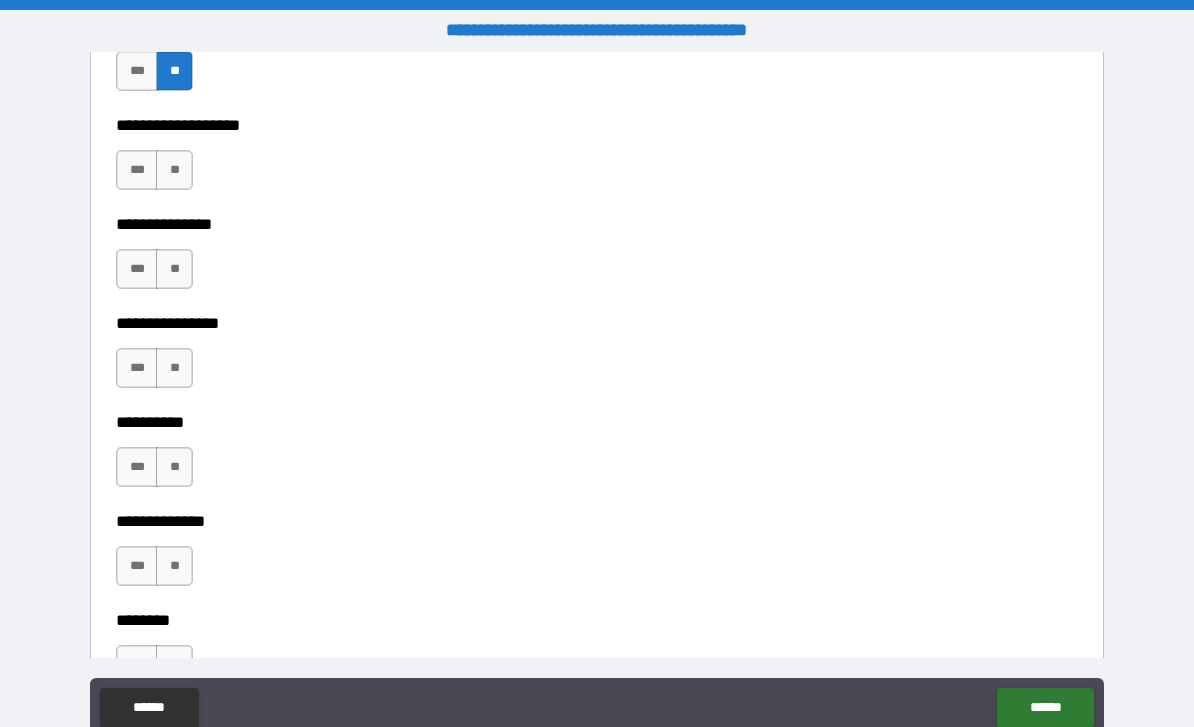 click on "***" at bounding box center (137, 170) 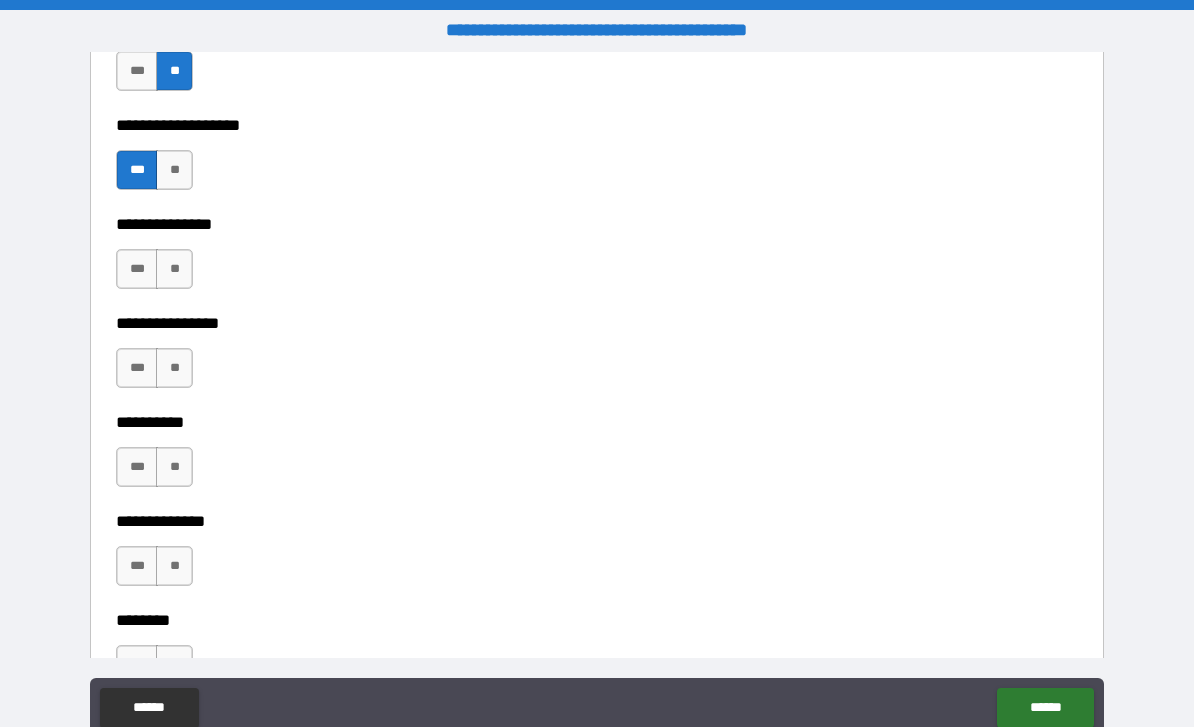 click on "**" at bounding box center [174, 269] 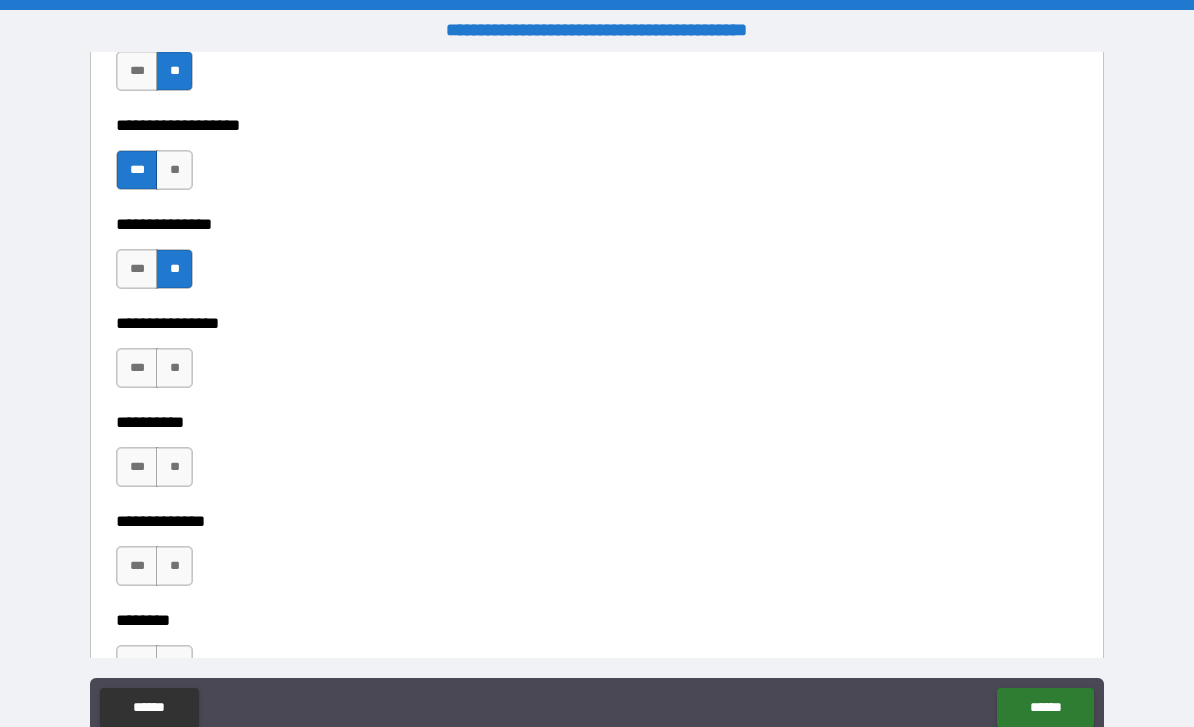 click on "**" at bounding box center (174, 368) 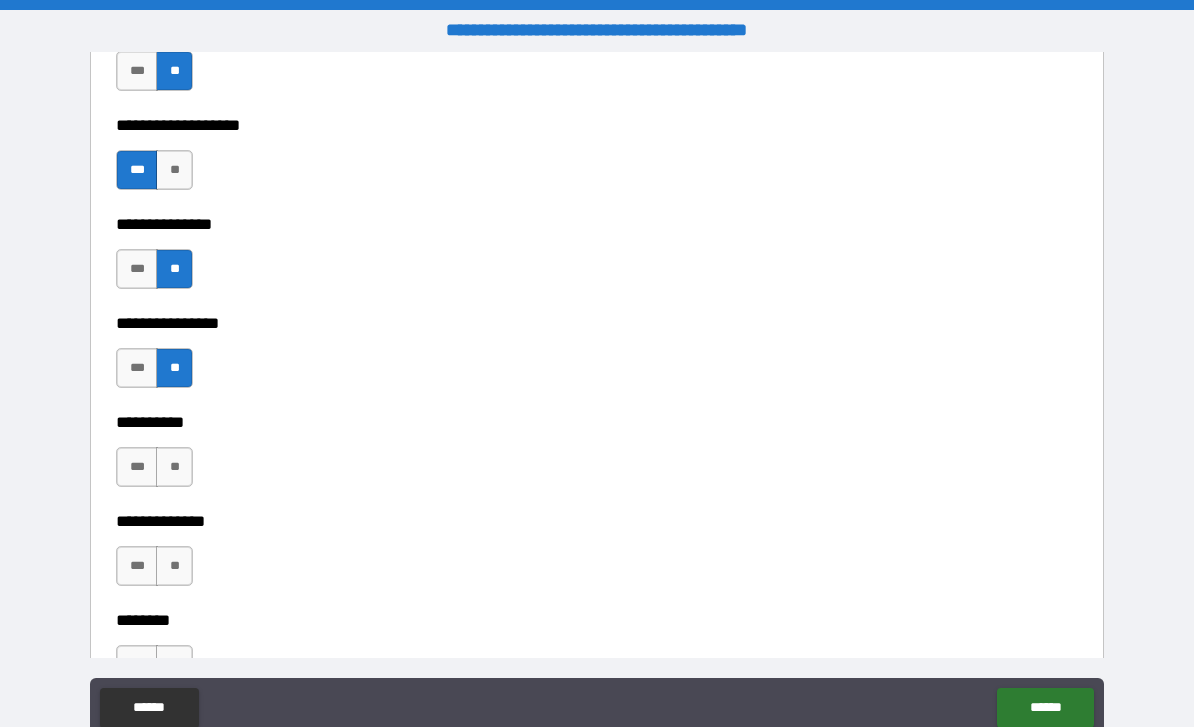 click on "**" at bounding box center (174, 467) 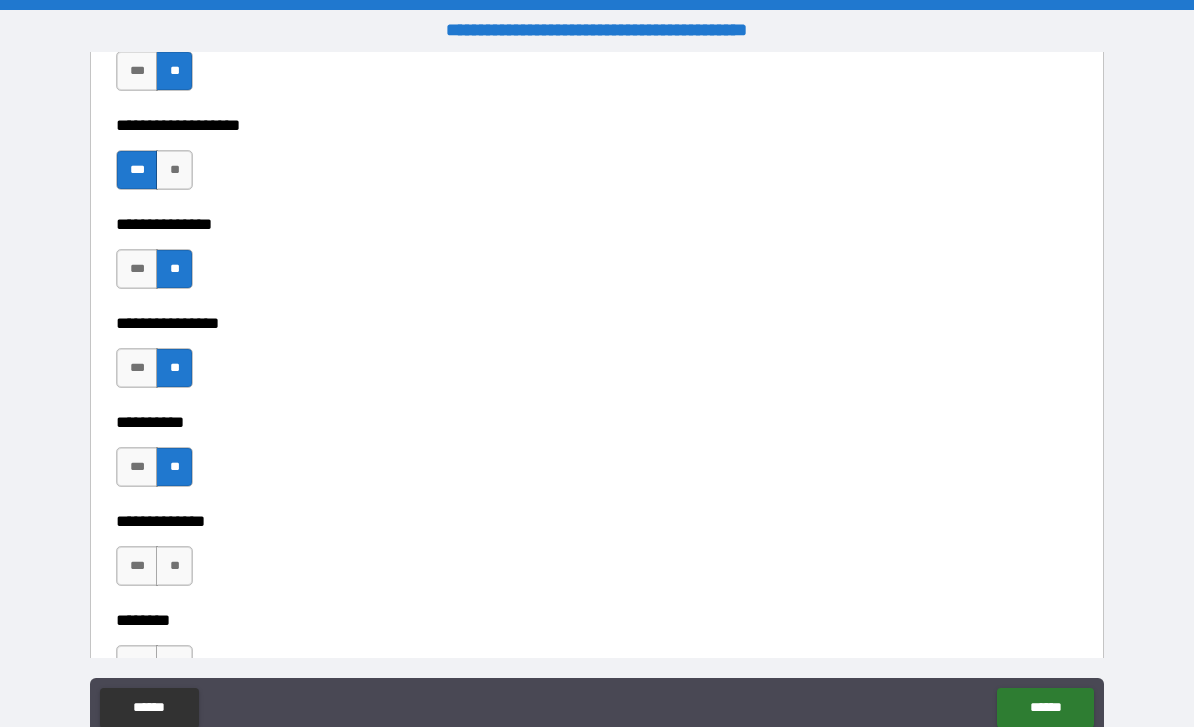 click on "**" at bounding box center [174, 566] 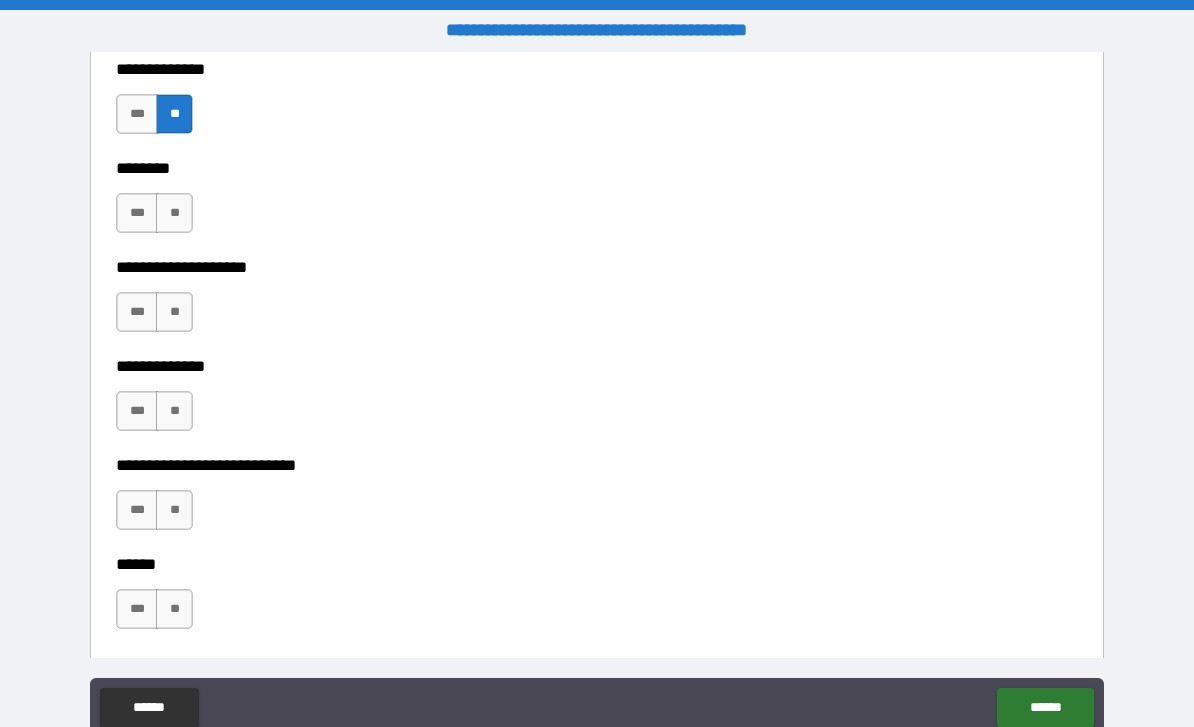 scroll, scrollTop: 9014, scrollLeft: 0, axis: vertical 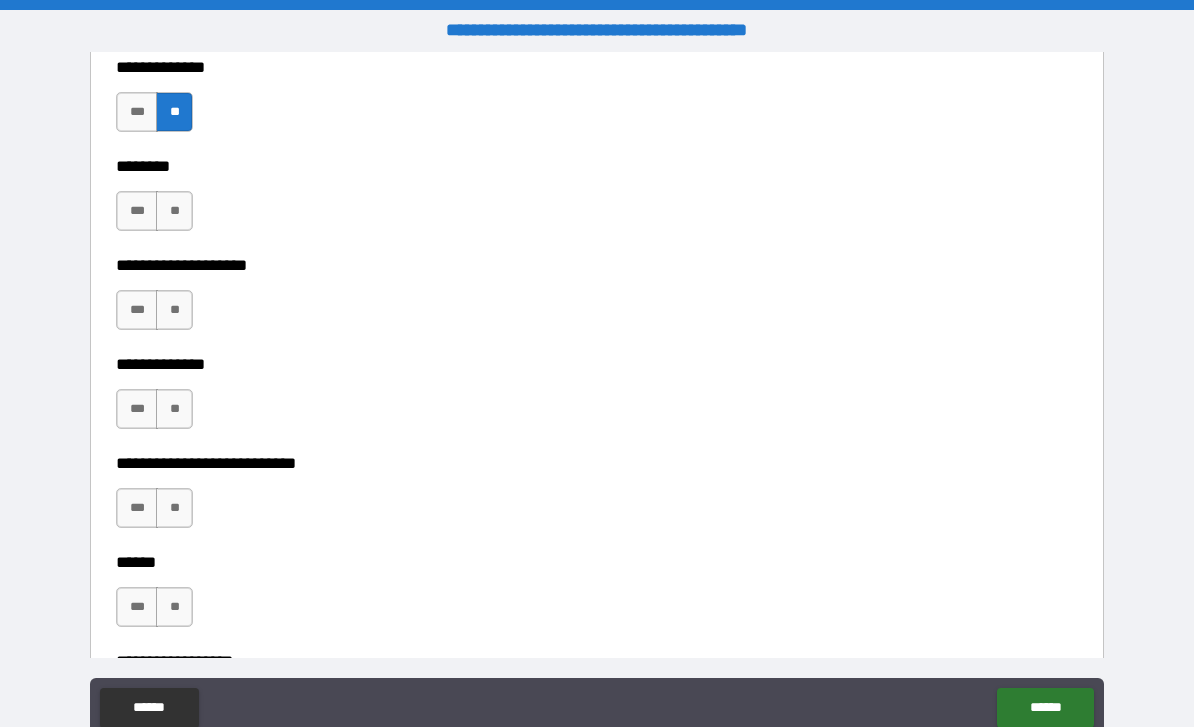 click on "**" at bounding box center (174, 211) 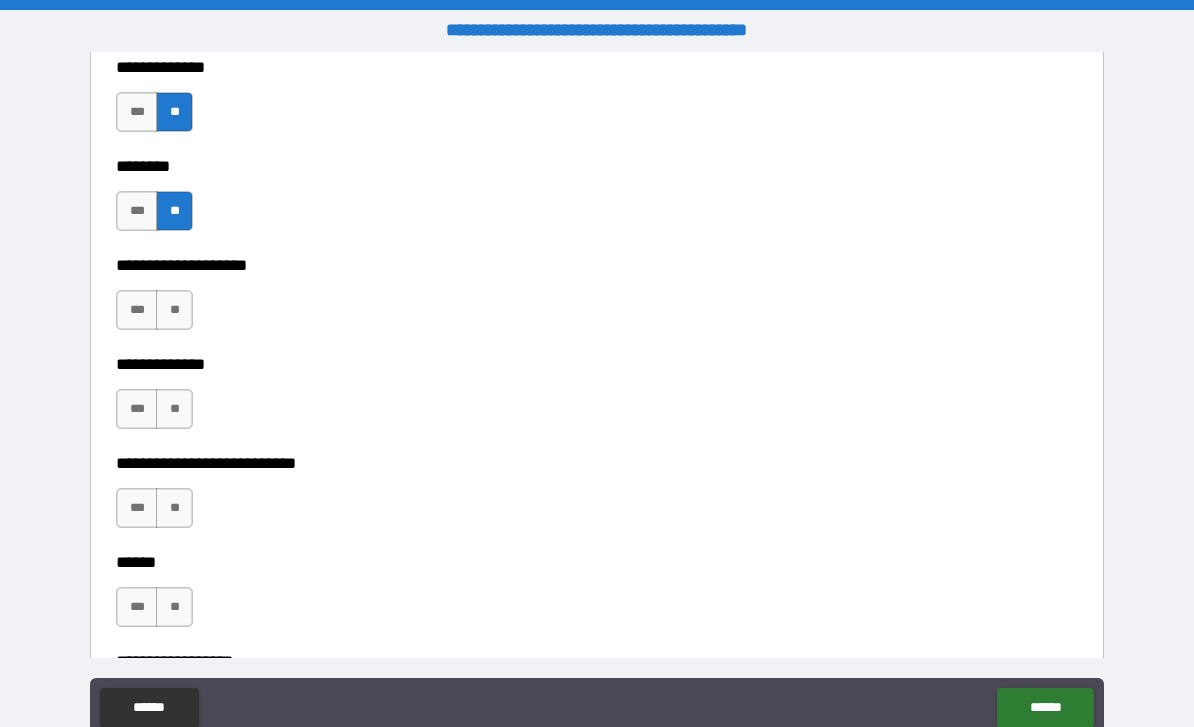 click on "**" at bounding box center [174, 310] 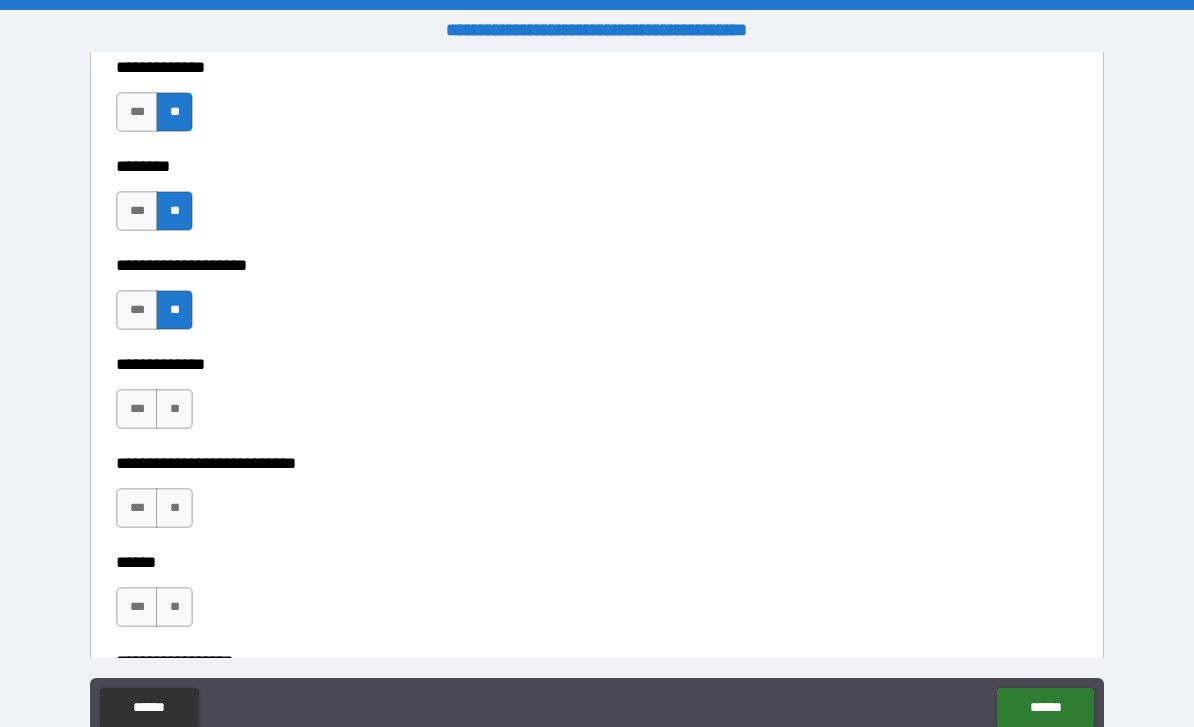 click on "**" at bounding box center (174, 409) 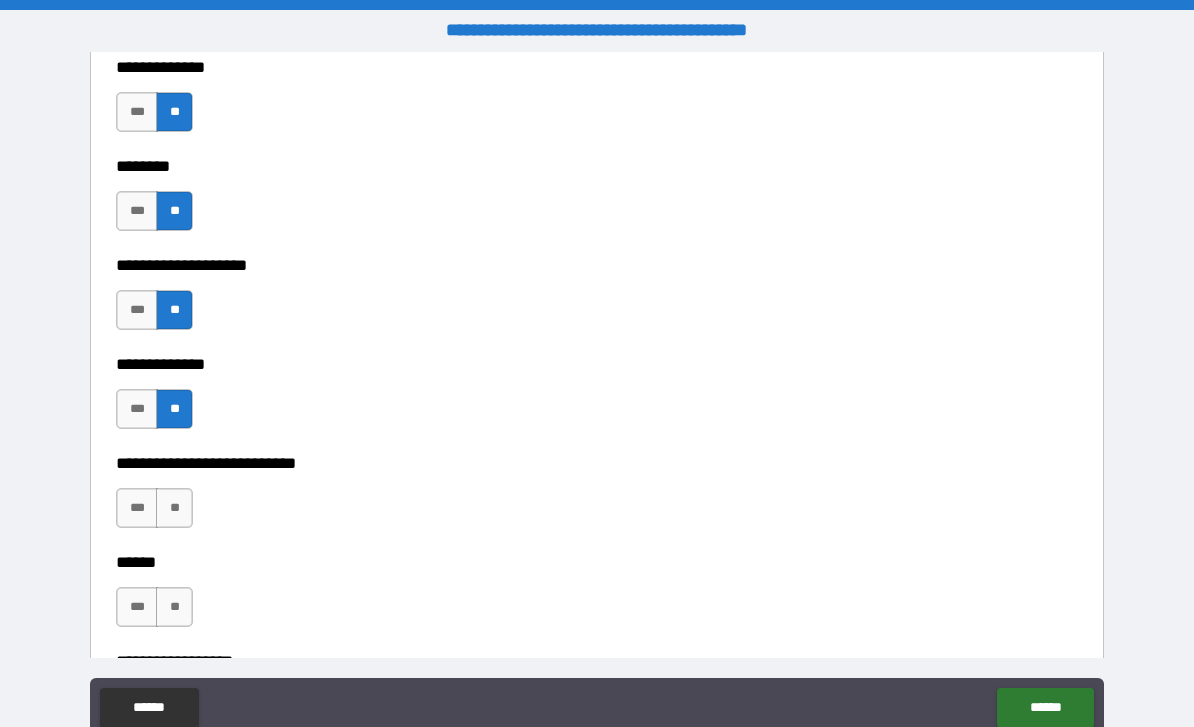 click on "**" at bounding box center (174, 508) 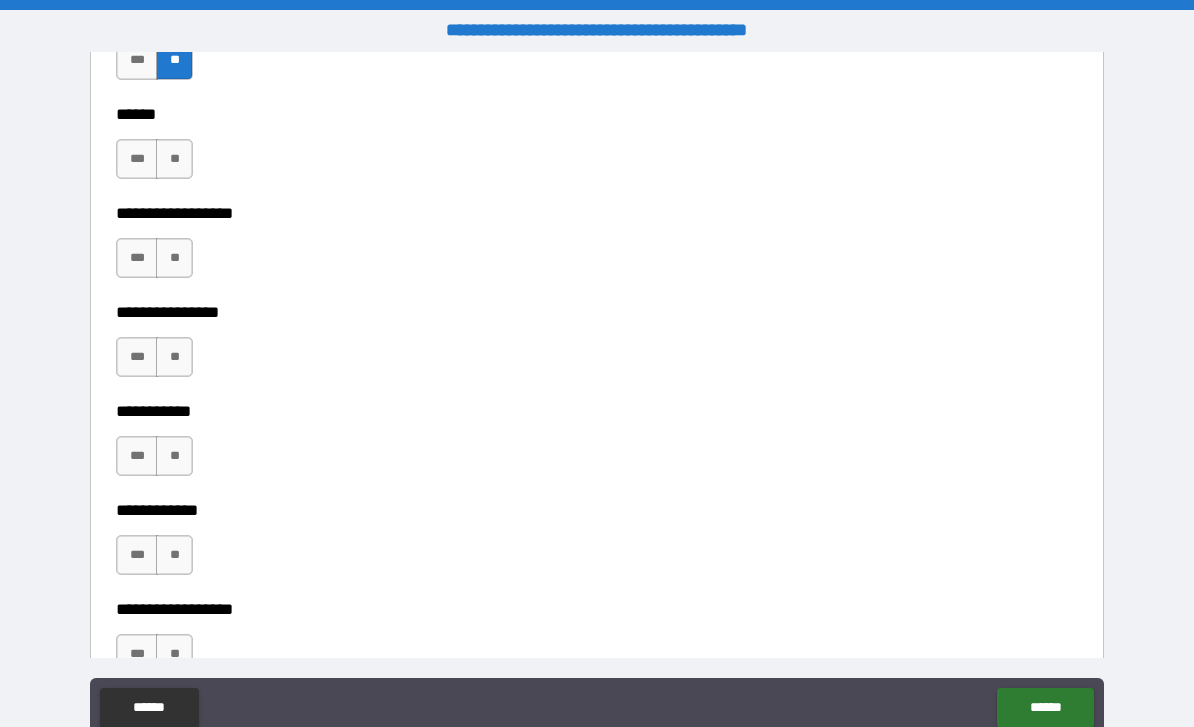 scroll, scrollTop: 9467, scrollLeft: 0, axis: vertical 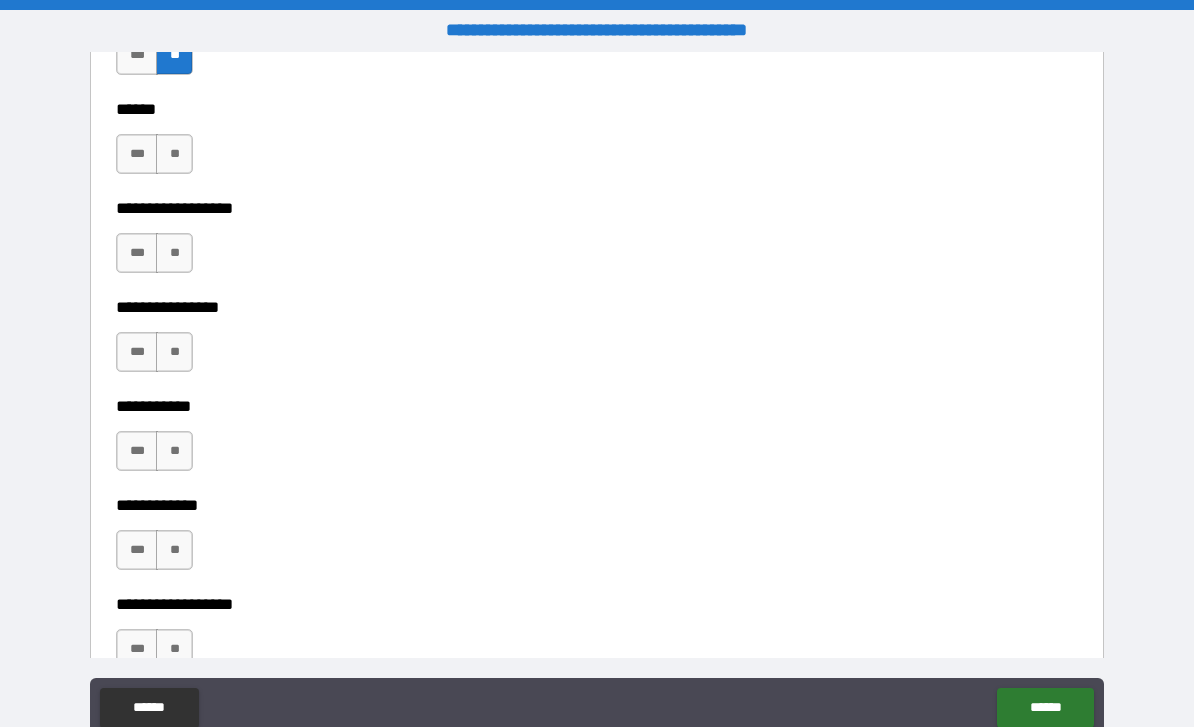 click on "**" at bounding box center [174, 154] 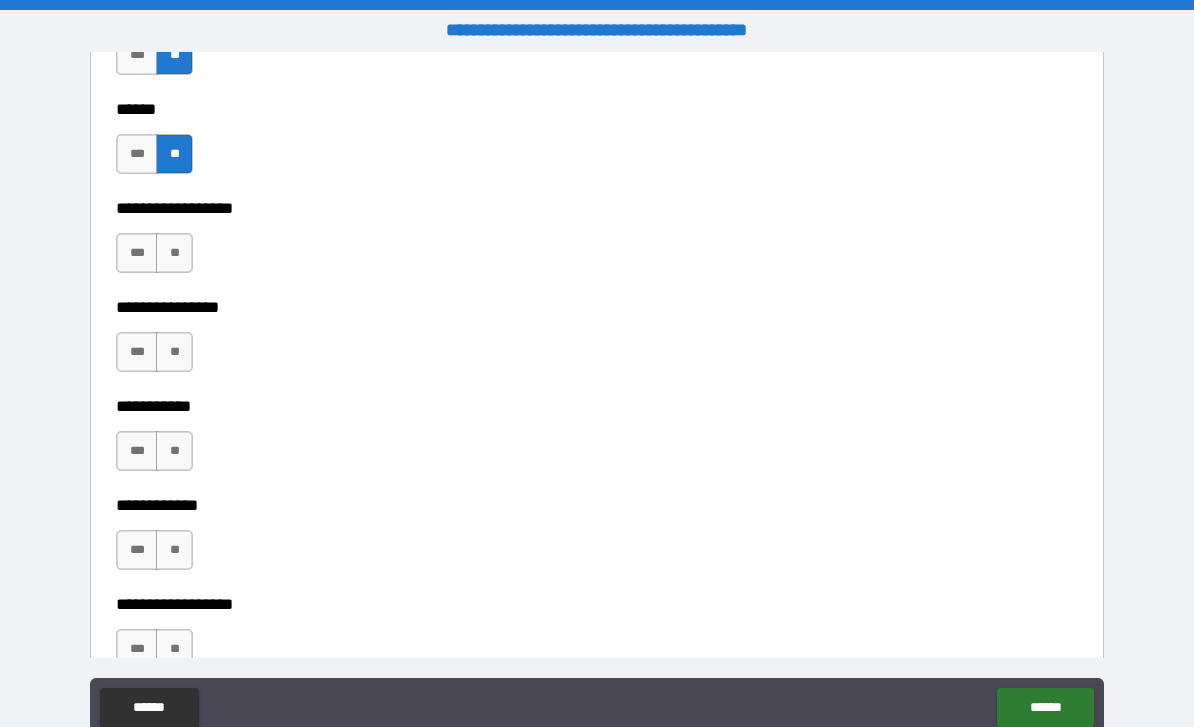 click on "**" at bounding box center [174, 253] 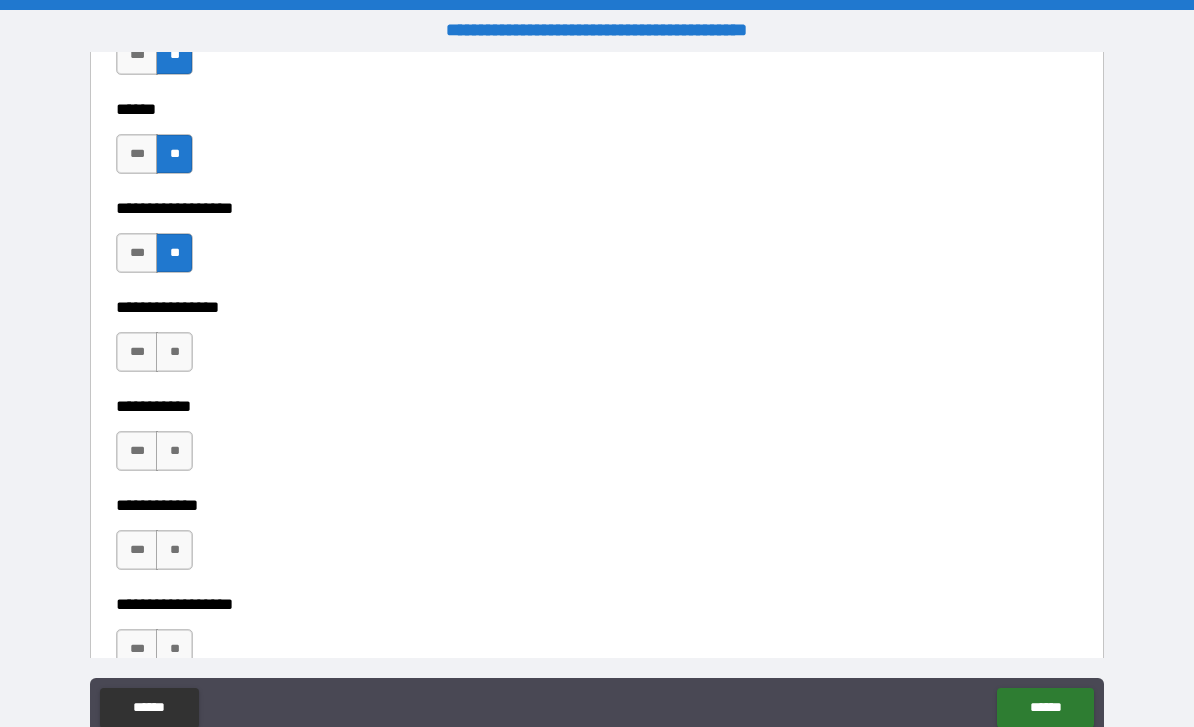 click on "**" at bounding box center (174, 352) 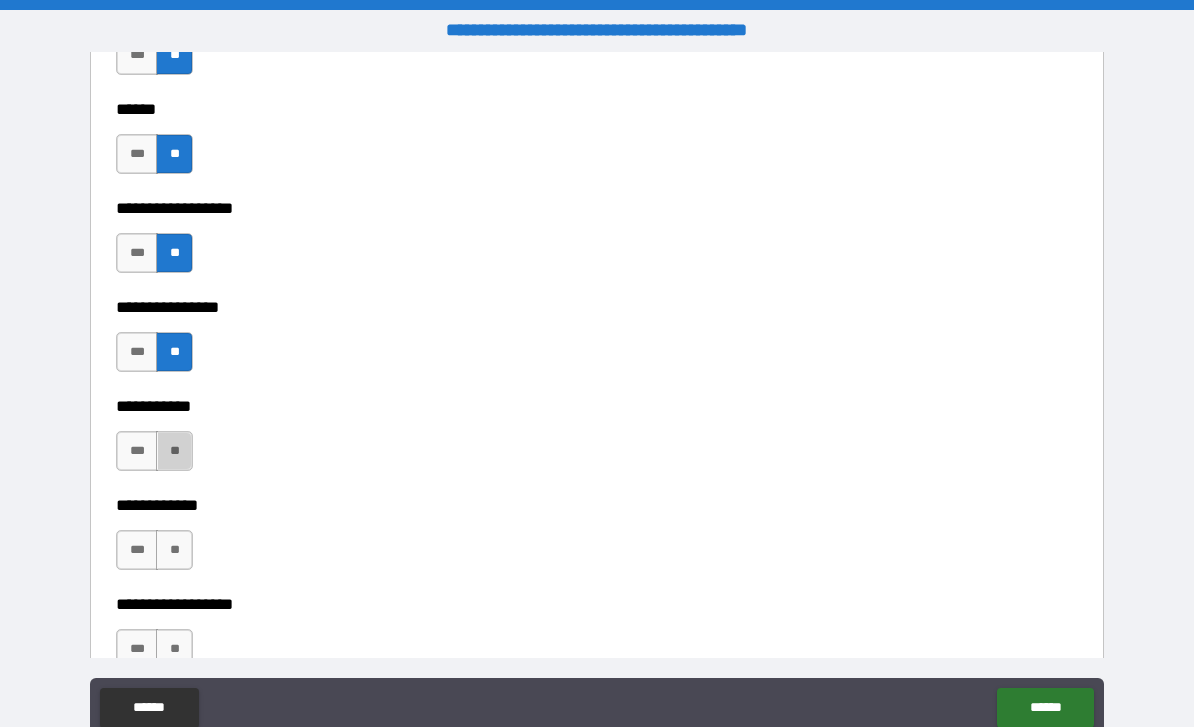 click on "**" at bounding box center (174, 451) 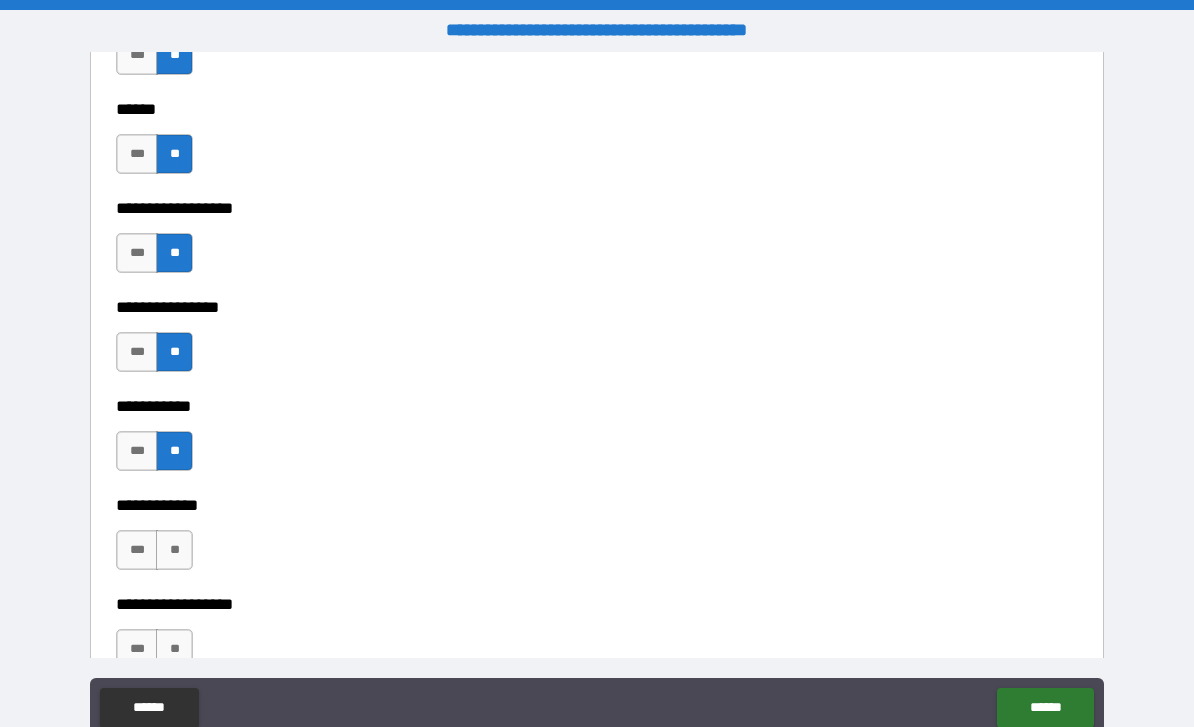 click on "**" at bounding box center (174, 550) 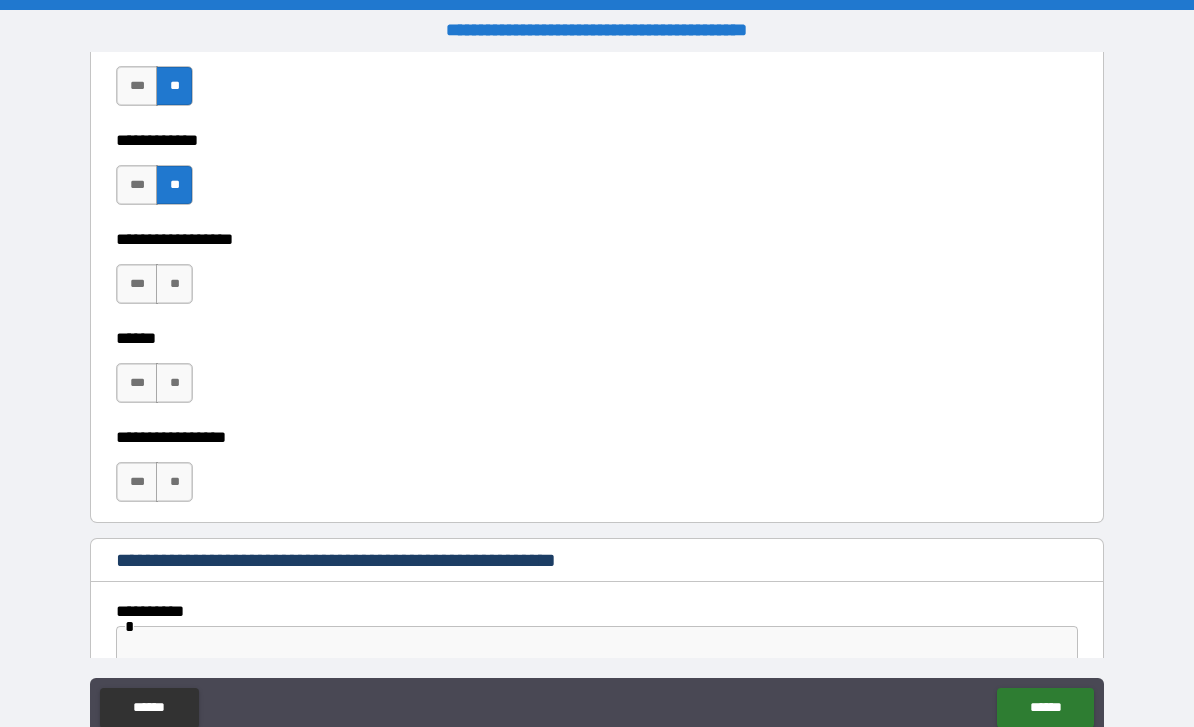 scroll, scrollTop: 9838, scrollLeft: 0, axis: vertical 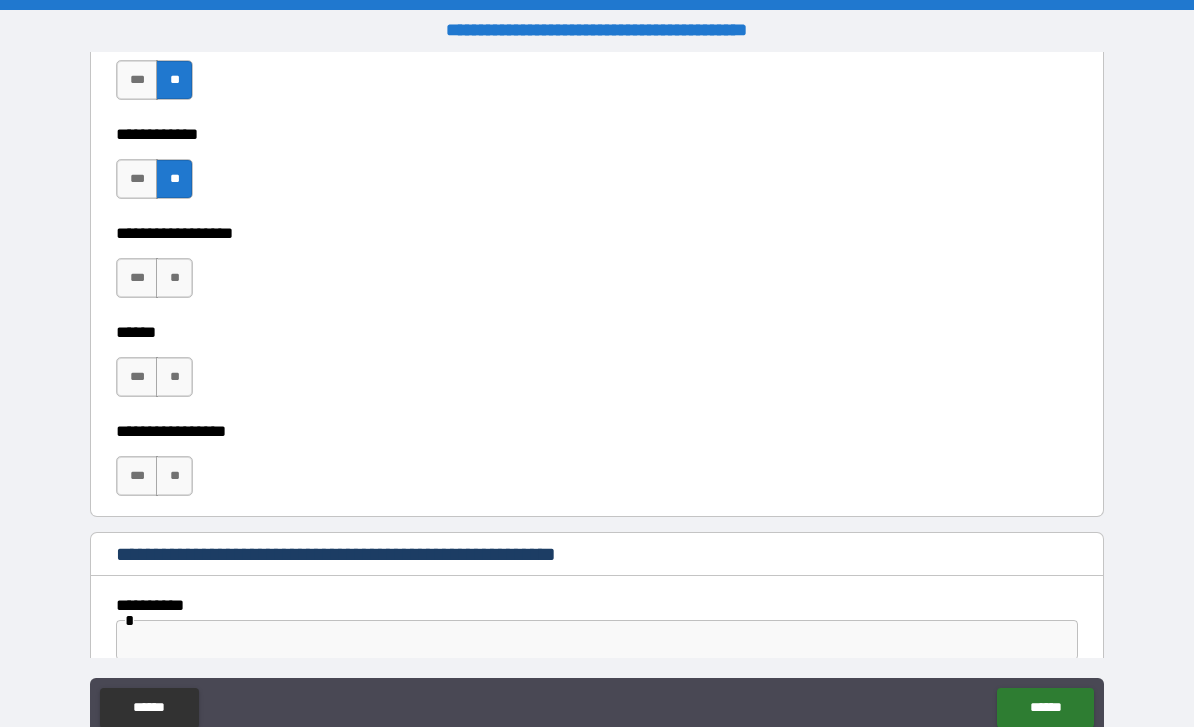click on "**" at bounding box center (174, 278) 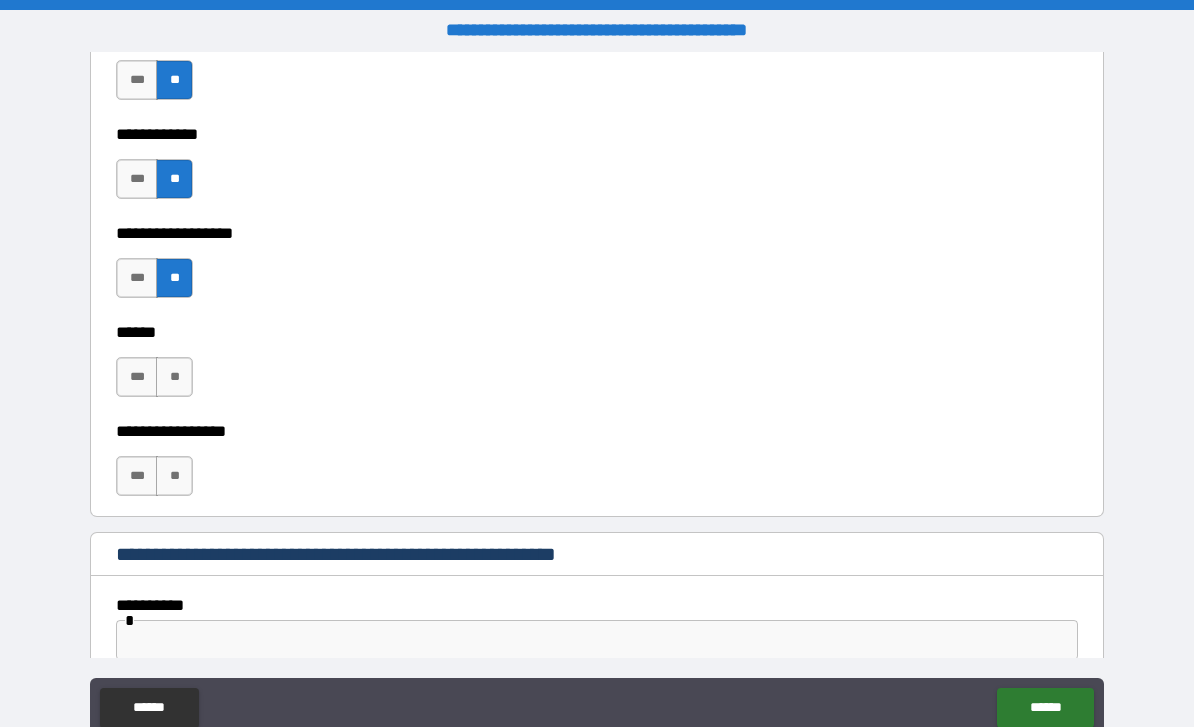click on "**" at bounding box center (174, 377) 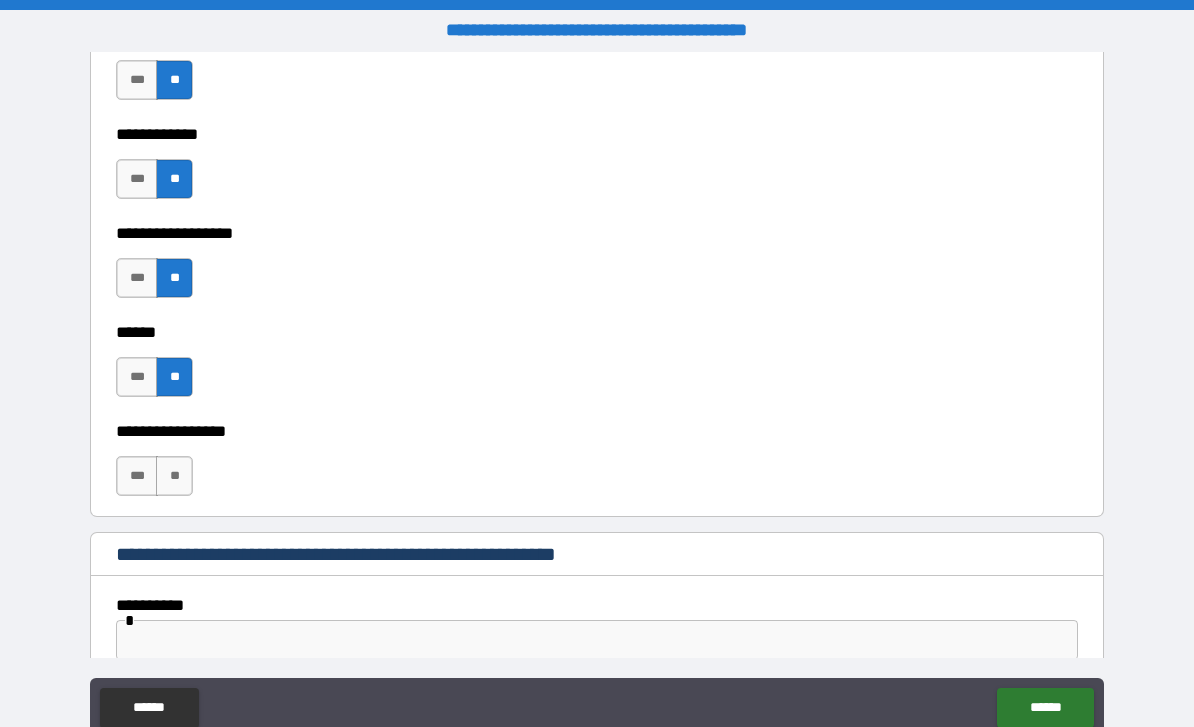 click on "**" at bounding box center [174, 476] 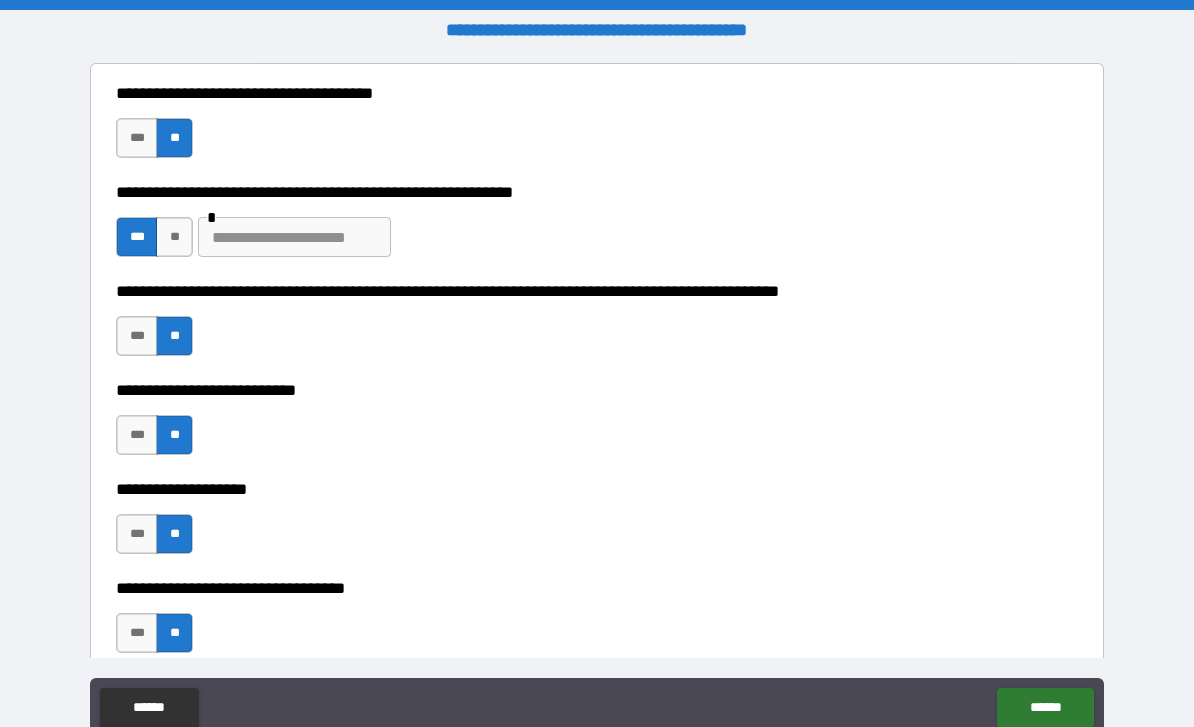 scroll, scrollTop: 357, scrollLeft: 0, axis: vertical 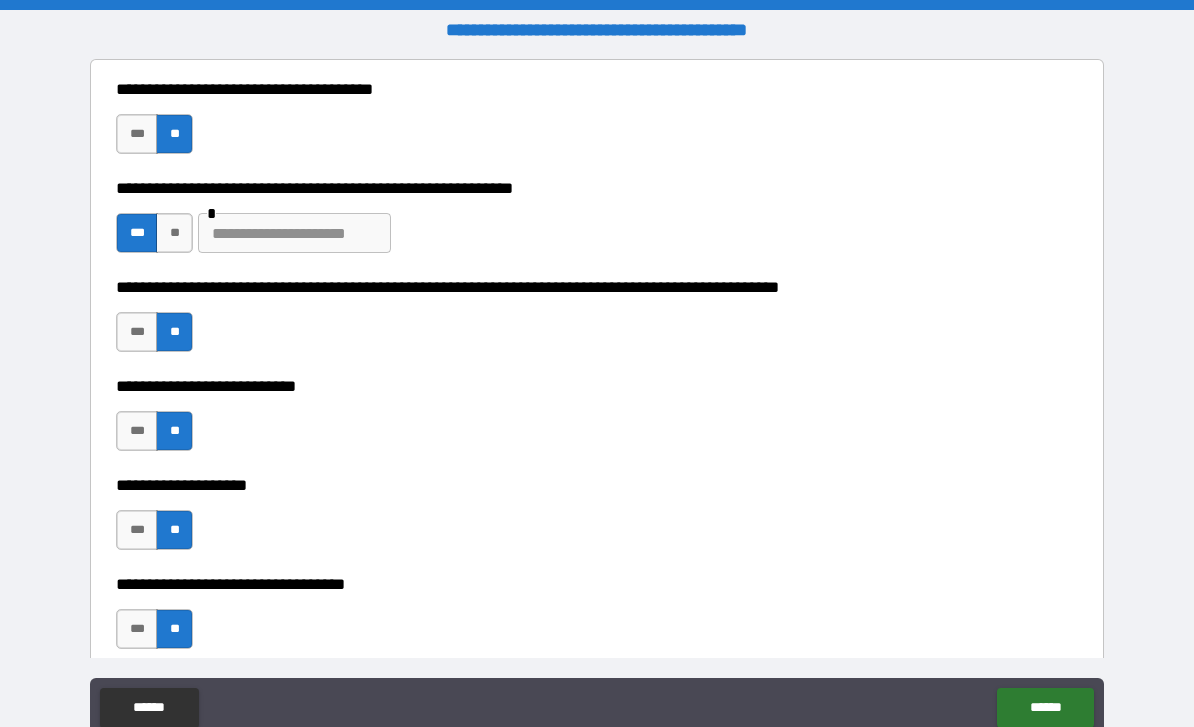 click at bounding box center [294, 233] 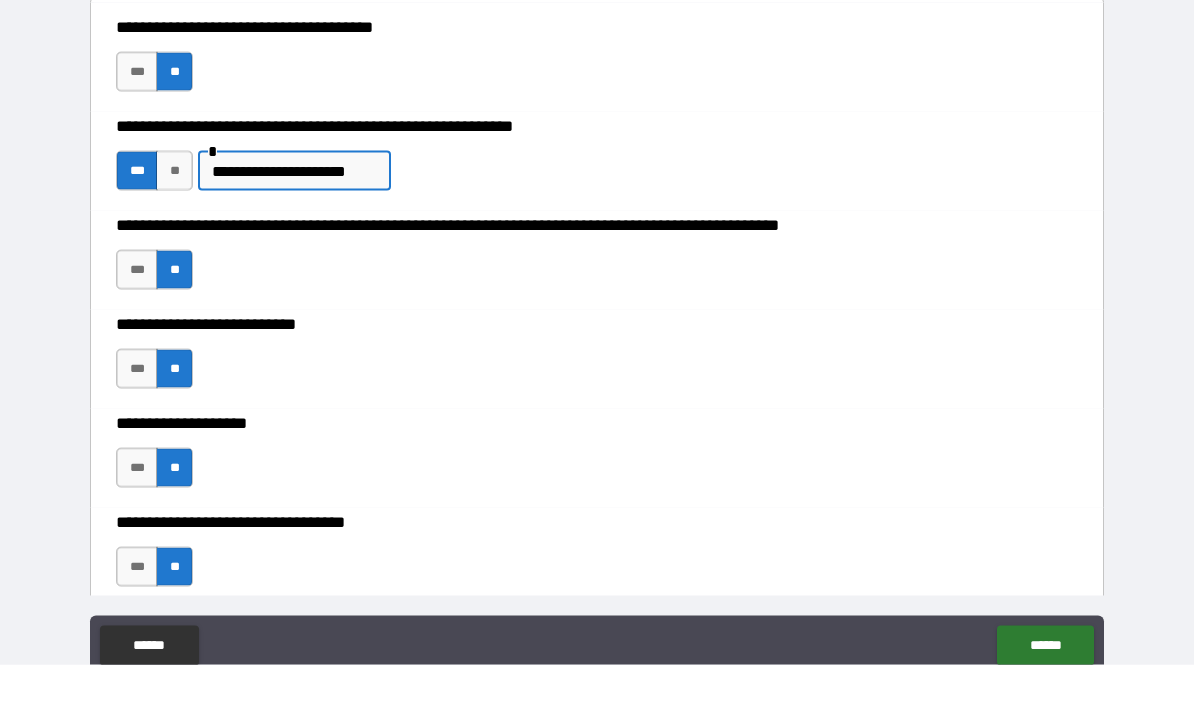 scroll, scrollTop: 64, scrollLeft: 0, axis: vertical 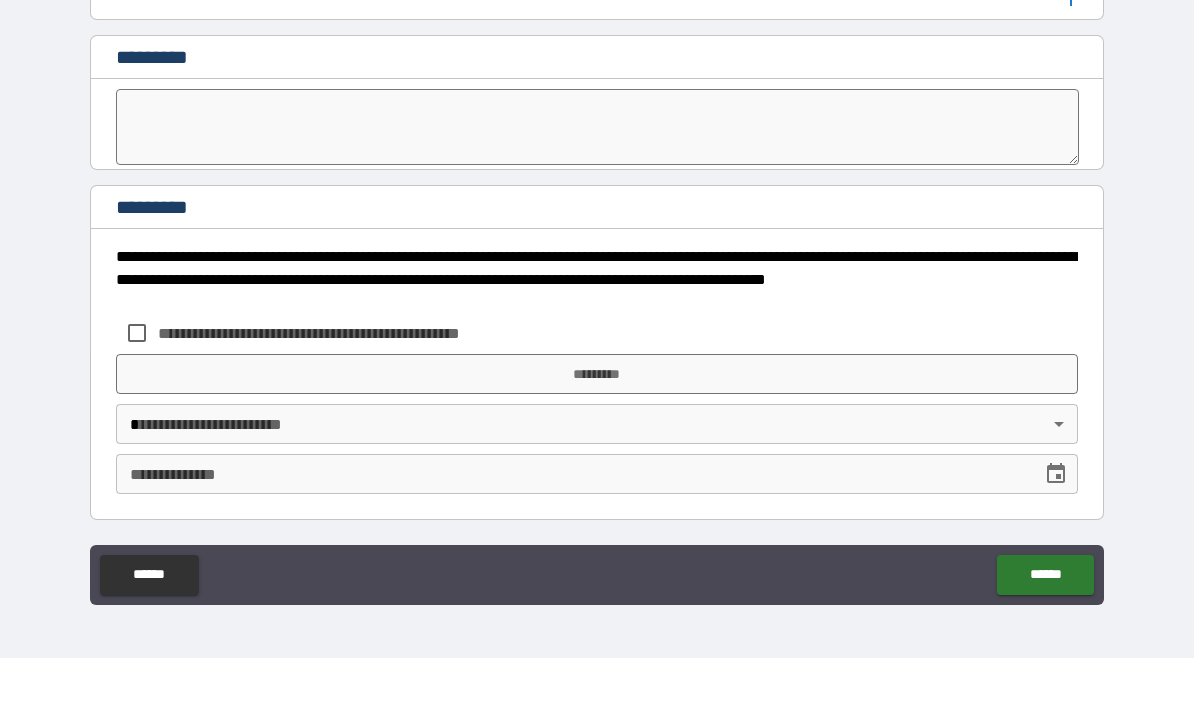 type on "**********" 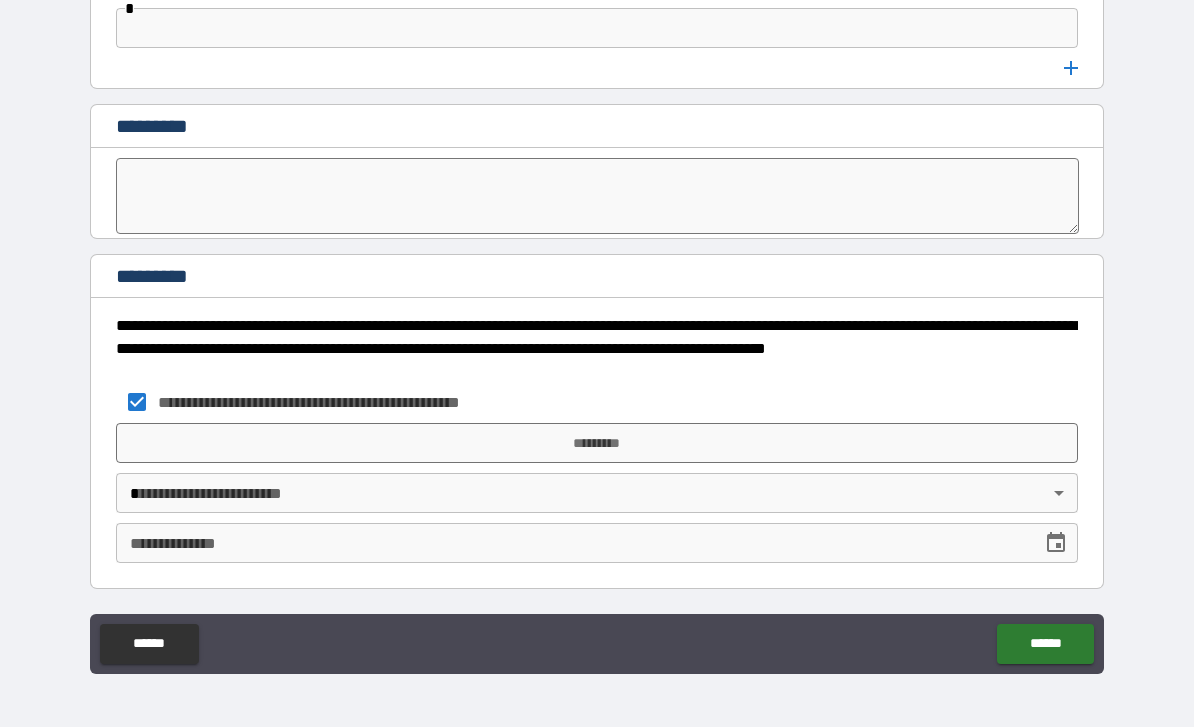 click on "*********" at bounding box center [597, 443] 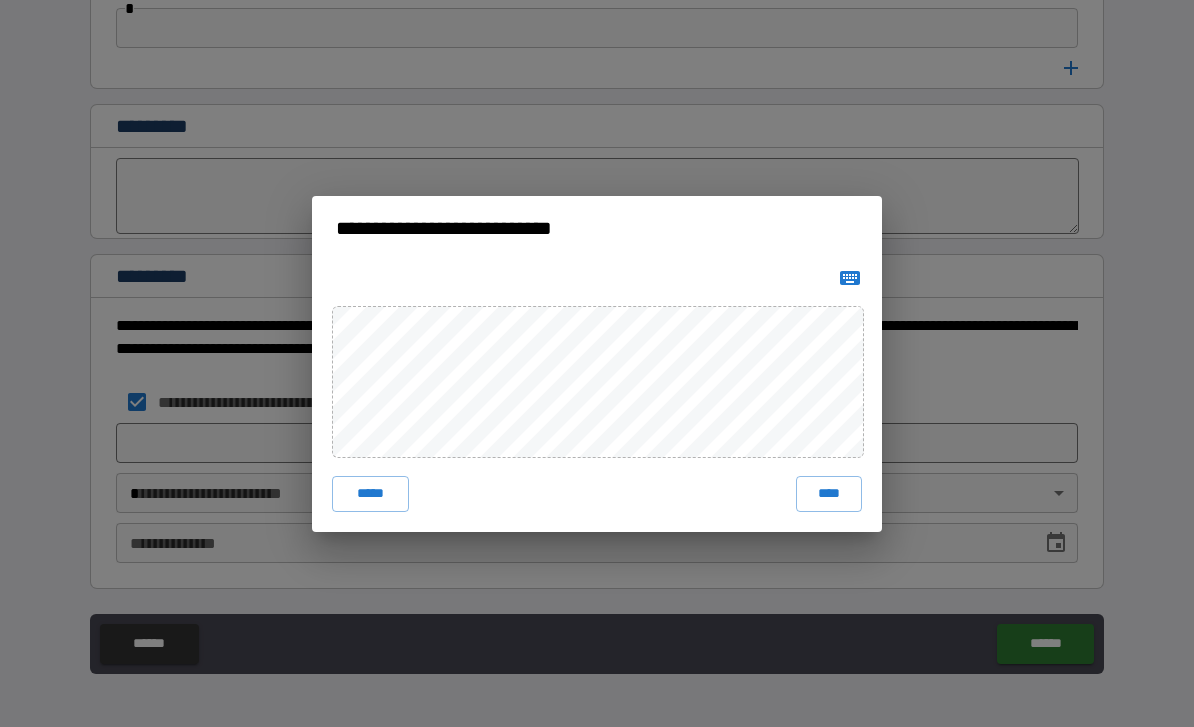click on "****" at bounding box center (829, 494) 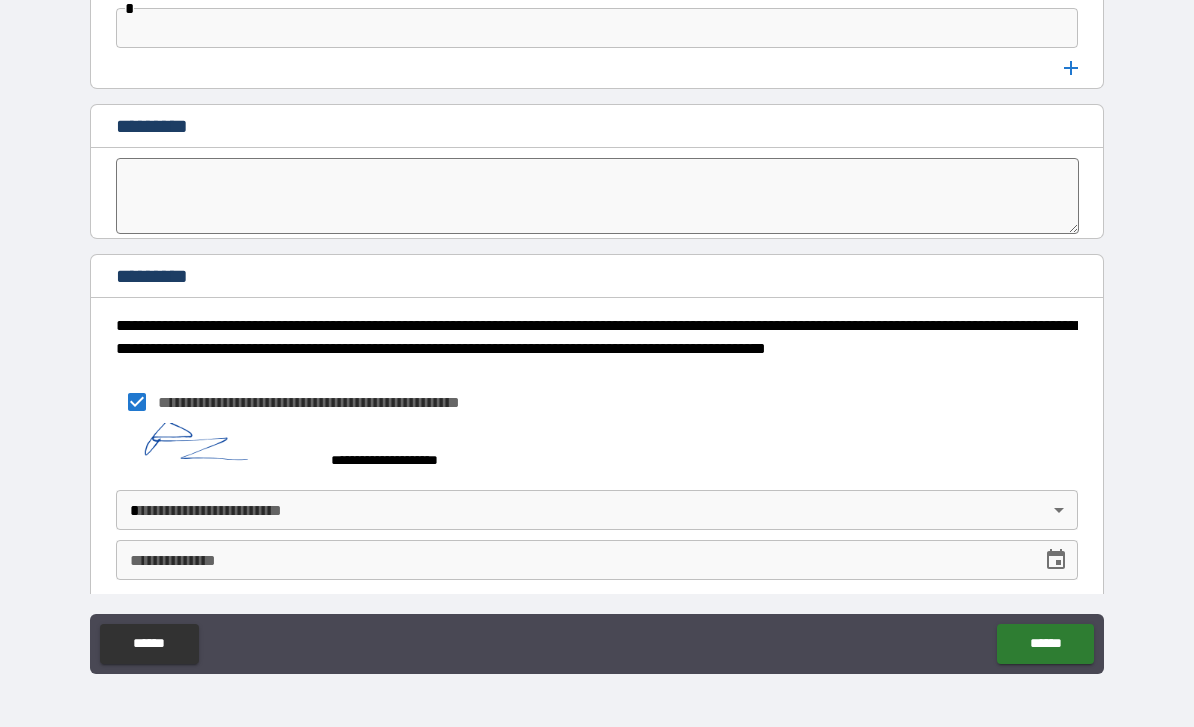 scroll, scrollTop: 10376, scrollLeft: 0, axis: vertical 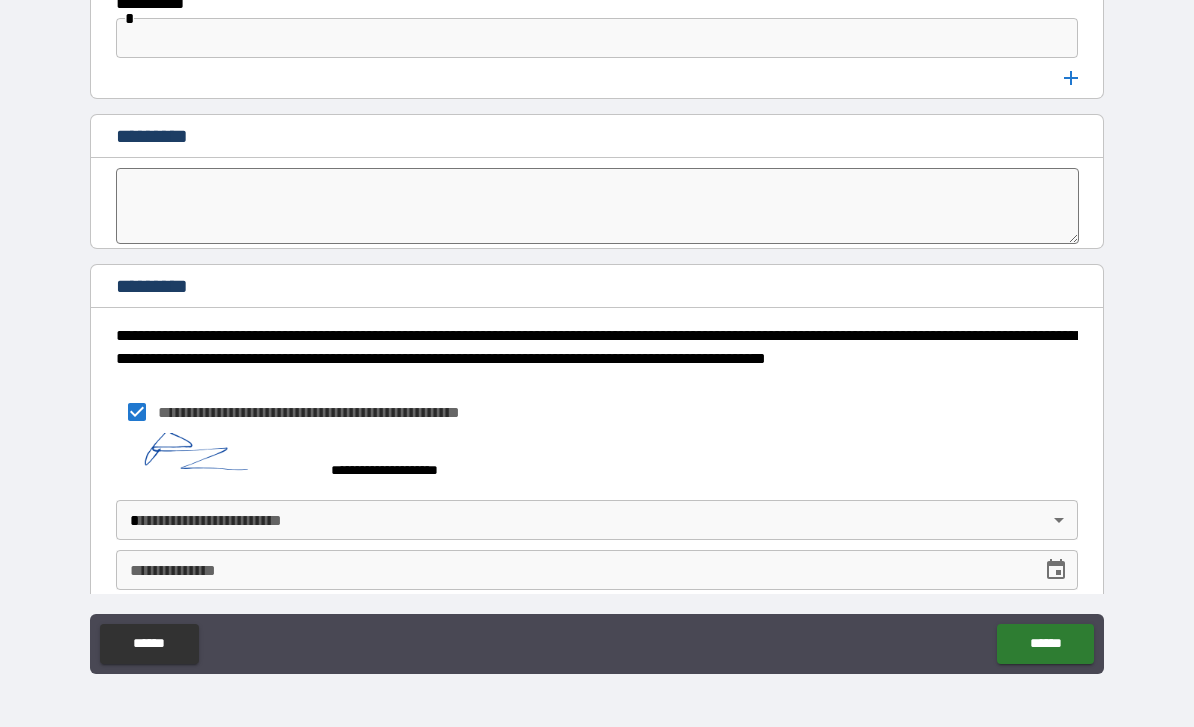 click on "**********" at bounding box center (597, 331) 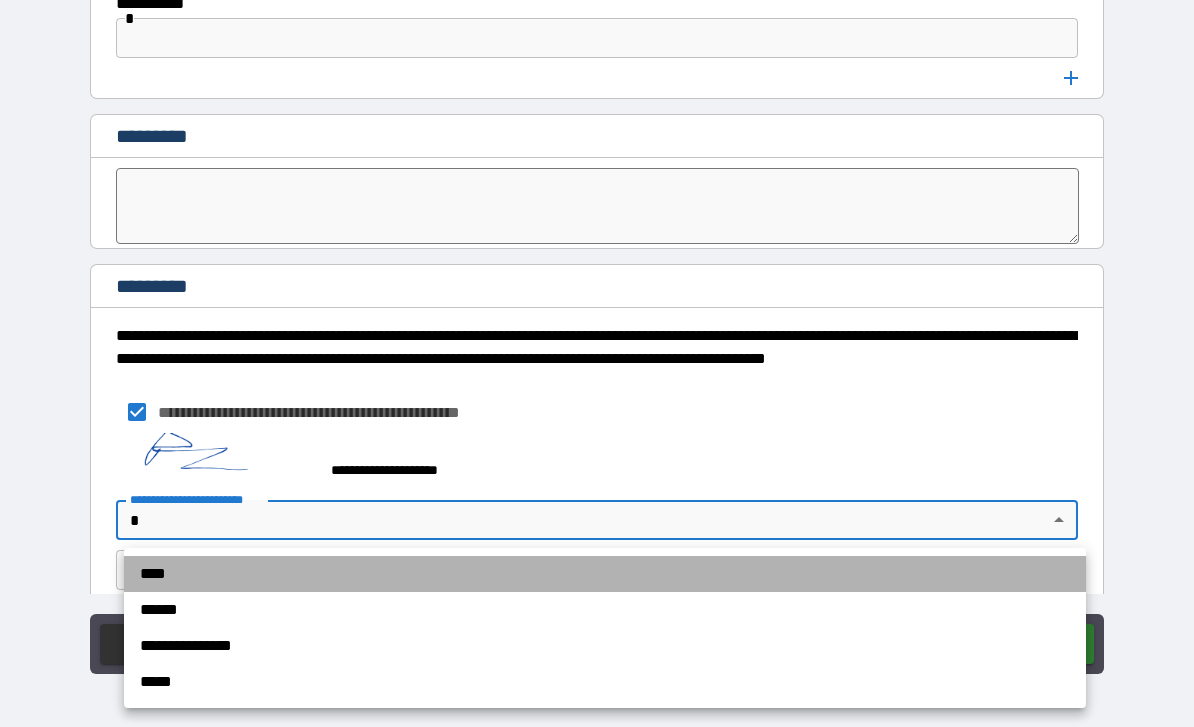 click on "****" at bounding box center (605, 574) 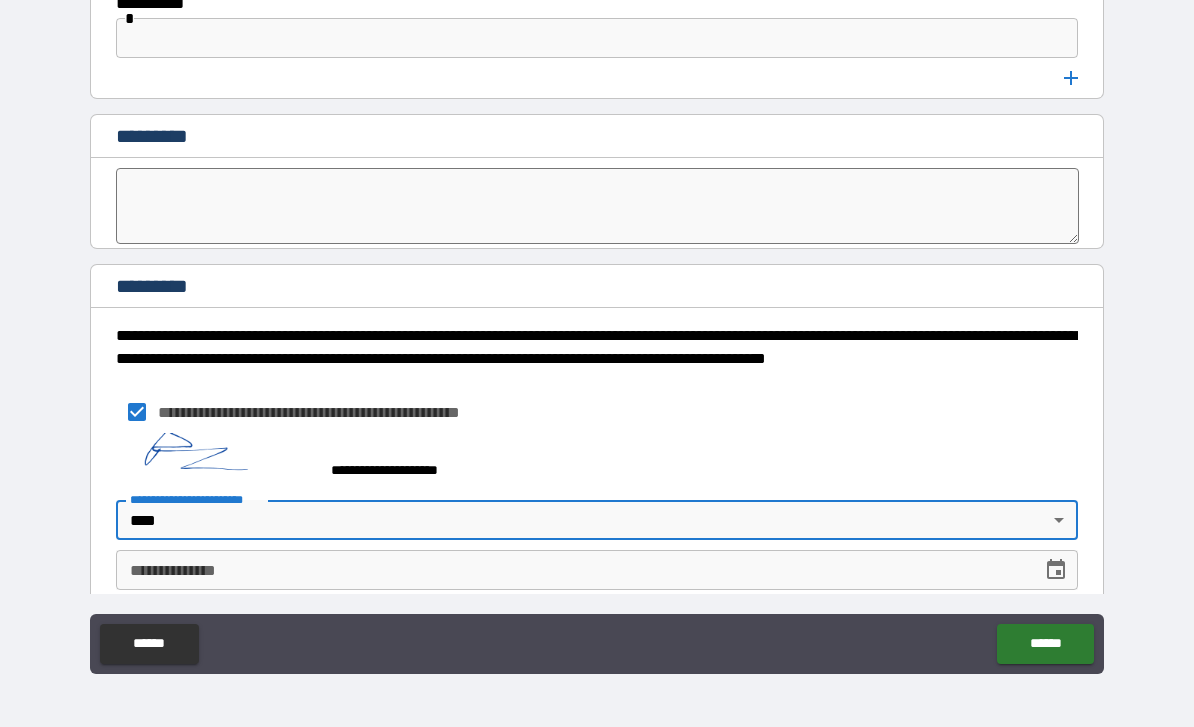 click on "**********" at bounding box center [572, 570] 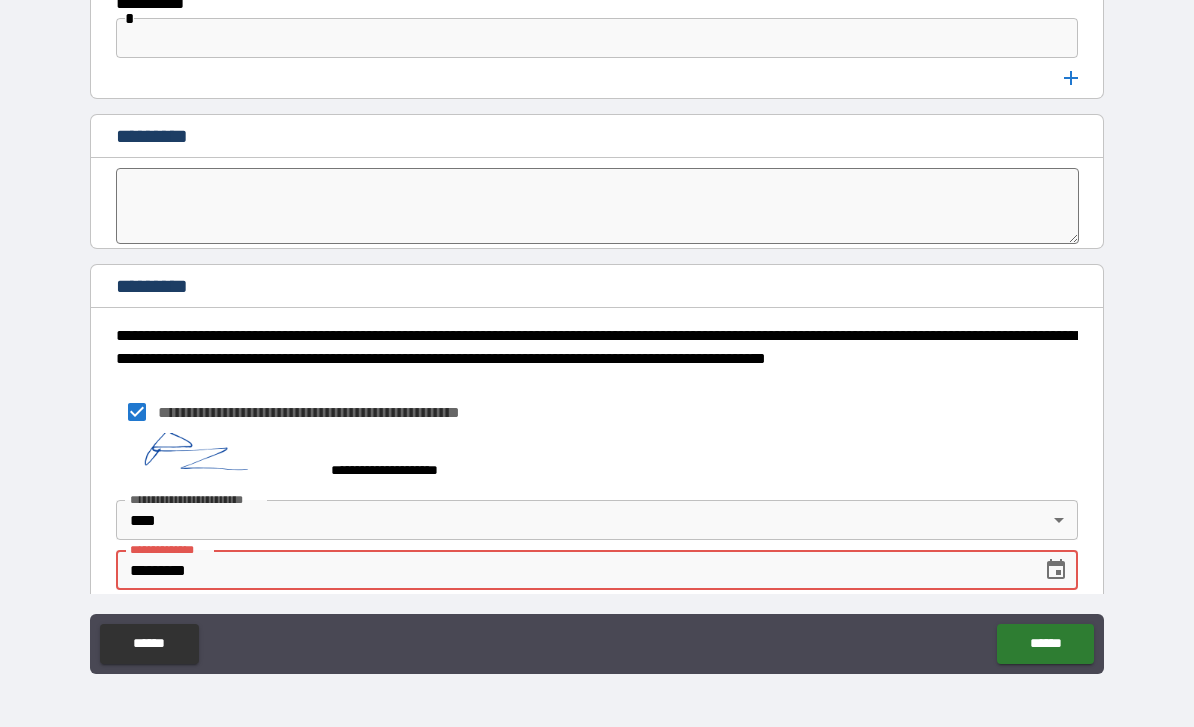 type on "**********" 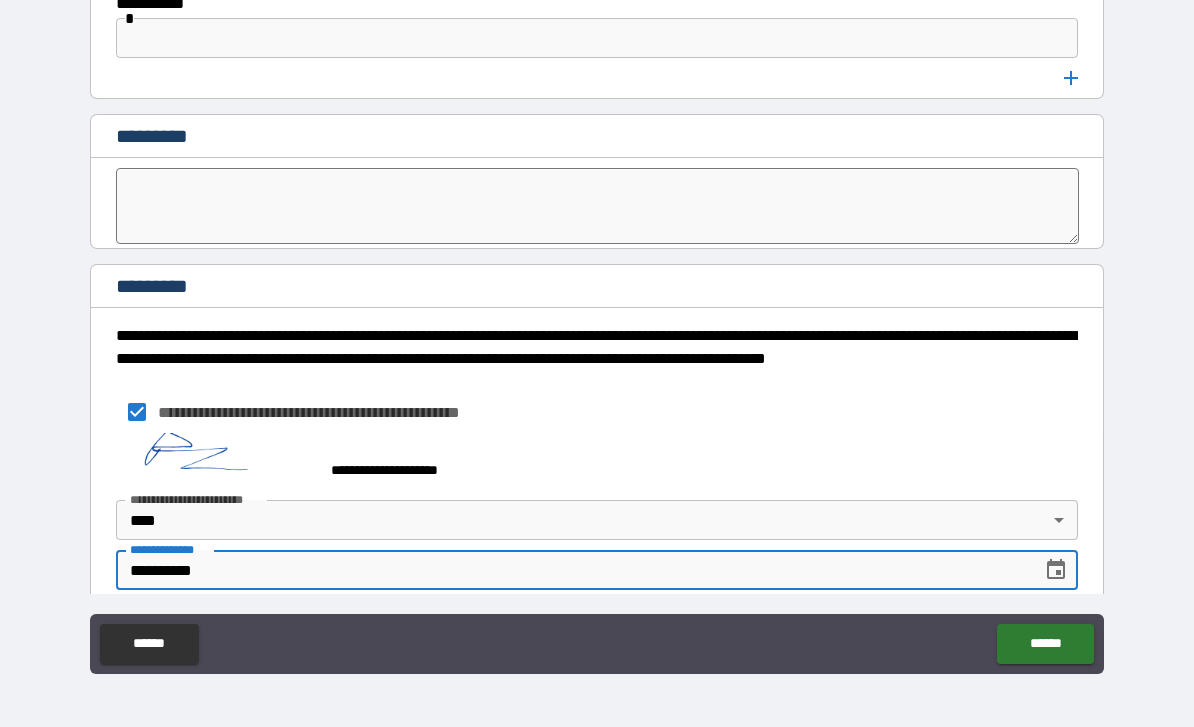 click on "******" at bounding box center (1045, 644) 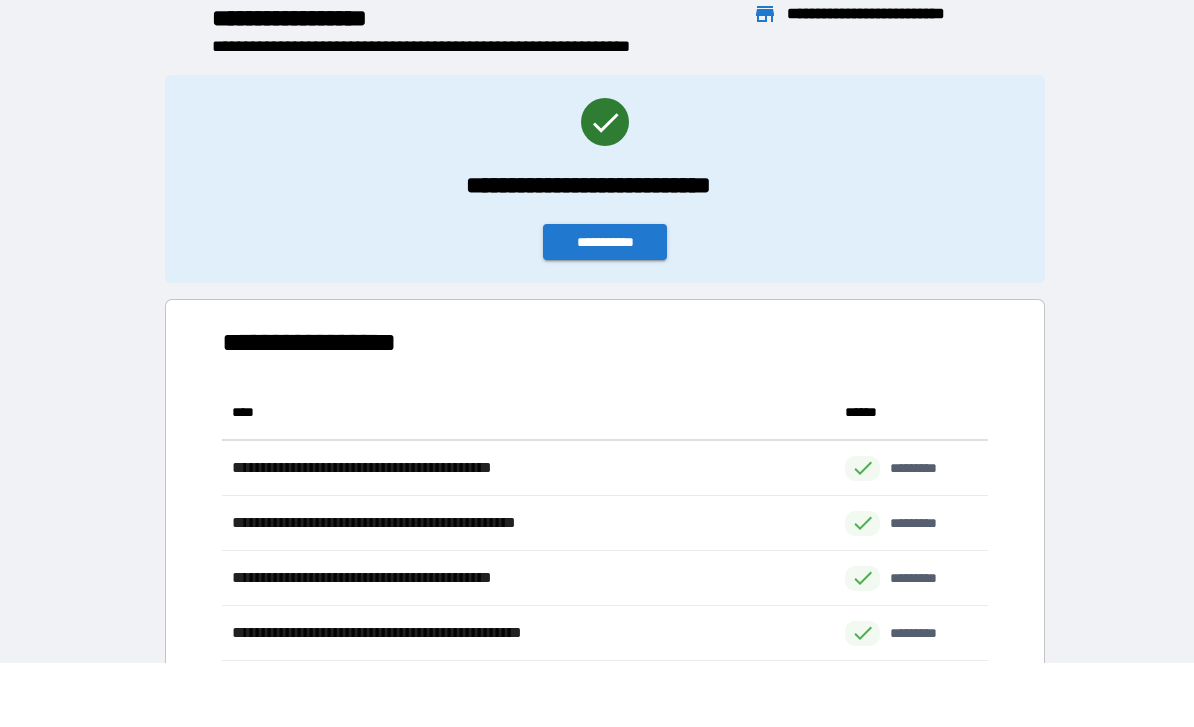 scroll, scrollTop: 1, scrollLeft: 1, axis: both 